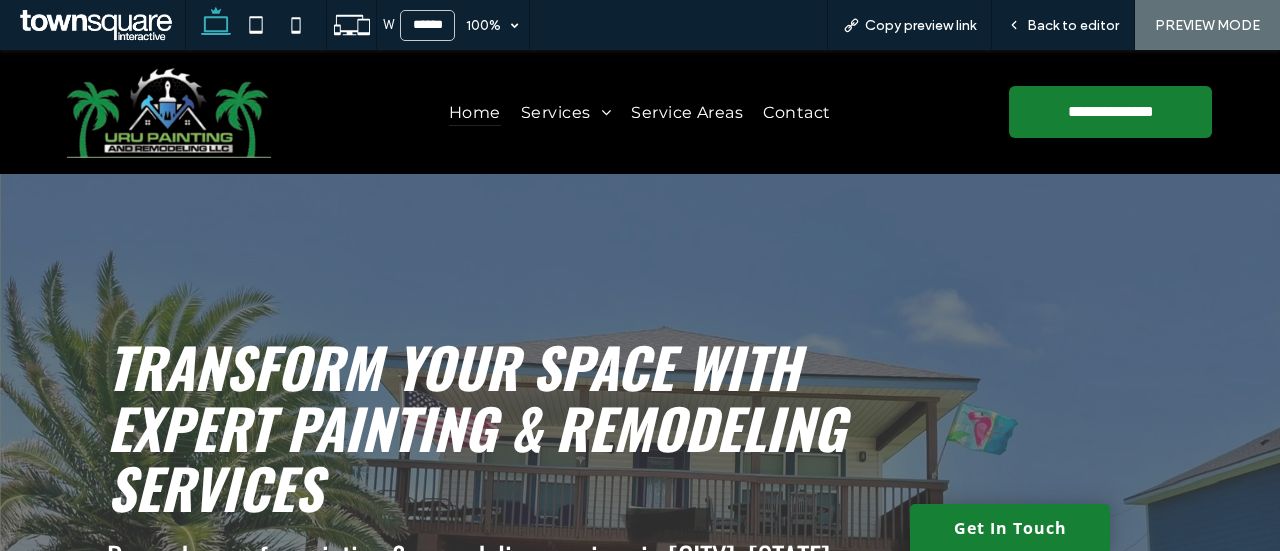 scroll, scrollTop: 0, scrollLeft: 0, axis: both 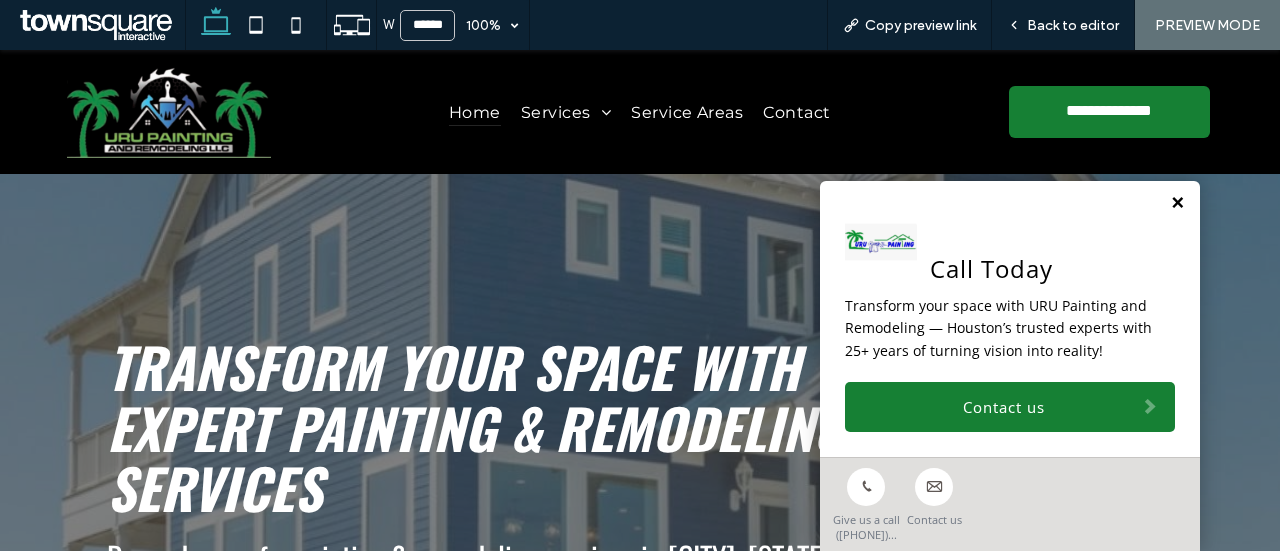 click at bounding box center (1177, 203) 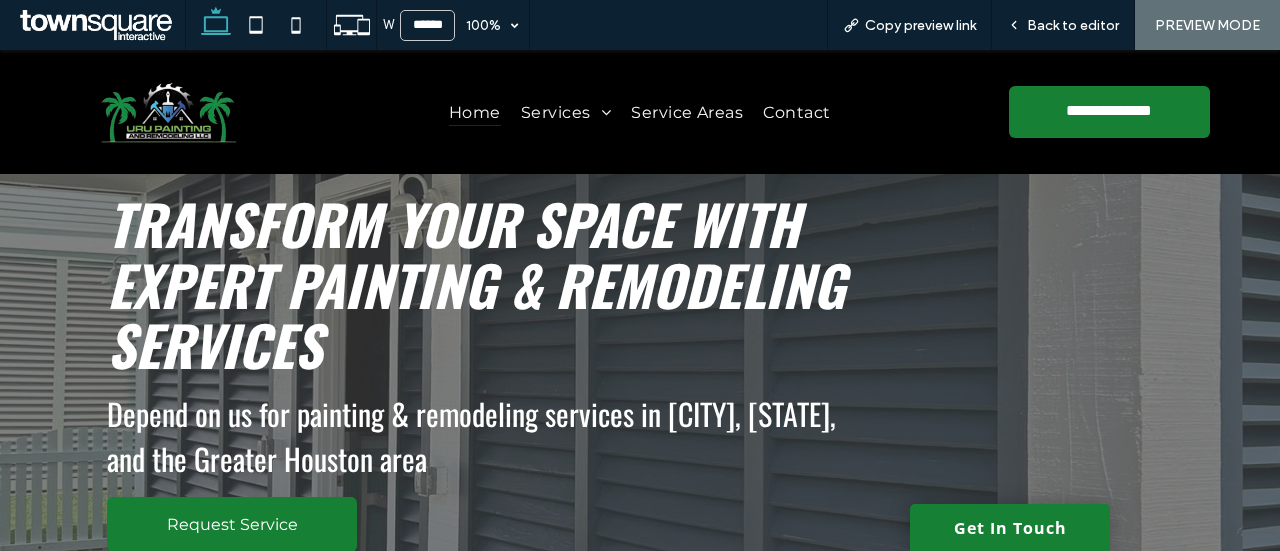 scroll, scrollTop: 200, scrollLeft: 0, axis: vertical 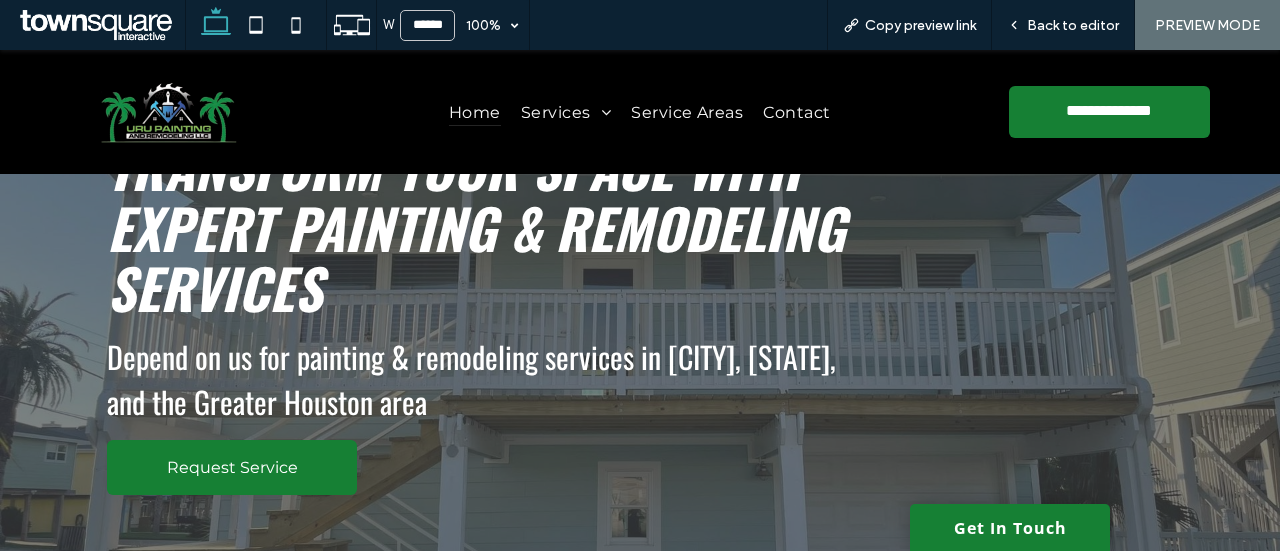 drag, startPoint x: 952, startPoint y: 243, endPoint x: 886, endPoint y: 244, distance: 66.007576 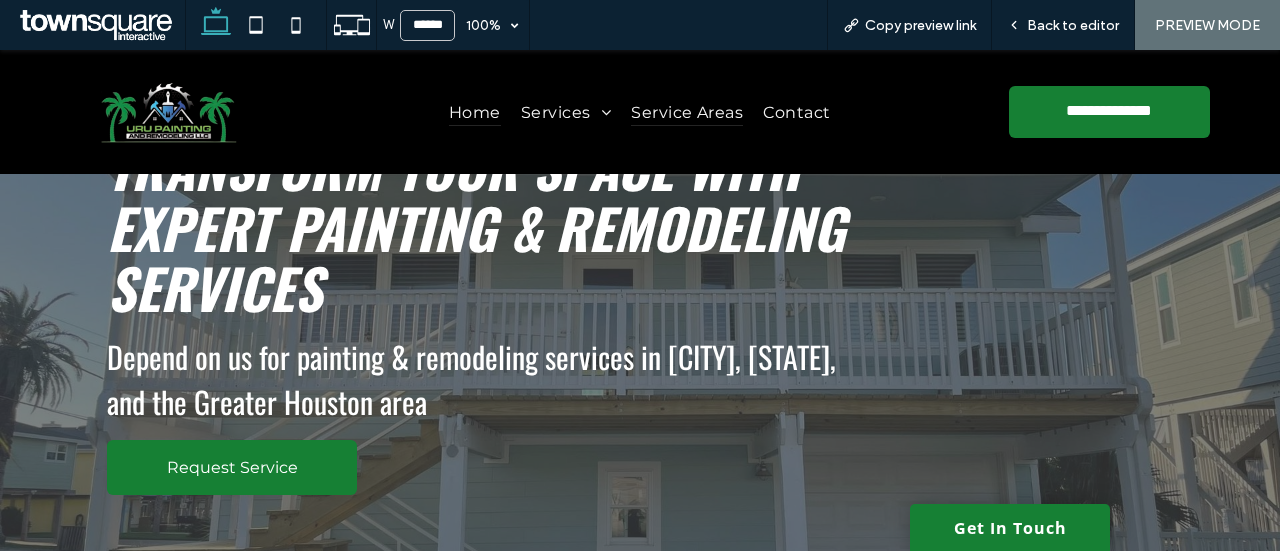 click on "Service Areas" at bounding box center [687, 112] 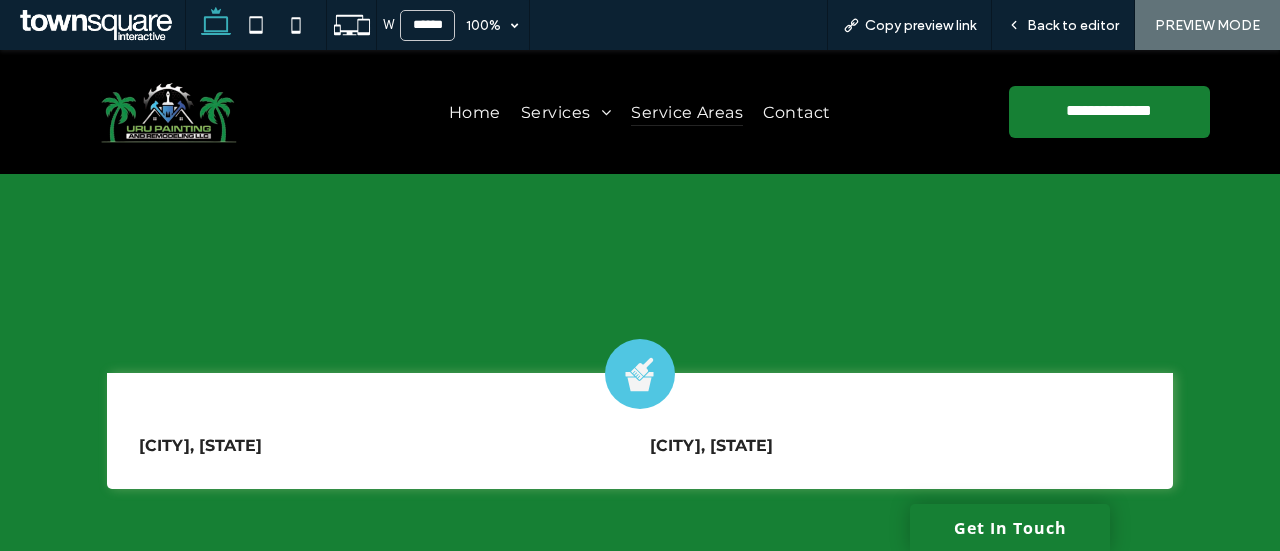 scroll, scrollTop: 800, scrollLeft: 0, axis: vertical 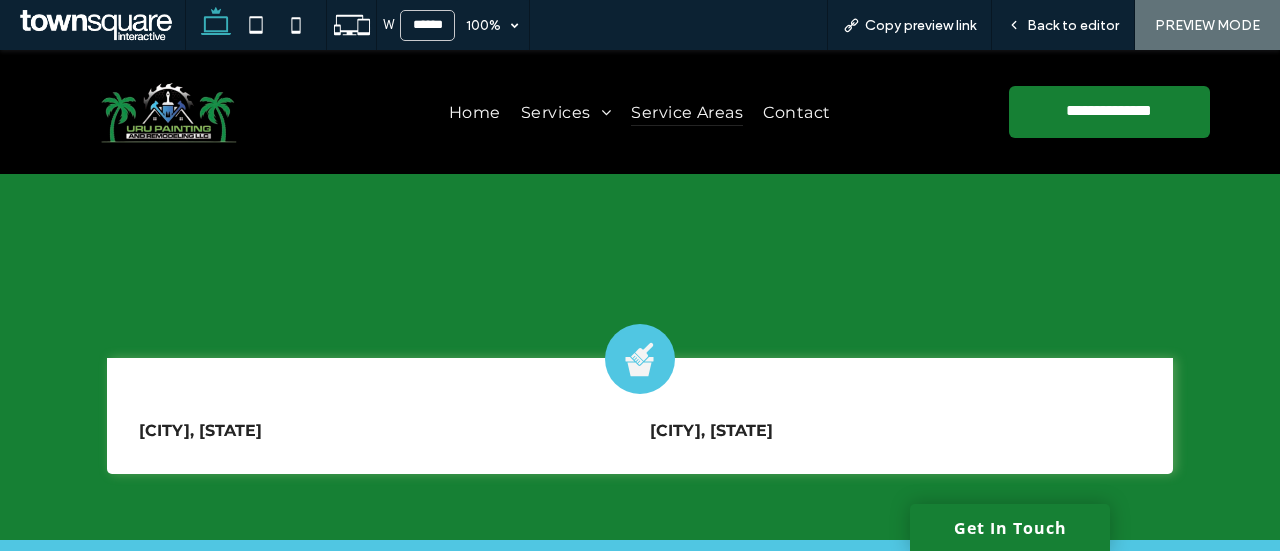 click on "Home
Services
Interior Painting
Exterior Painting
Remodeling
Roofing
Siding
Junk Removal & Cleaning Services
Service Areas
Contact" at bounding box center (640, 112) 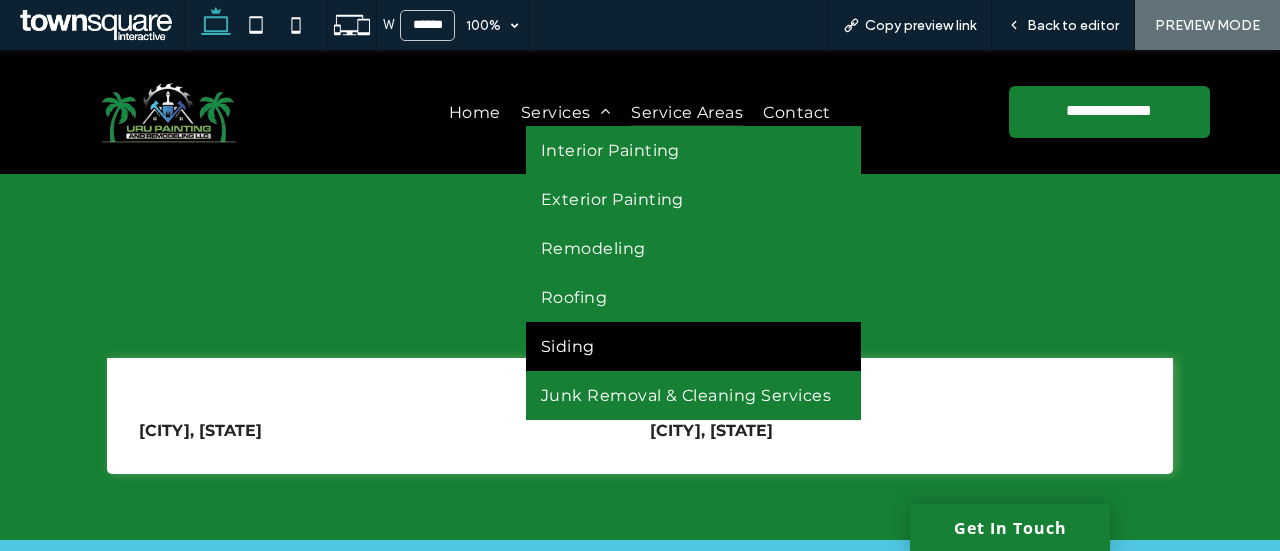 drag, startPoint x: 576, startPoint y: 344, endPoint x: 576, endPoint y: 395, distance: 51 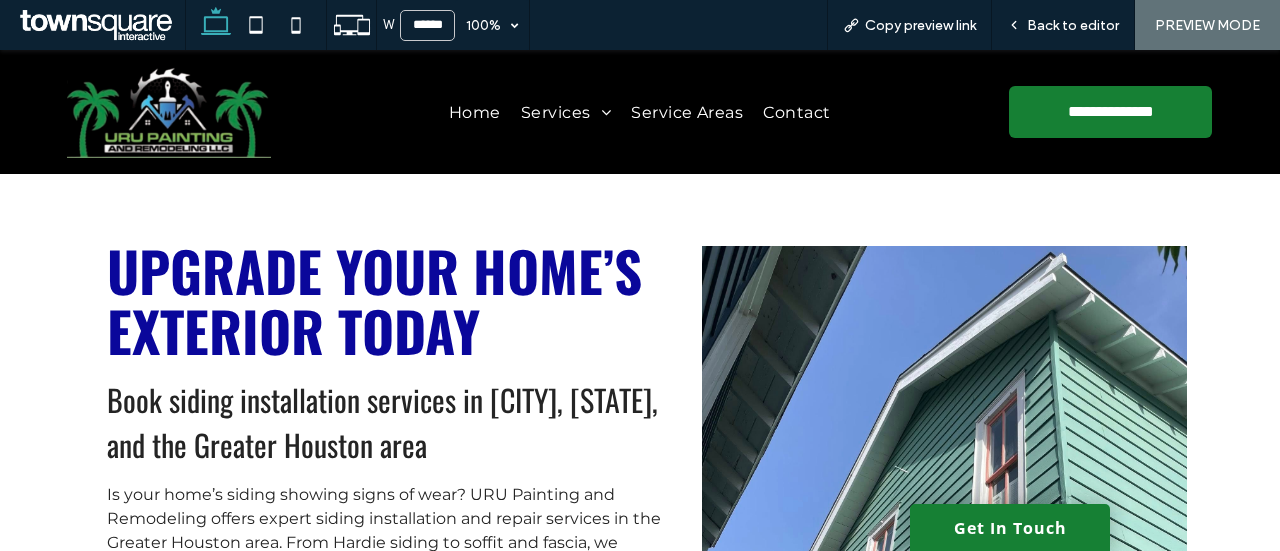 scroll, scrollTop: 0, scrollLeft: 0, axis: both 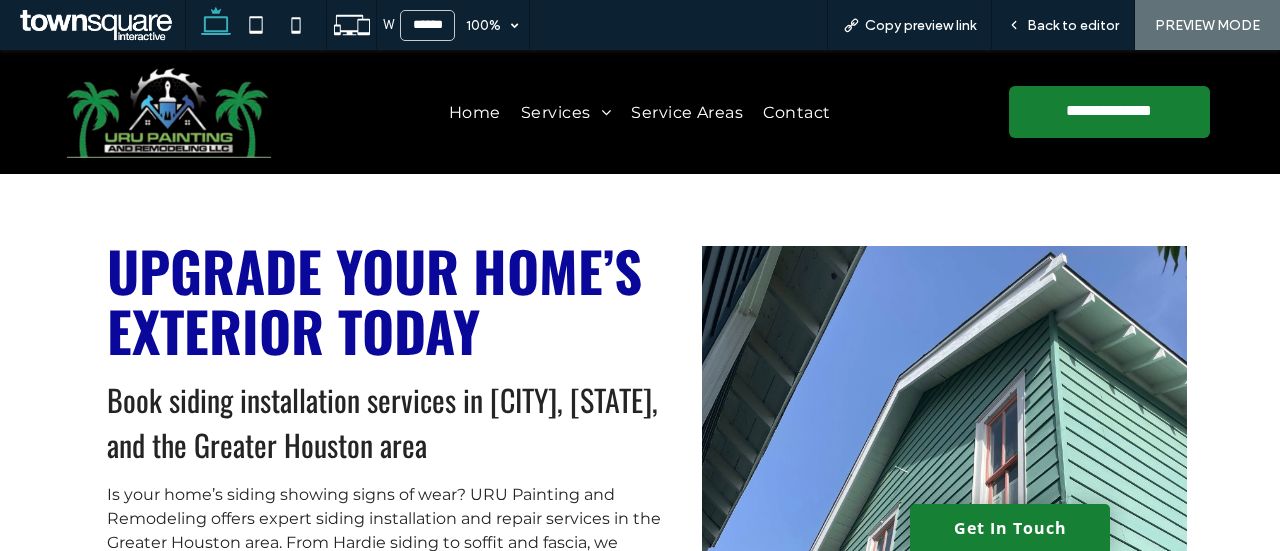 click on "Upgrade Your Home’s Exterior Today
Book siding installation services in Humble, TX, and the Greater Houston area
Is your home’s siding showing signs of wear? URU Painting and Remodeling offers expert siding installation and repair services in the Greater Houston area. From Hardie siding to soffit and fascia, we cover it all. Are you considering a full exterior makeover or just need some repairs? We’re ready to assist you in Galveston or Humble. Our team is experienced in working with various materials and techniques to ensure your siding is both beautiful and durable. We focus on delivering results that not only enhance your home’s appearance but also improve its energy efficiency. Secure your siding installation service with us and give your home the upgrade it deserves.
Request Service" at bounding box center [640, 553] 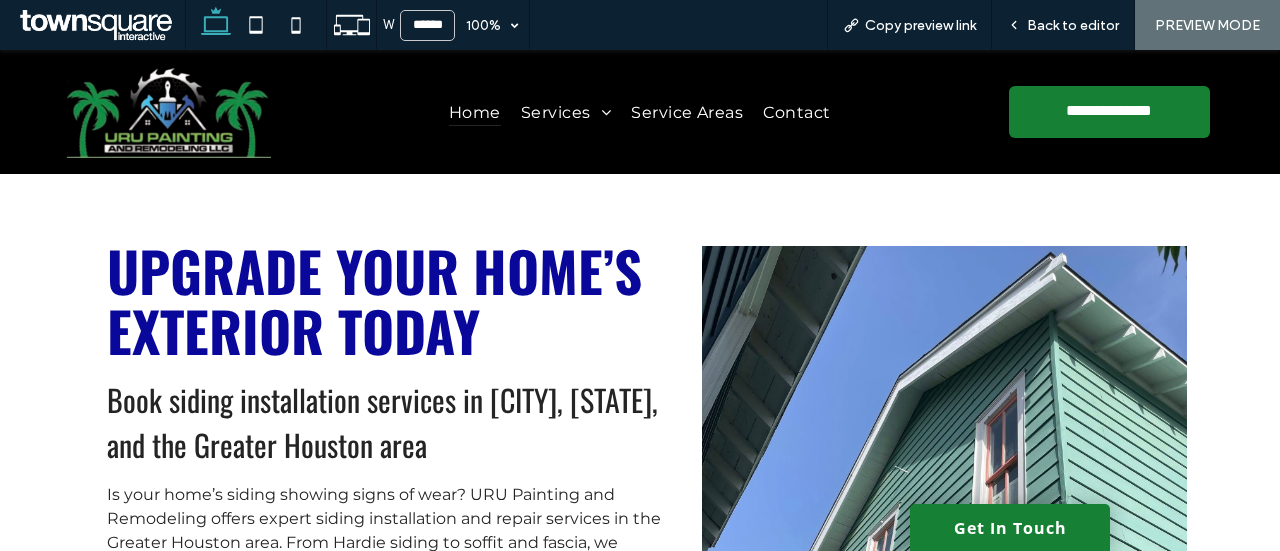 click on "Home" at bounding box center [475, 112] 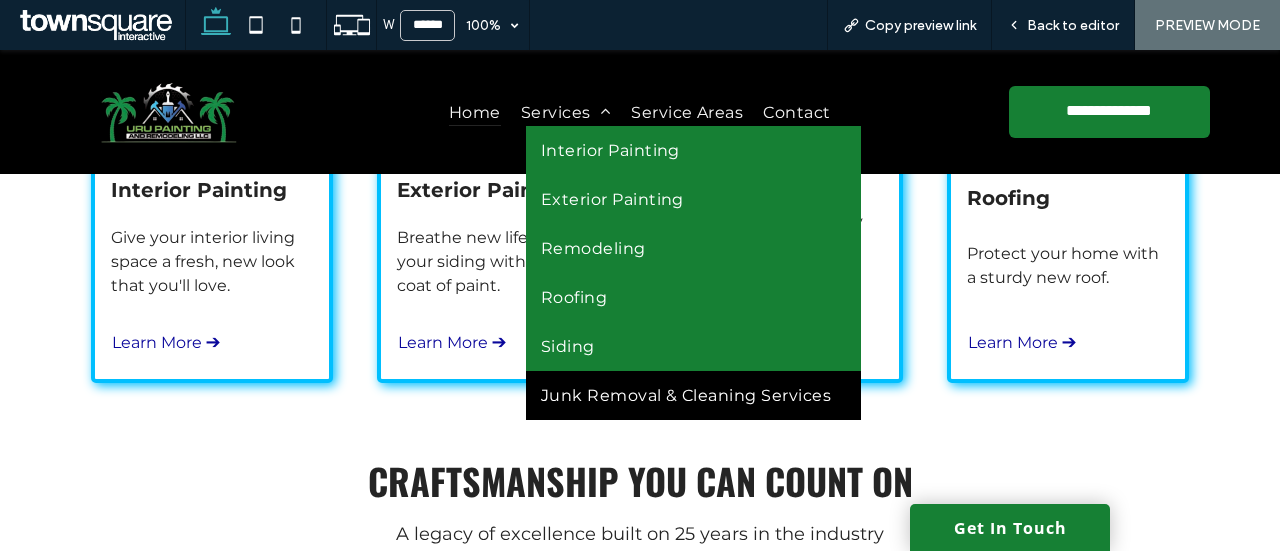 scroll, scrollTop: 700, scrollLeft: 0, axis: vertical 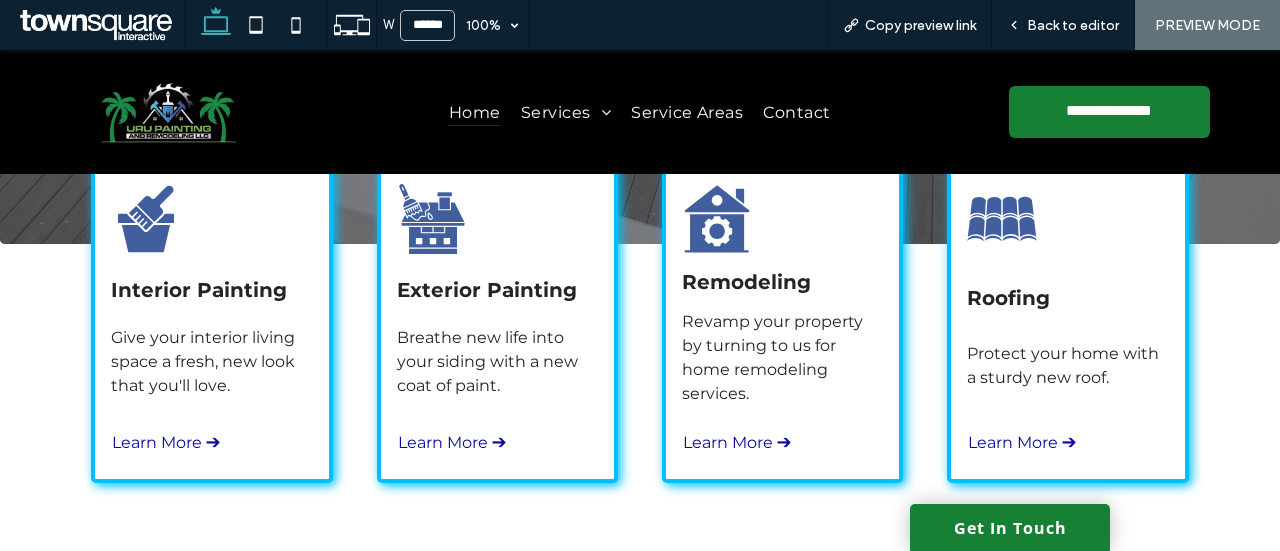 click on "Interior Painting
Give your interior living space a fresh, new look that you'll love.
Learn More ➔
Exterior Painting
Breathe new life into your siding with a new coat of paint.
Learn More ➔
Remodeling
Revamp your property by turning to us for home remodeling services.
Learn More ➔
Roofing
Protect your home with a sturdy new roof.
Learn More ➔" at bounding box center (640, 336) 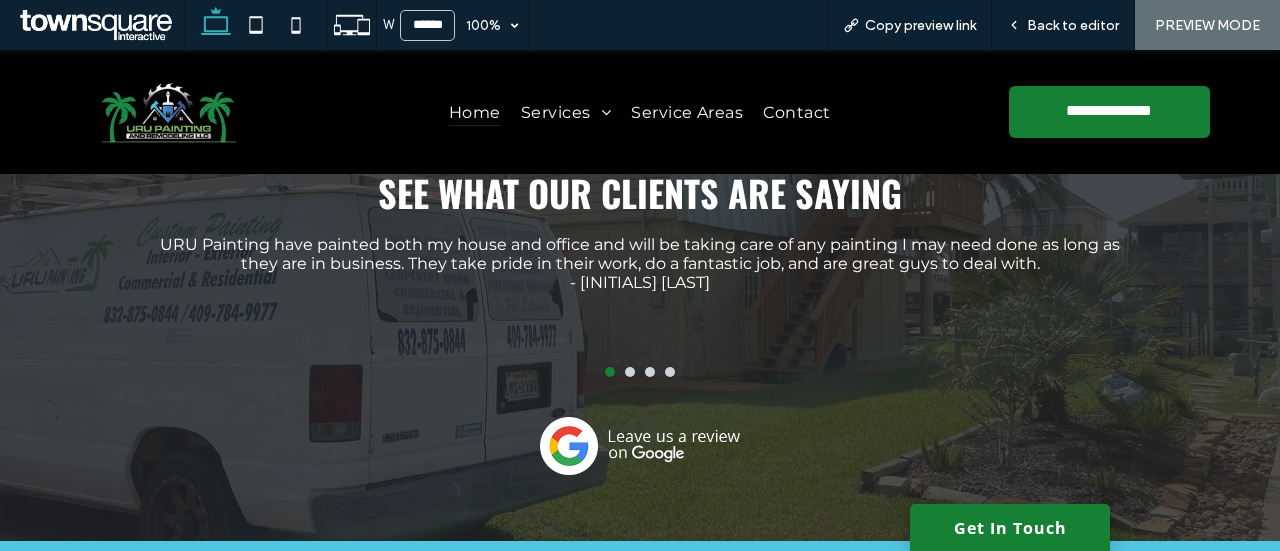 scroll, scrollTop: 2846, scrollLeft: 0, axis: vertical 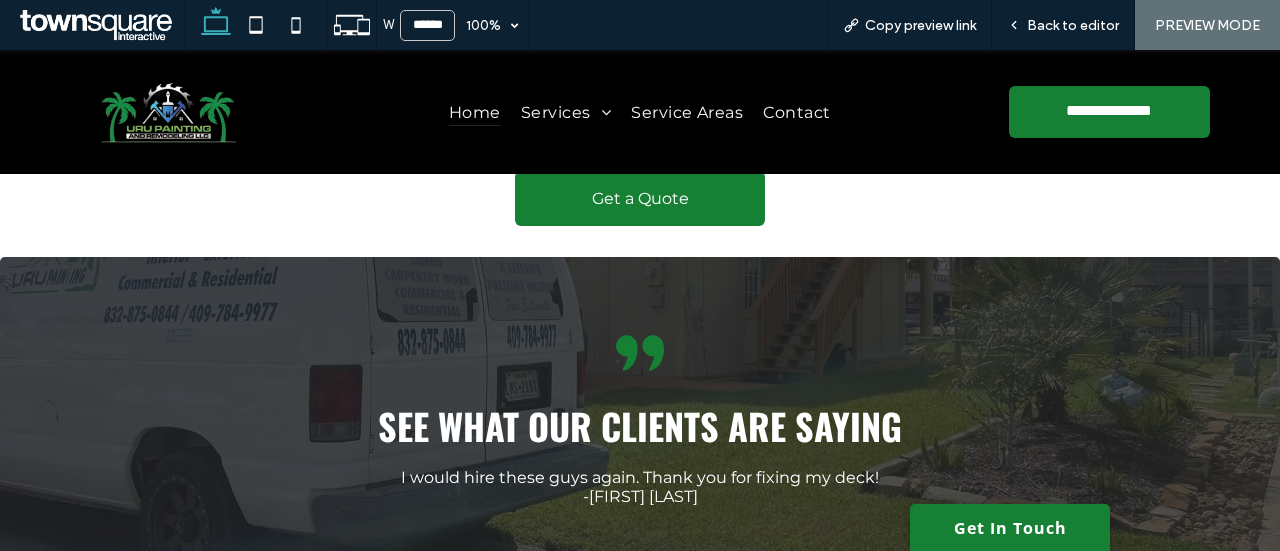 drag, startPoint x: 1010, startPoint y: 350, endPoint x: 863, endPoint y: 254, distance: 175.5705 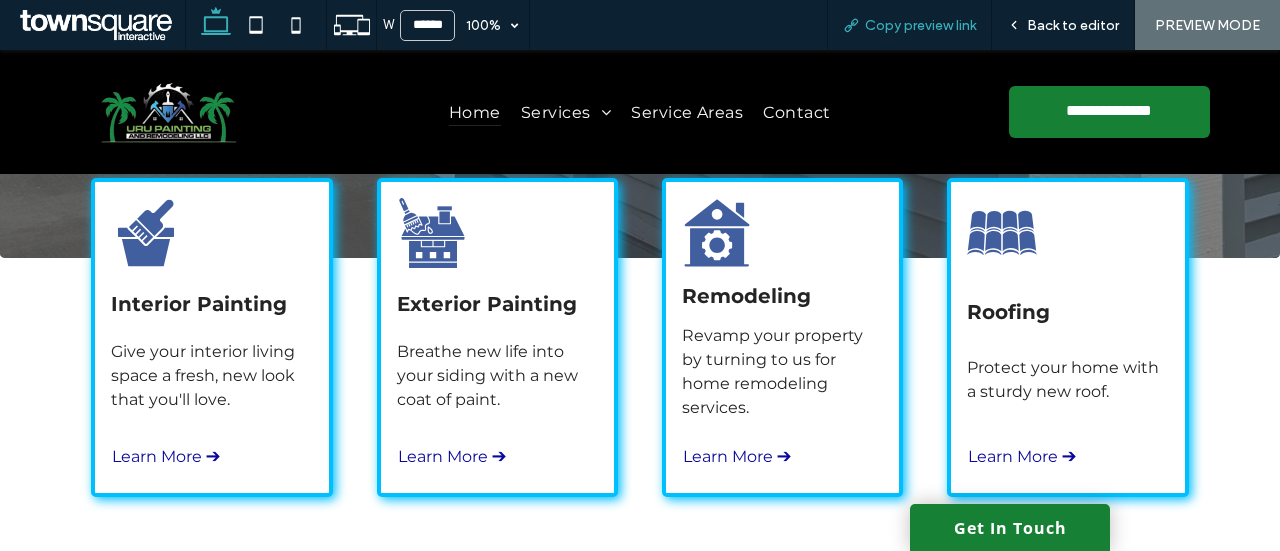 scroll, scrollTop: 546, scrollLeft: 0, axis: vertical 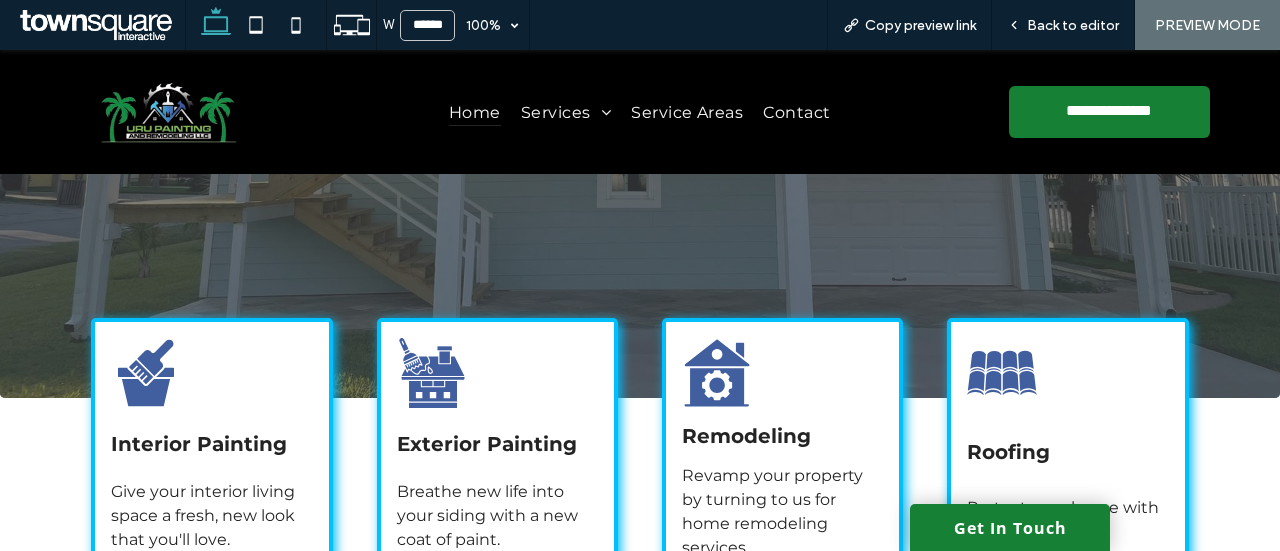 click on "**********" at bounding box center (640, 112) 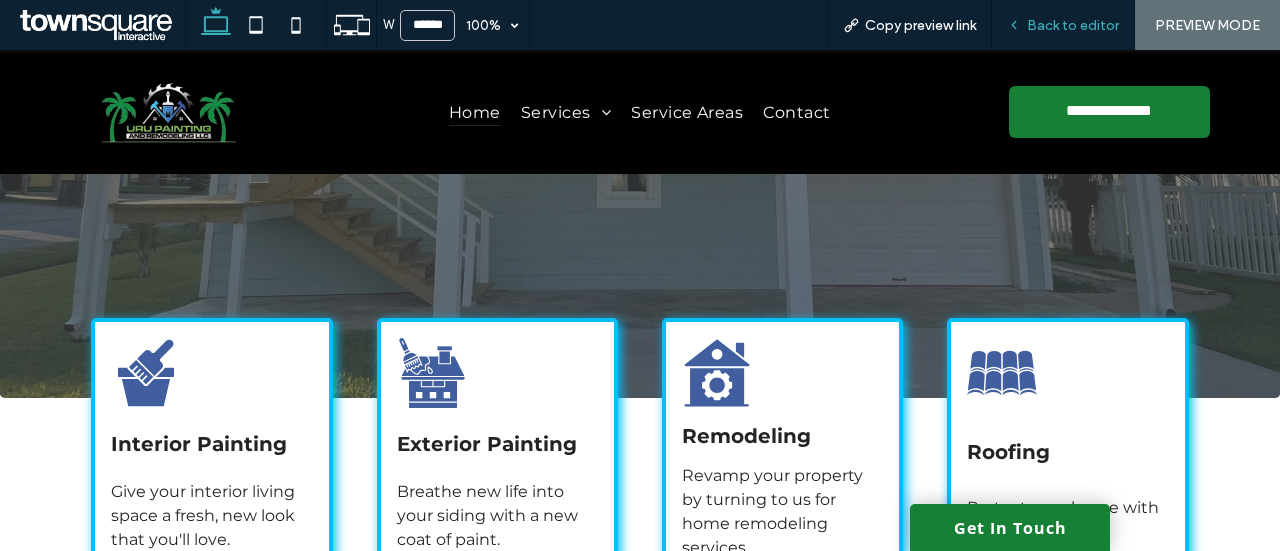 click on "Back to editor" at bounding box center (1063, 25) 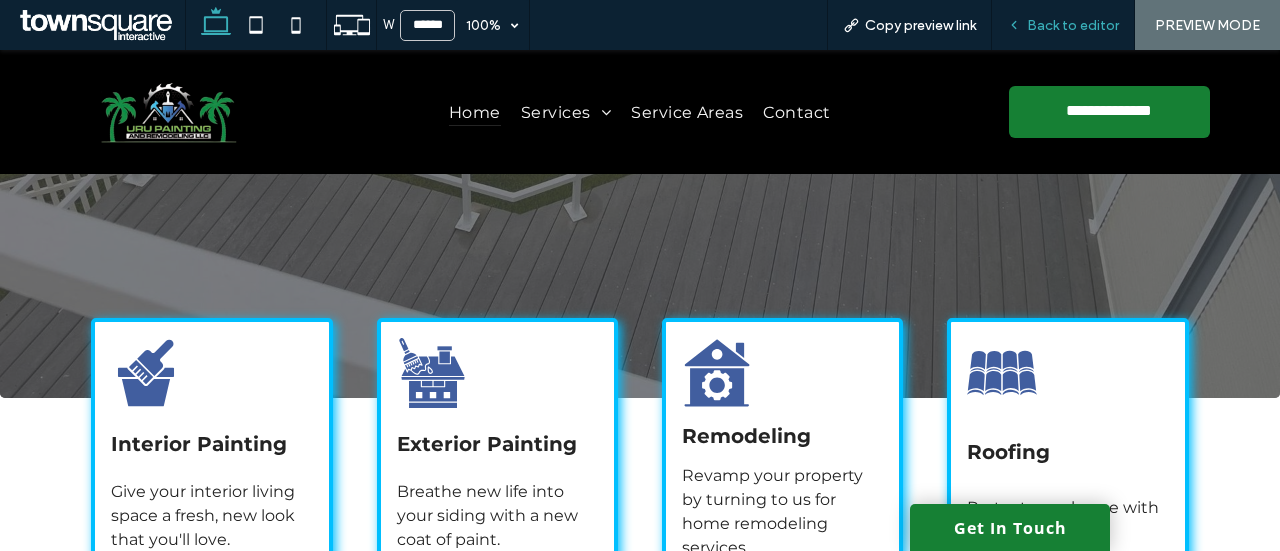 click on "Back to editor" at bounding box center [1073, 25] 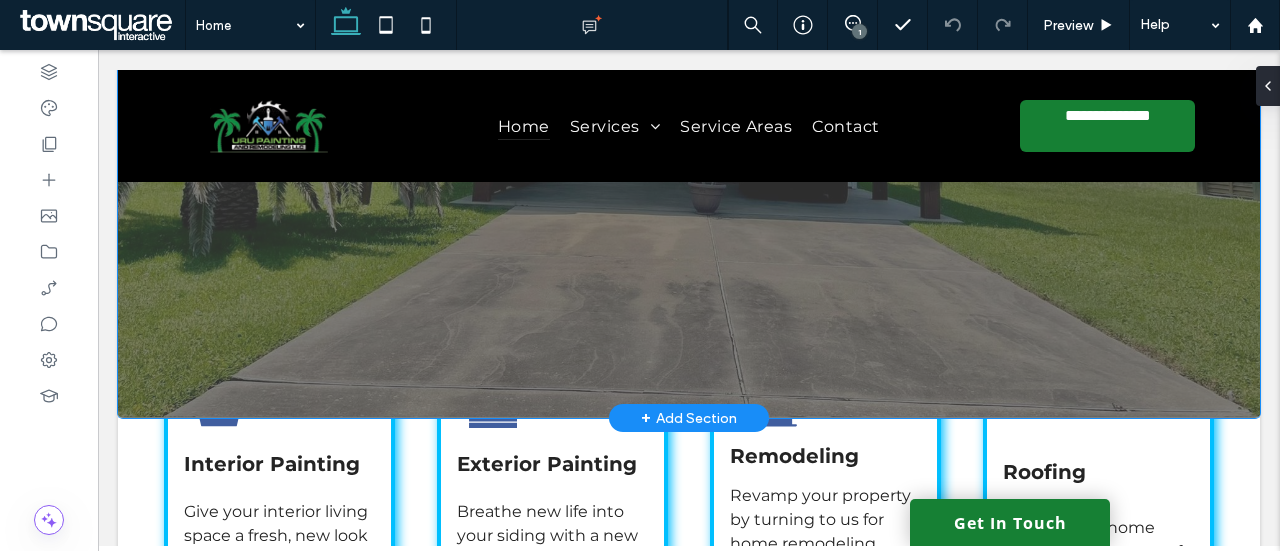 drag, startPoint x: 1007, startPoint y: 279, endPoint x: 1002, endPoint y: 267, distance: 13 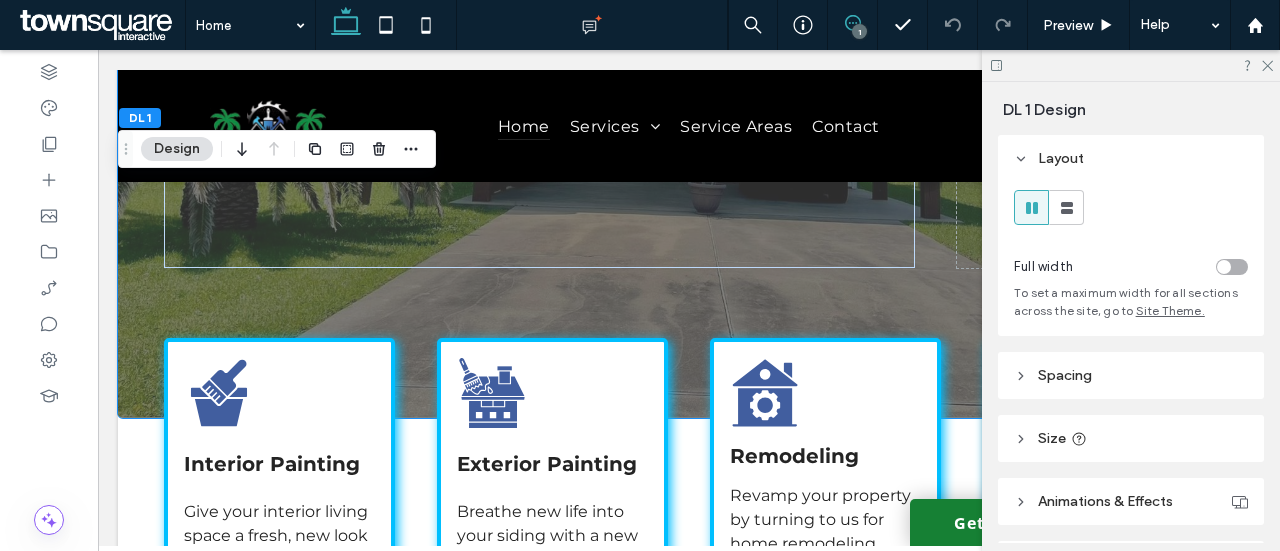 click at bounding box center [852, 23] 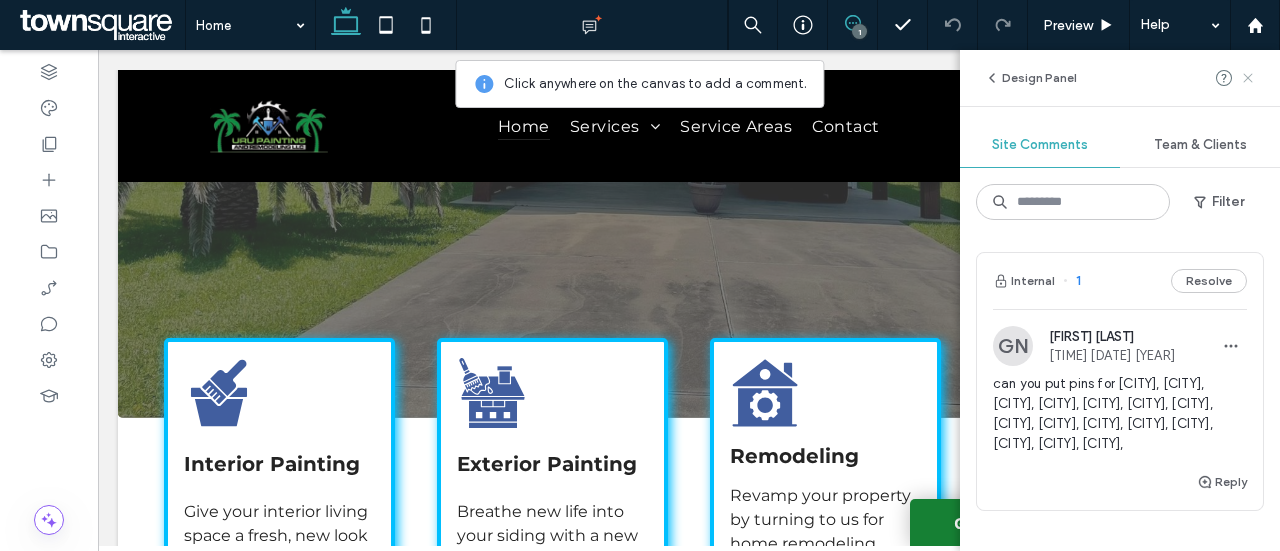 click 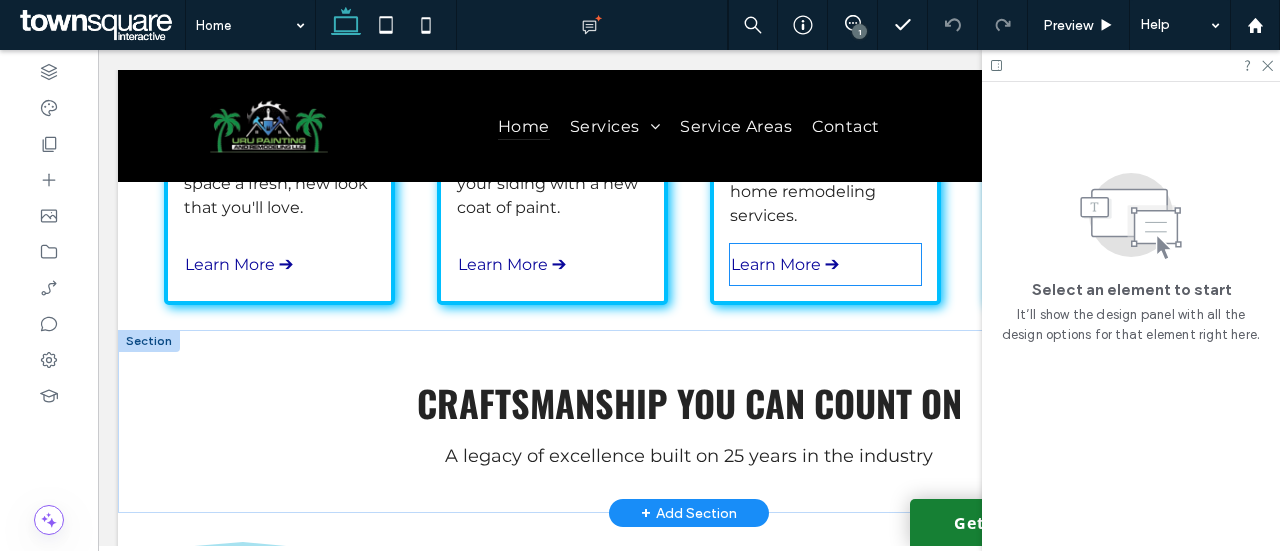 scroll, scrollTop: 1046, scrollLeft: 0, axis: vertical 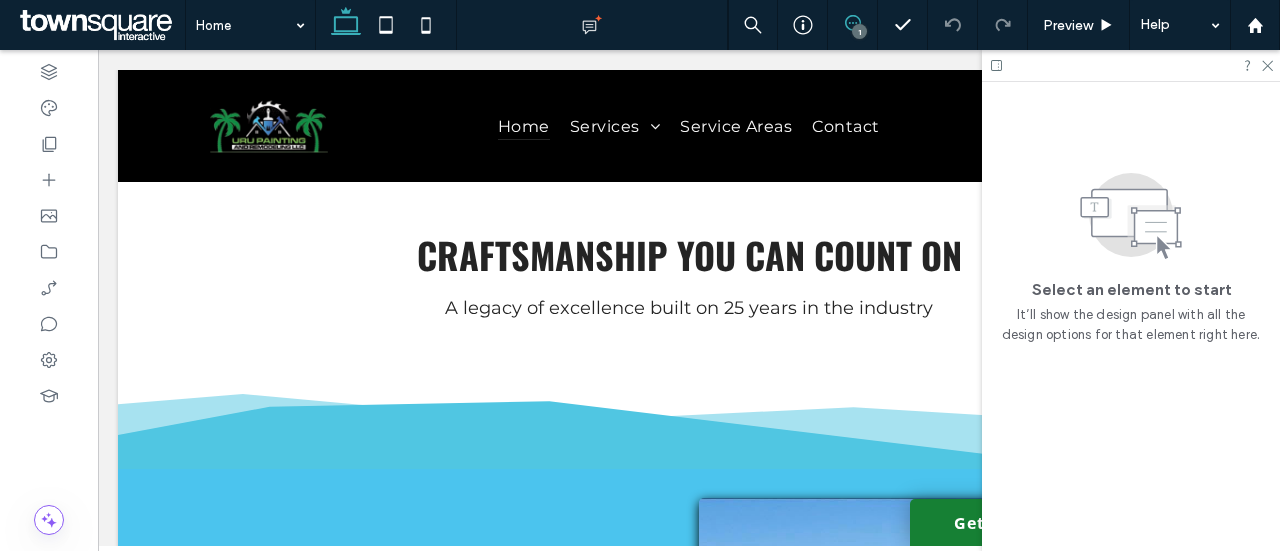 click 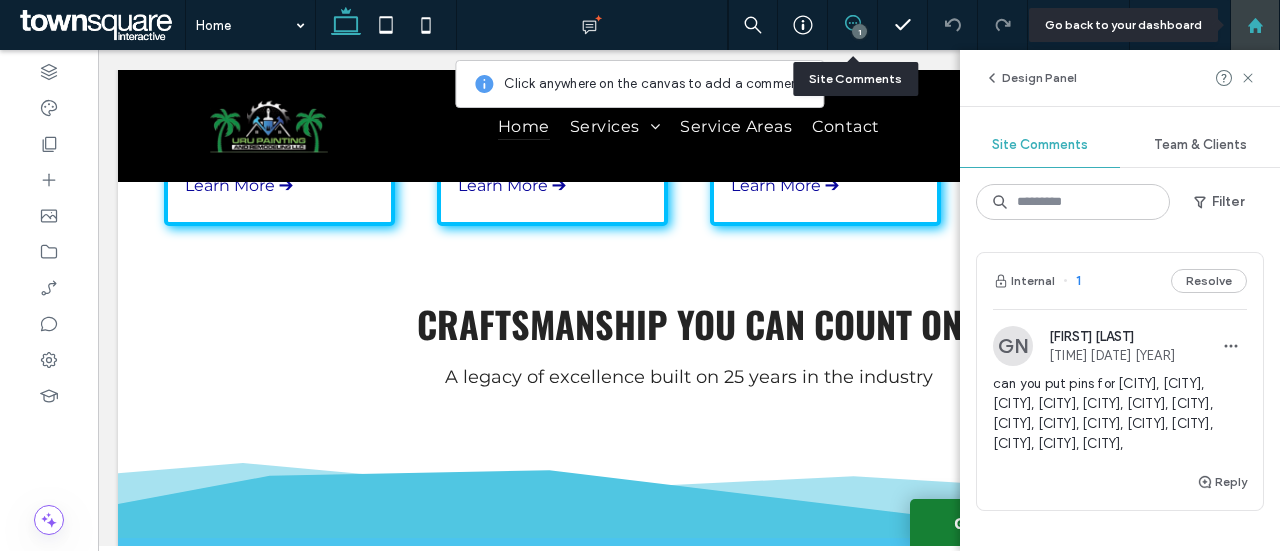 scroll, scrollTop: 946, scrollLeft: 0, axis: vertical 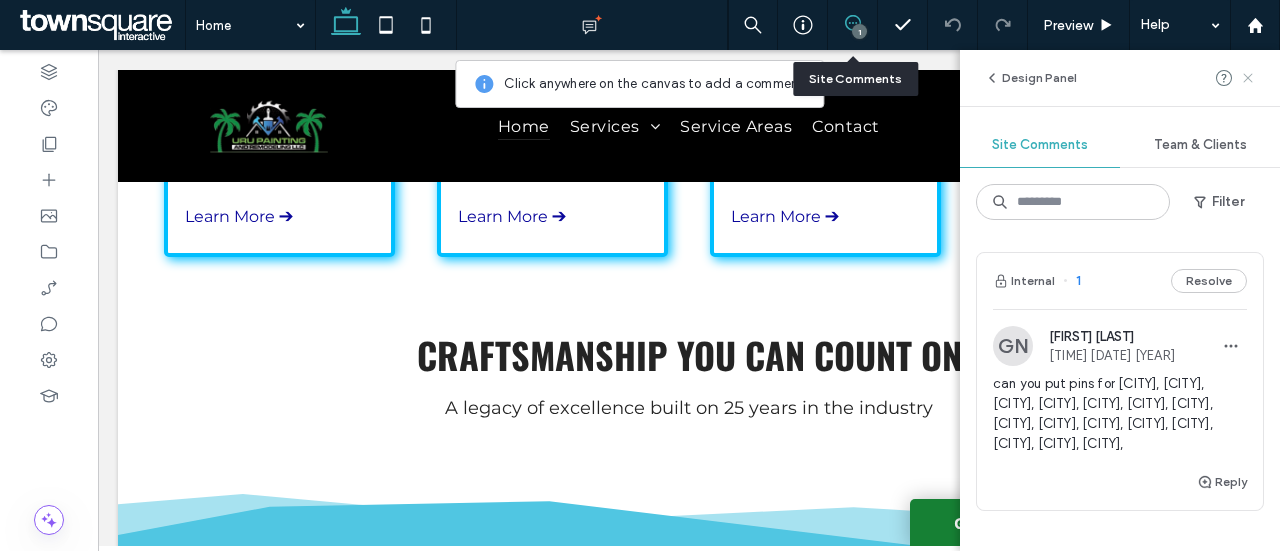 click 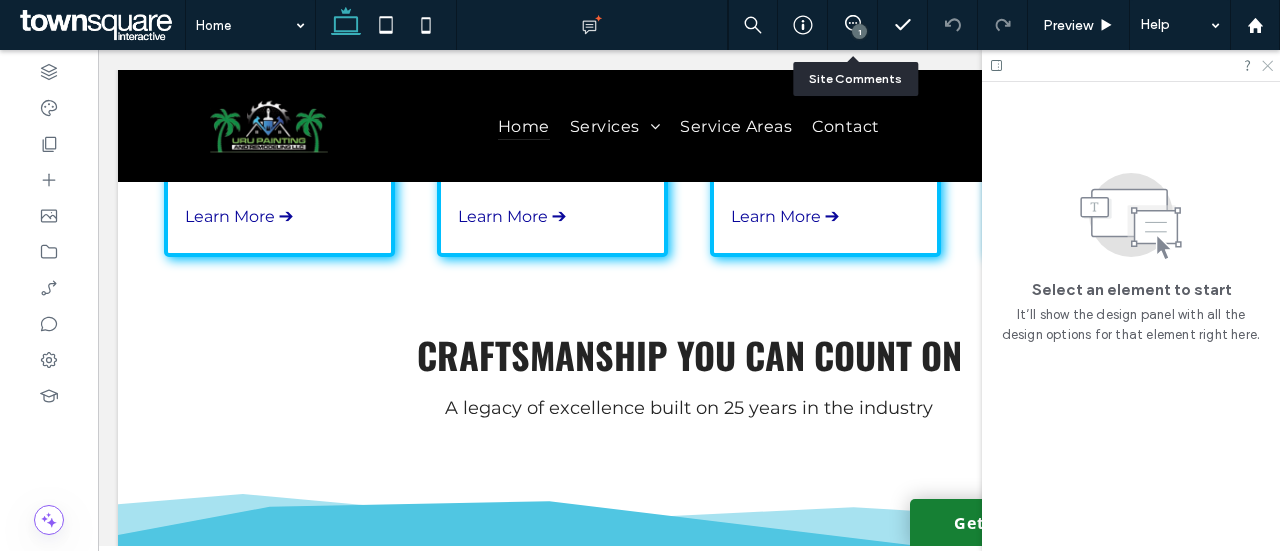 click 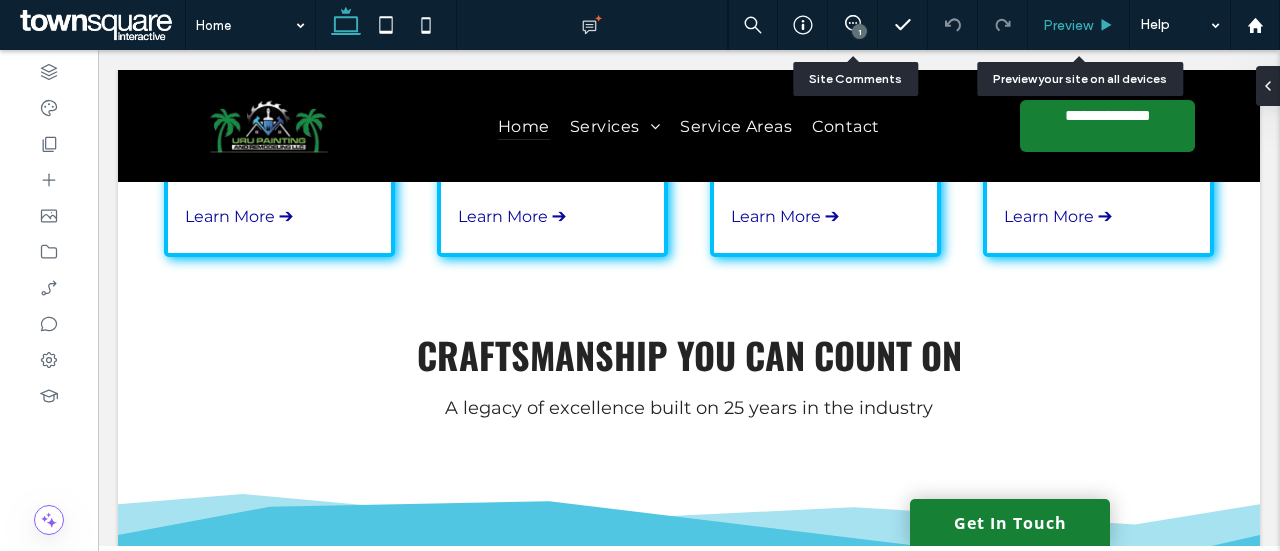 click on "Preview" at bounding box center (1068, 25) 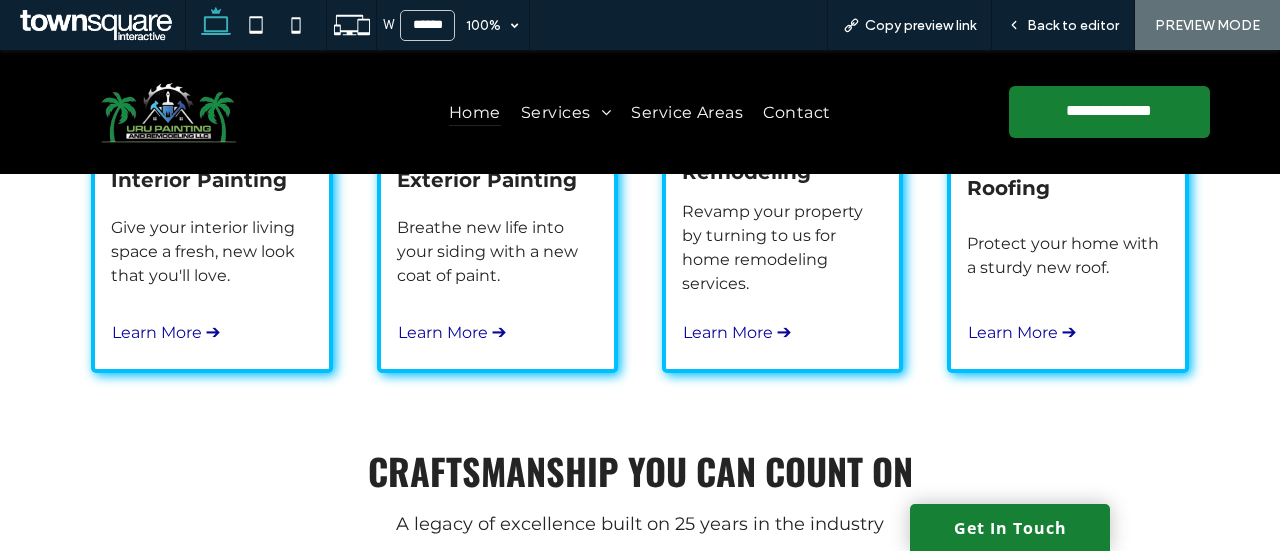 scroll, scrollTop: 646, scrollLeft: 0, axis: vertical 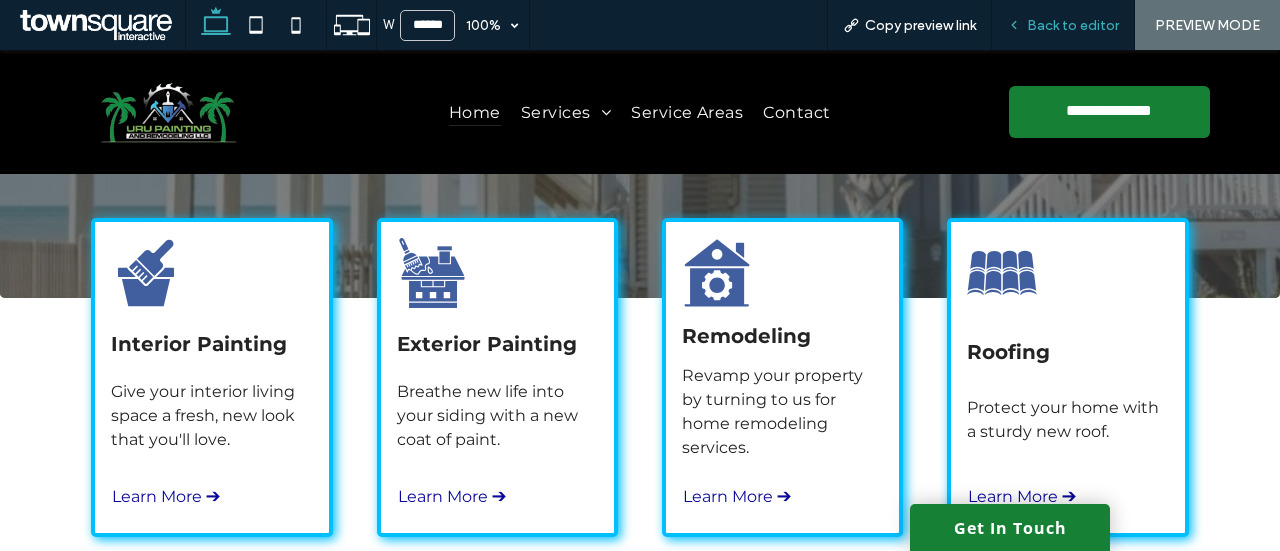 click on "Back to editor" at bounding box center (1063, 25) 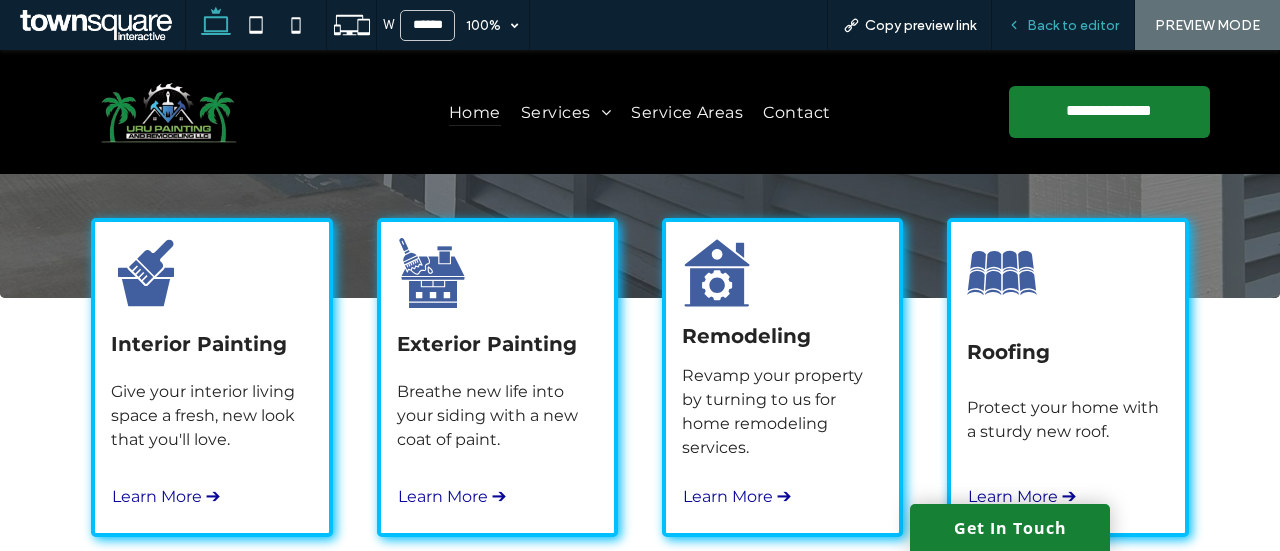 click on "Back to editor" at bounding box center (1073, 25) 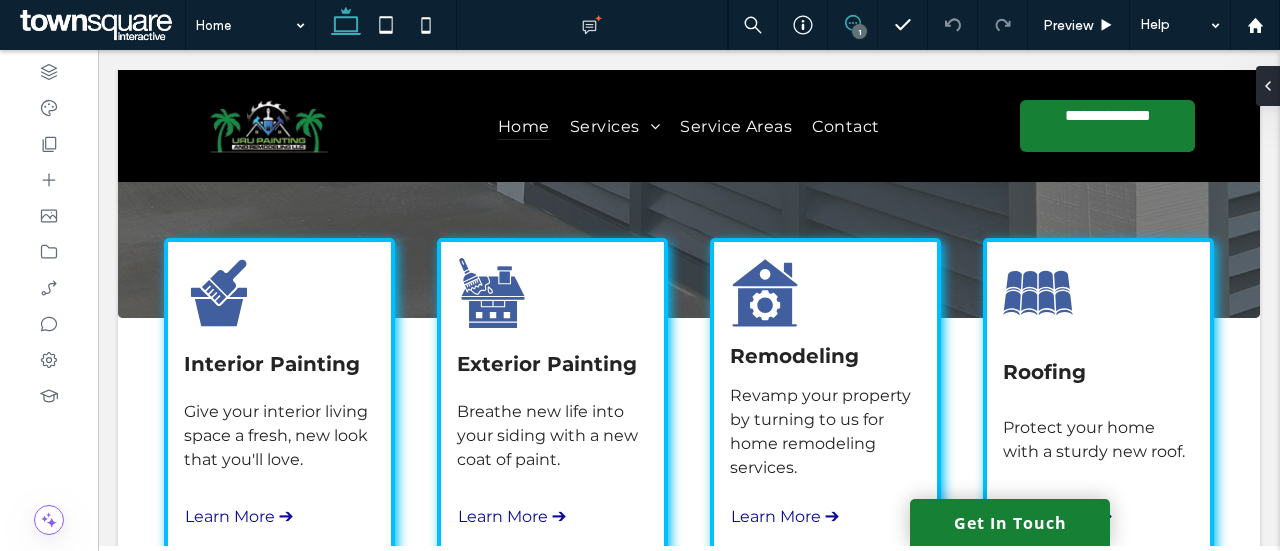 click at bounding box center [852, 23] 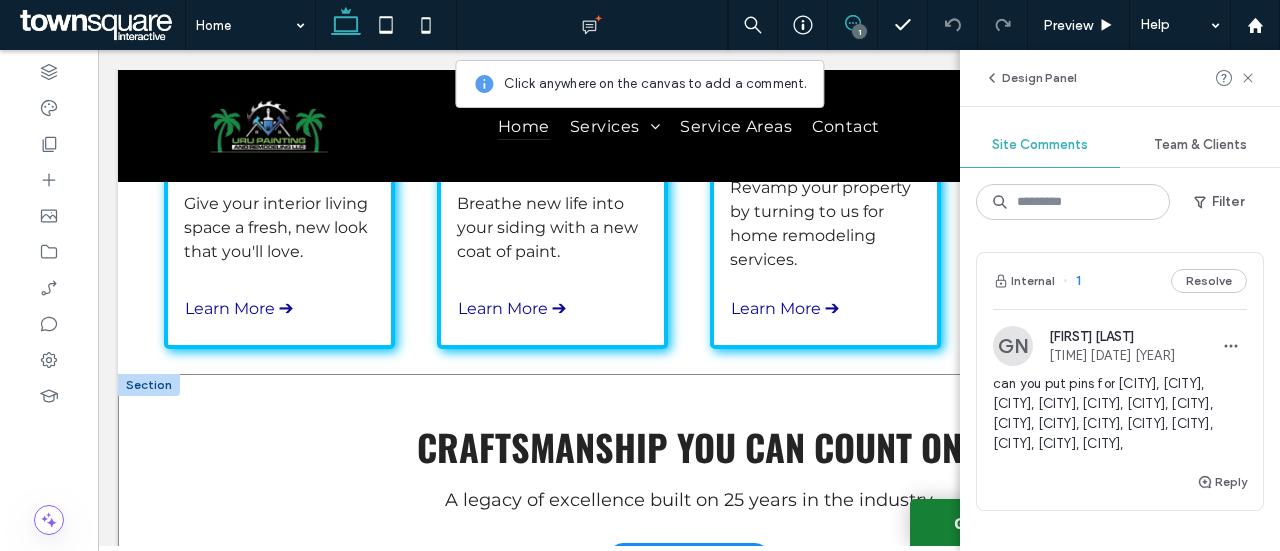 scroll, scrollTop: 946, scrollLeft: 0, axis: vertical 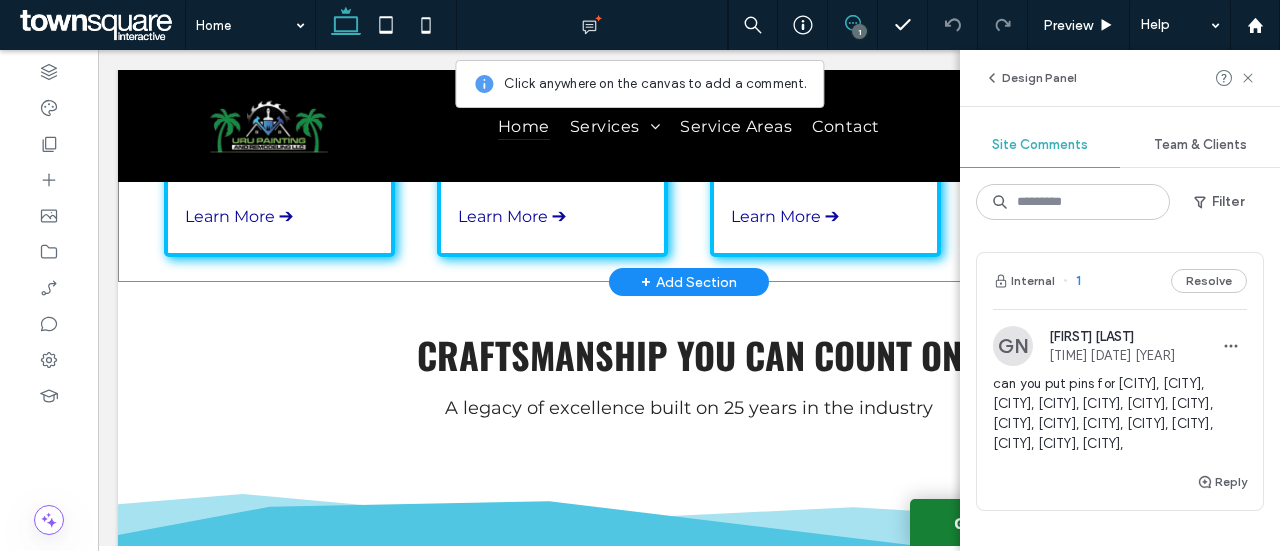click on "Interior Painting
Give your interior living space a fresh, new look that you'll love.
Learn More ➔
Exterior Painting
Breathe new life into your siding with a new coat of paint.
Learn More ➔
Remodeling
Revamp your property by turning to us for home remodeling services.
Learn More ➔
Roofing
Protect your home with a sturdy new roof.
Learn More ➔" at bounding box center (689, 110) 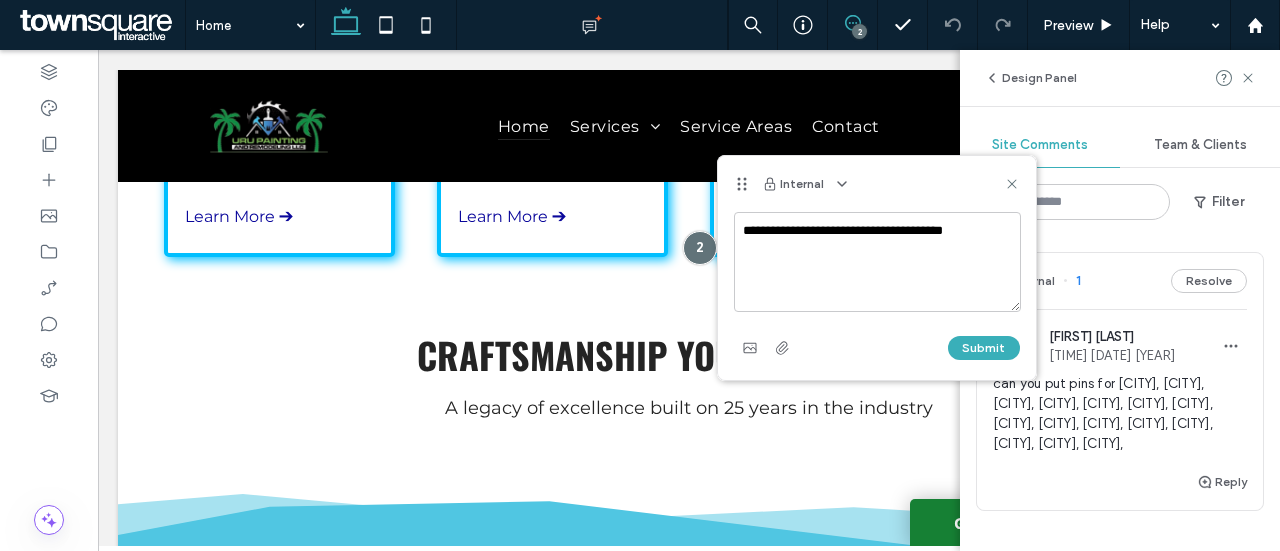 type on "**********" 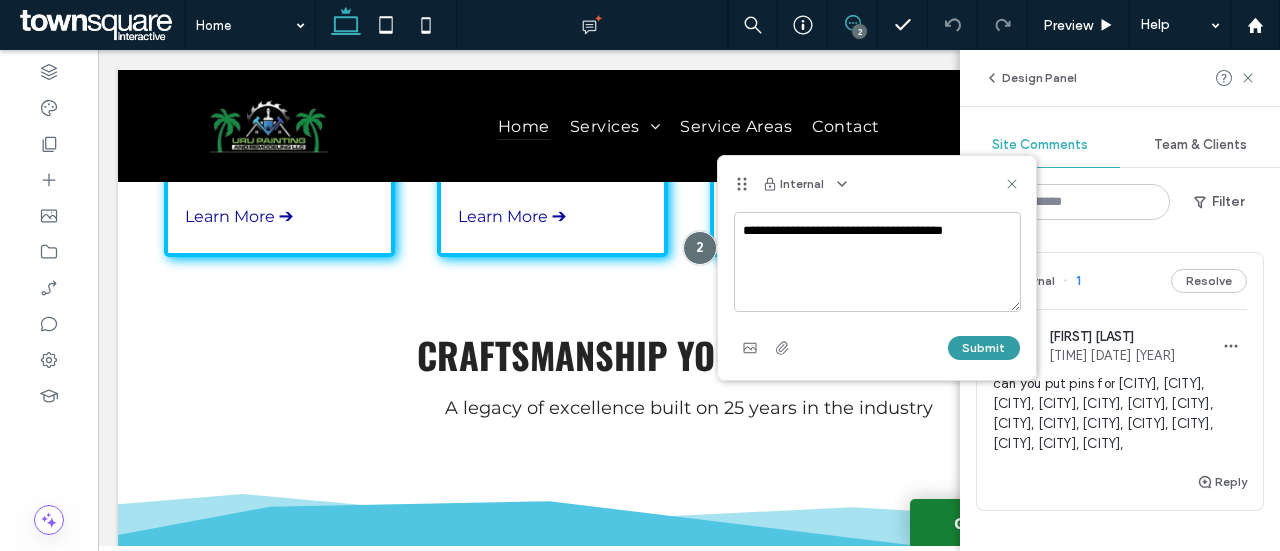 click on "Submit" at bounding box center [984, 348] 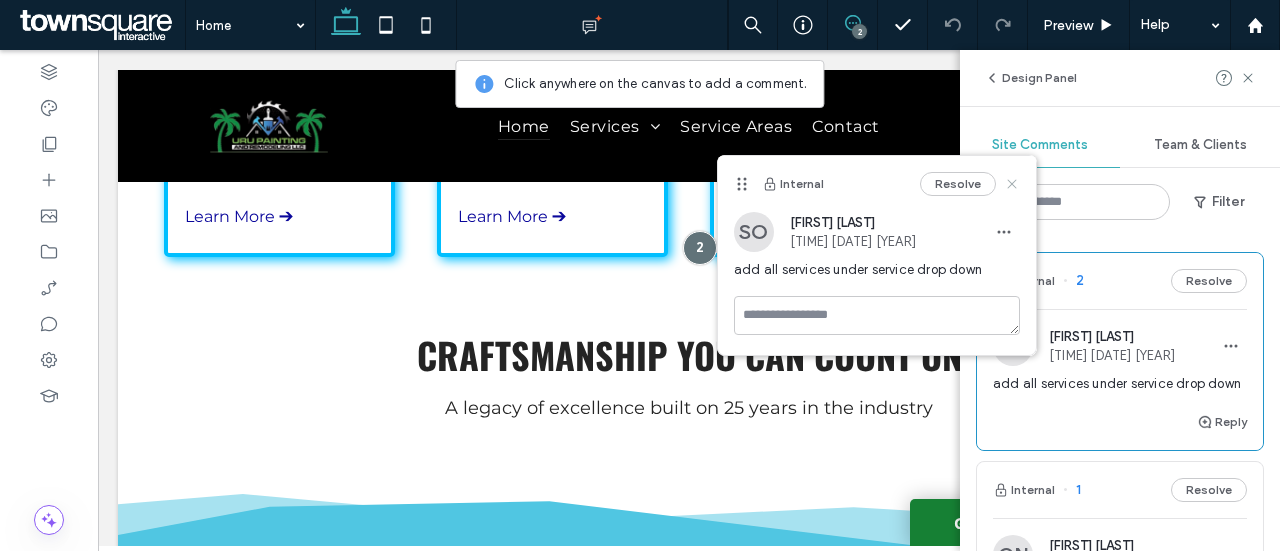 click 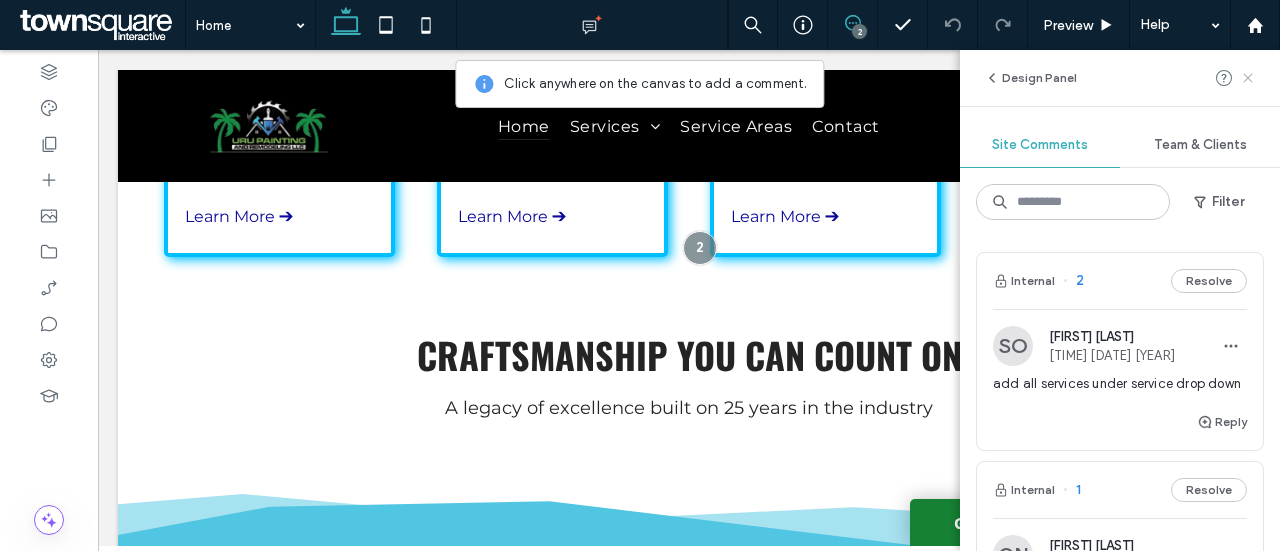 click at bounding box center [1248, 78] 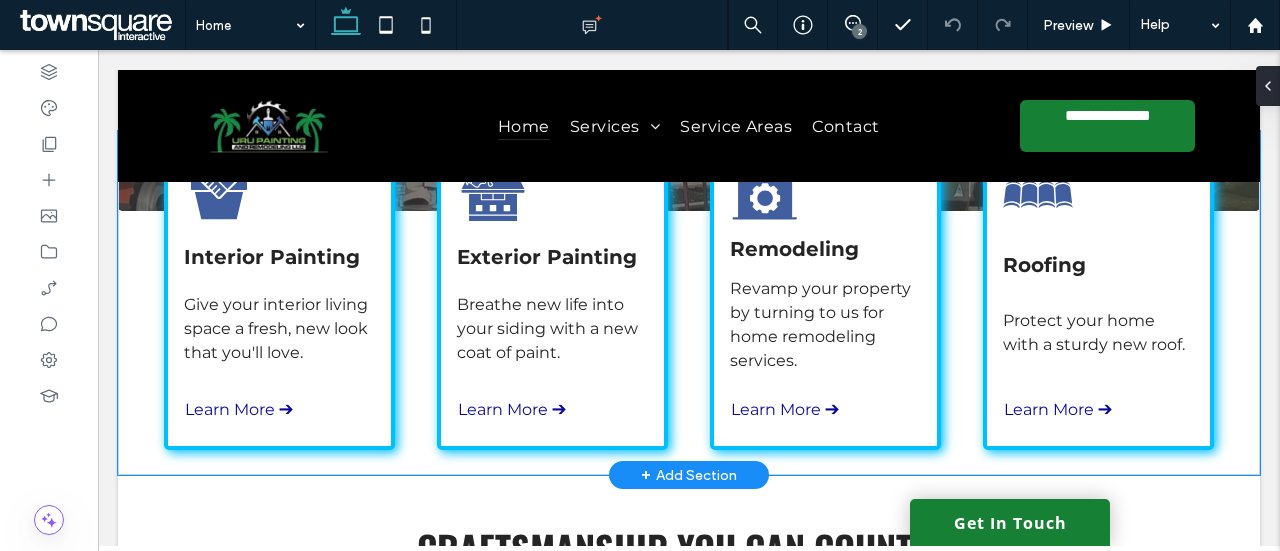 scroll, scrollTop: 746, scrollLeft: 0, axis: vertical 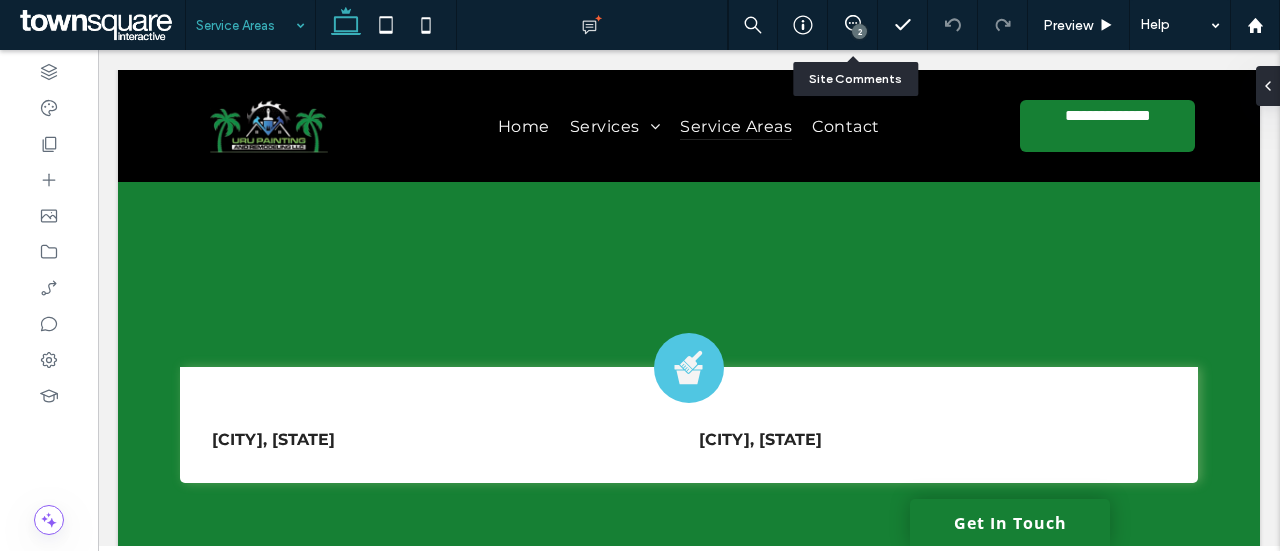 click on "2" at bounding box center [853, 25] 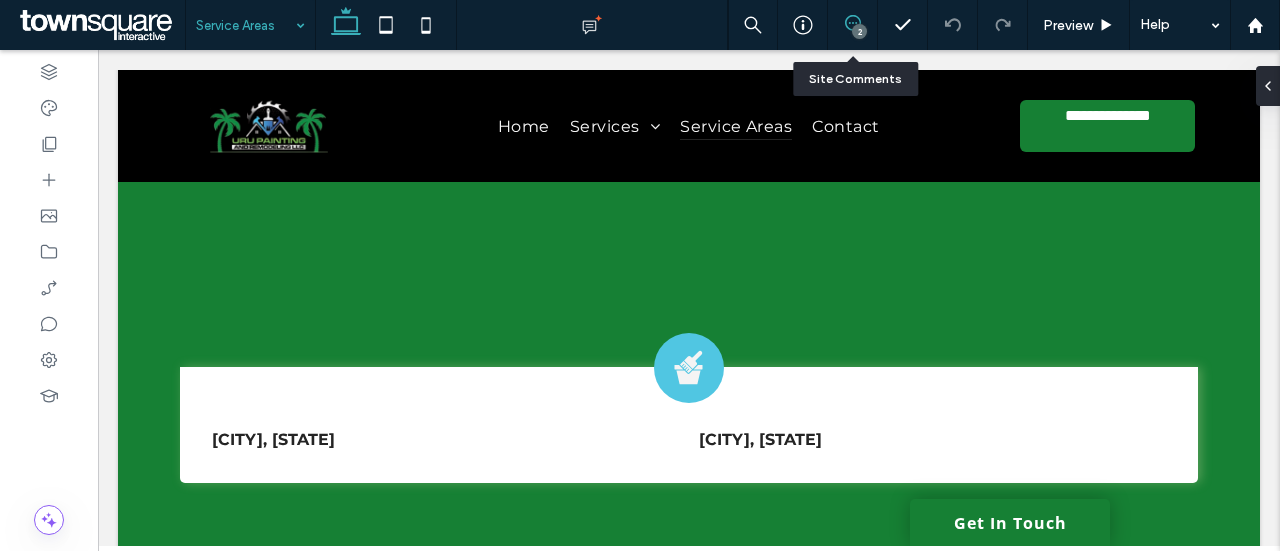 click 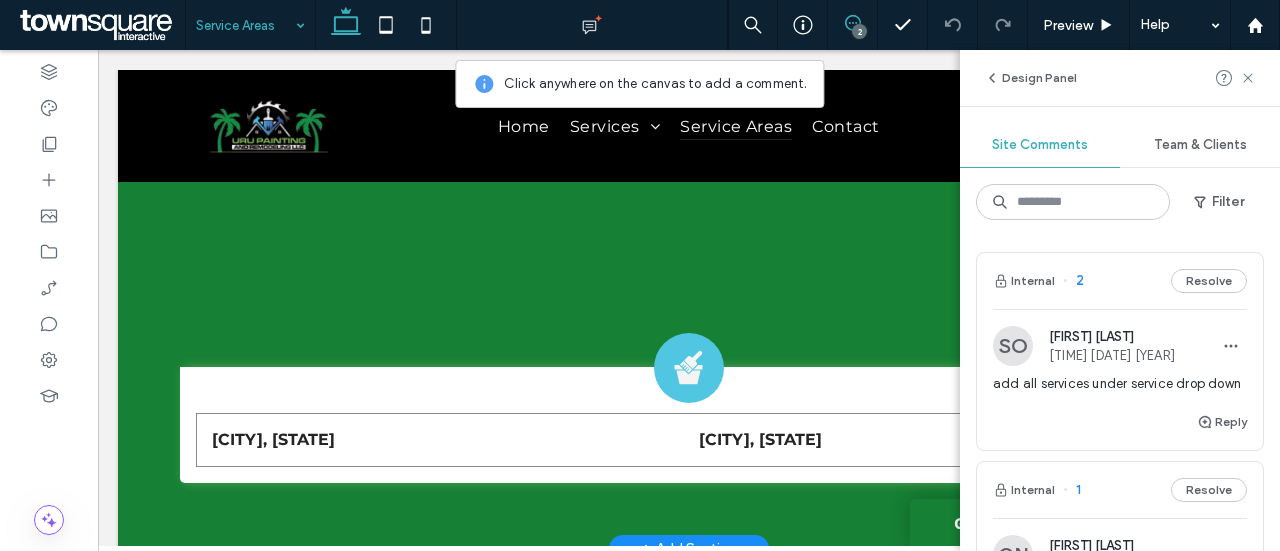 click on "Humble, TX
Galveston, TX" at bounding box center (689, 440) 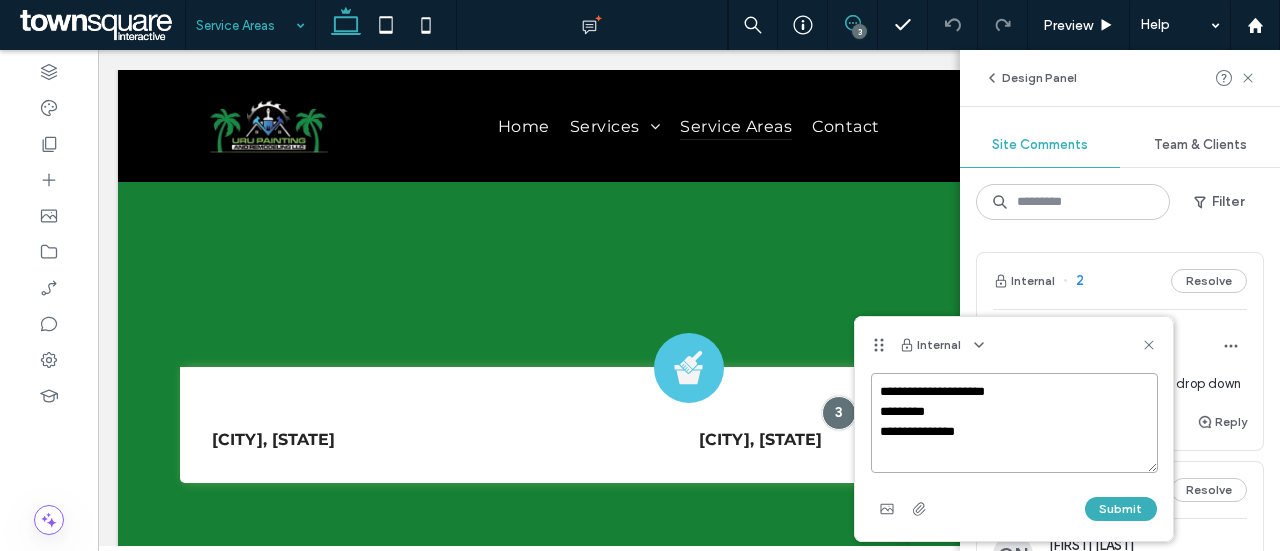 paste on "******" 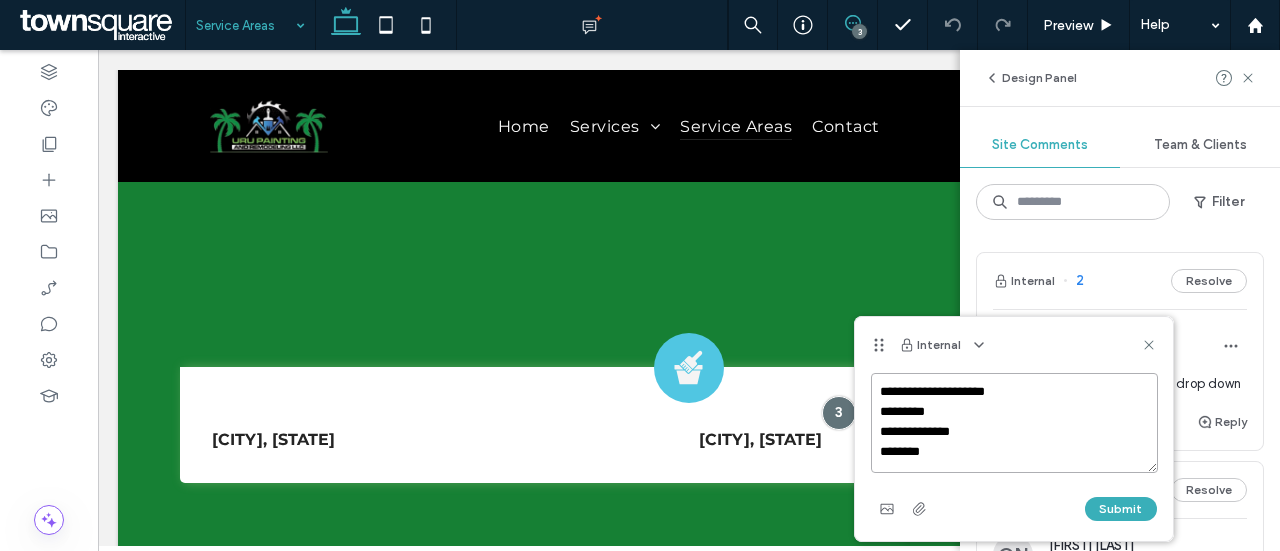 scroll, scrollTop: 8, scrollLeft: 0, axis: vertical 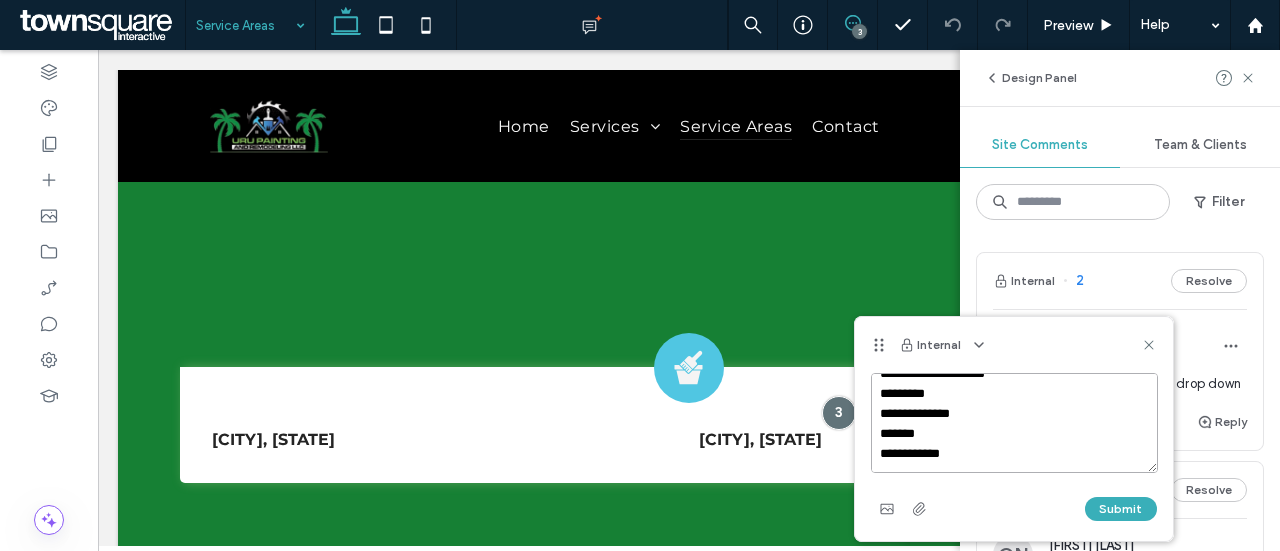 type on "**********" 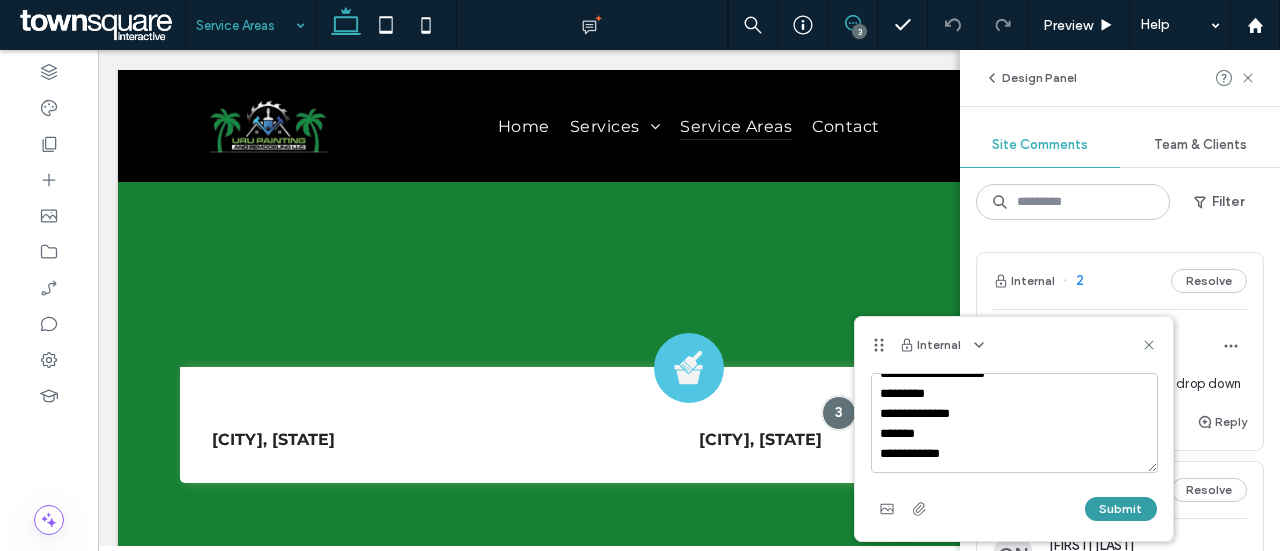 click on "Submit" at bounding box center (1121, 509) 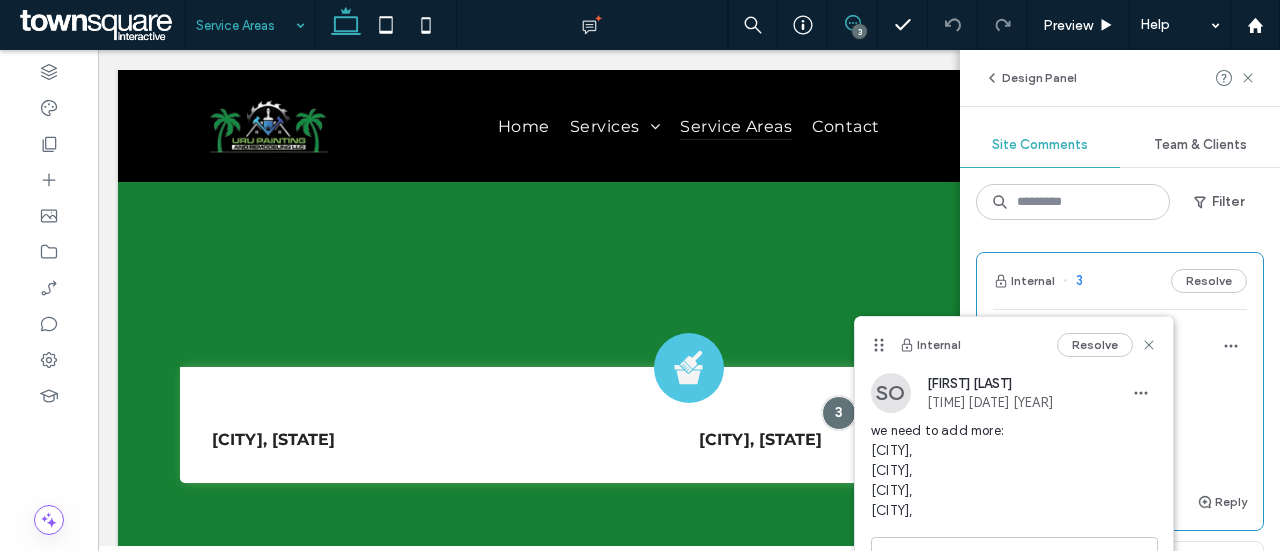 scroll, scrollTop: 0, scrollLeft: 0, axis: both 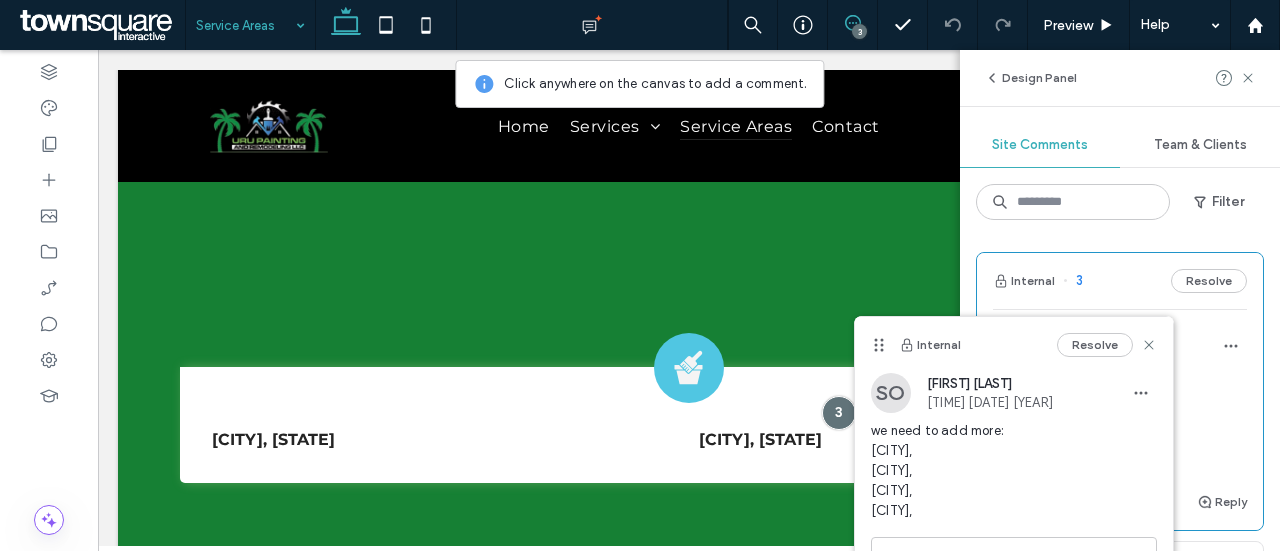 click on "Design Panel" at bounding box center (1120, 78) 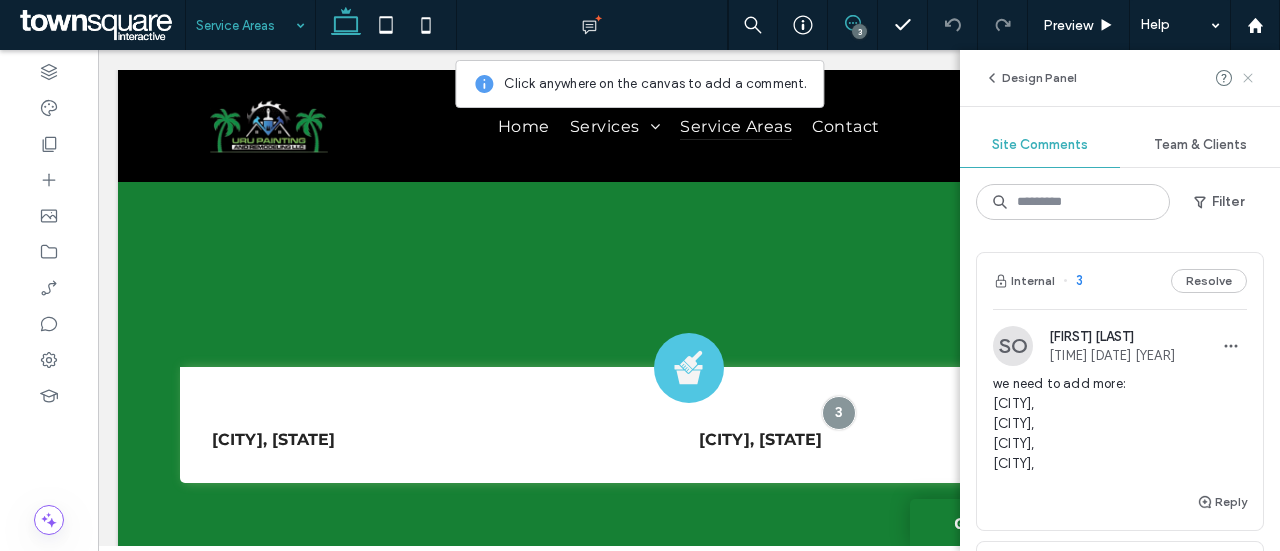 click 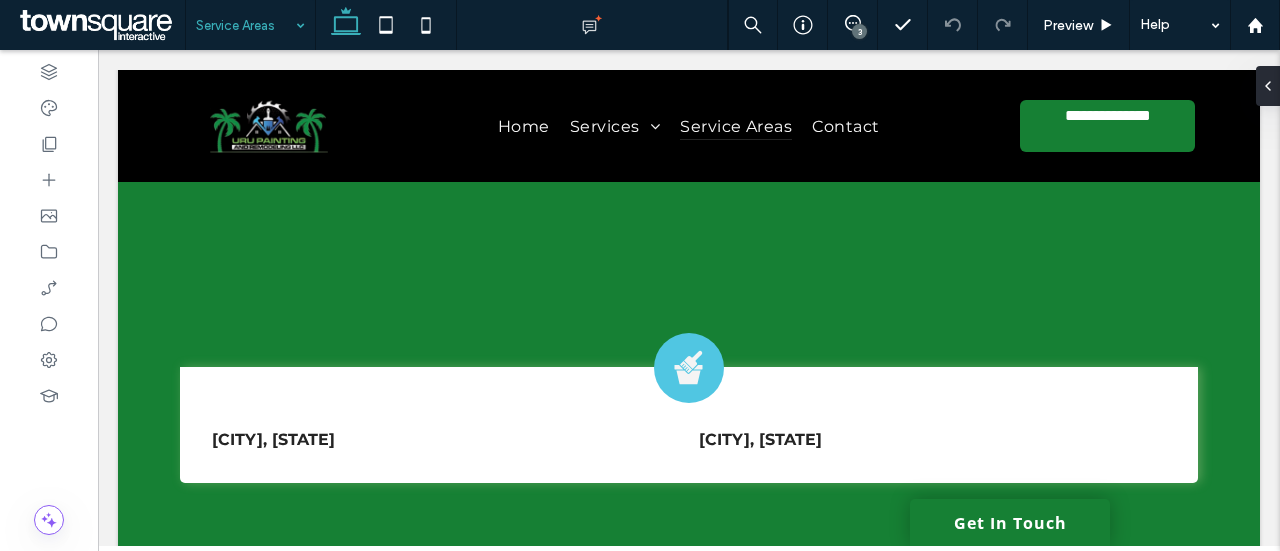 scroll, scrollTop: 500, scrollLeft: 0, axis: vertical 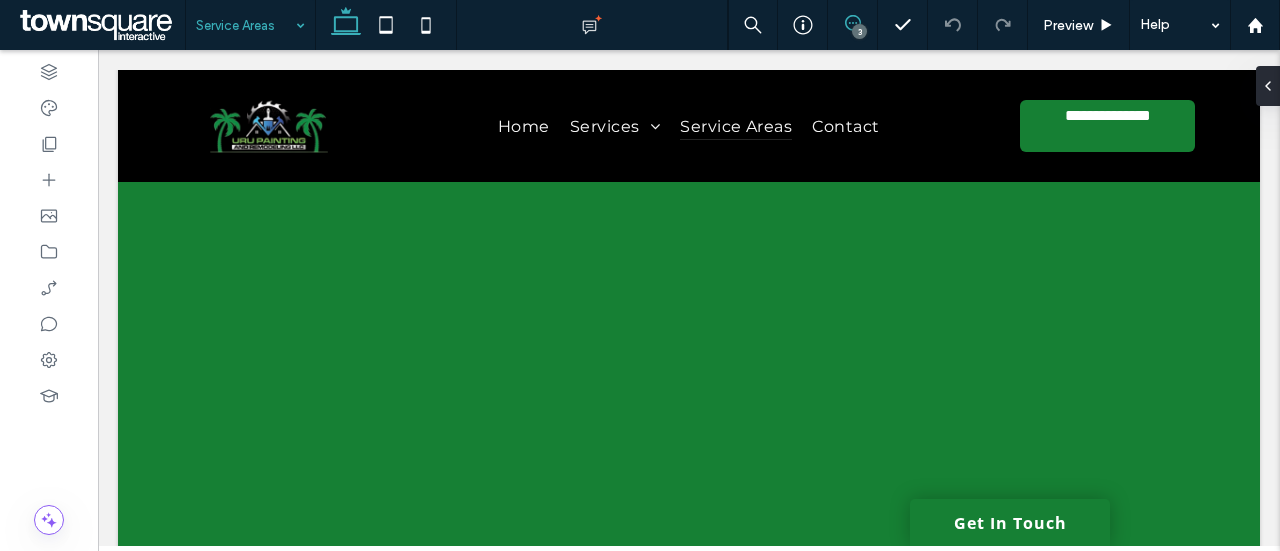 click 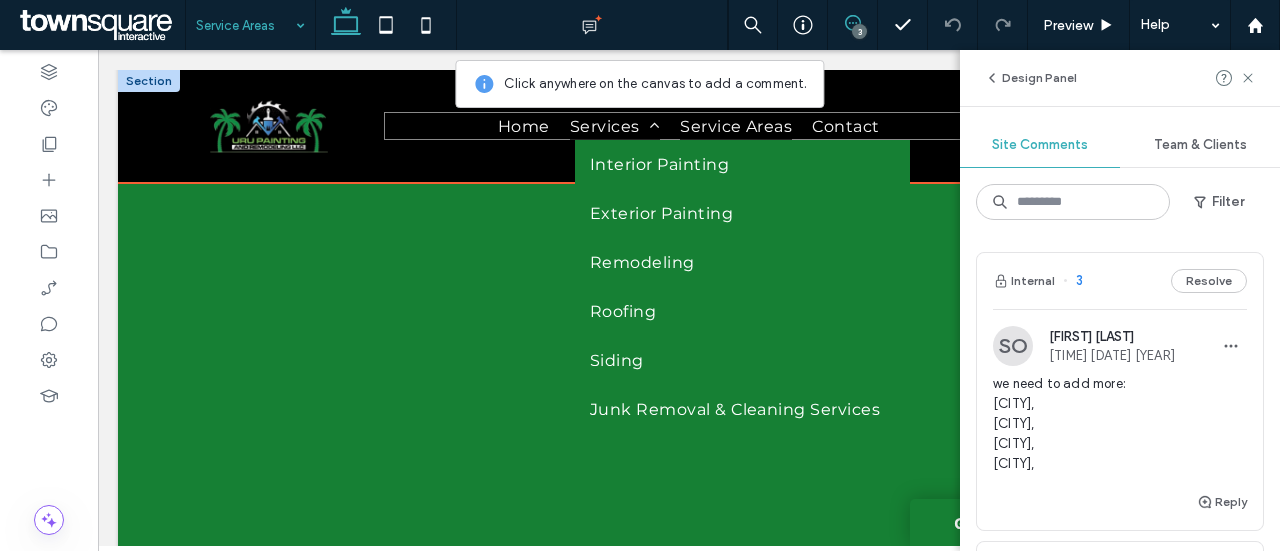 click on "Services" at bounding box center [615, 126] 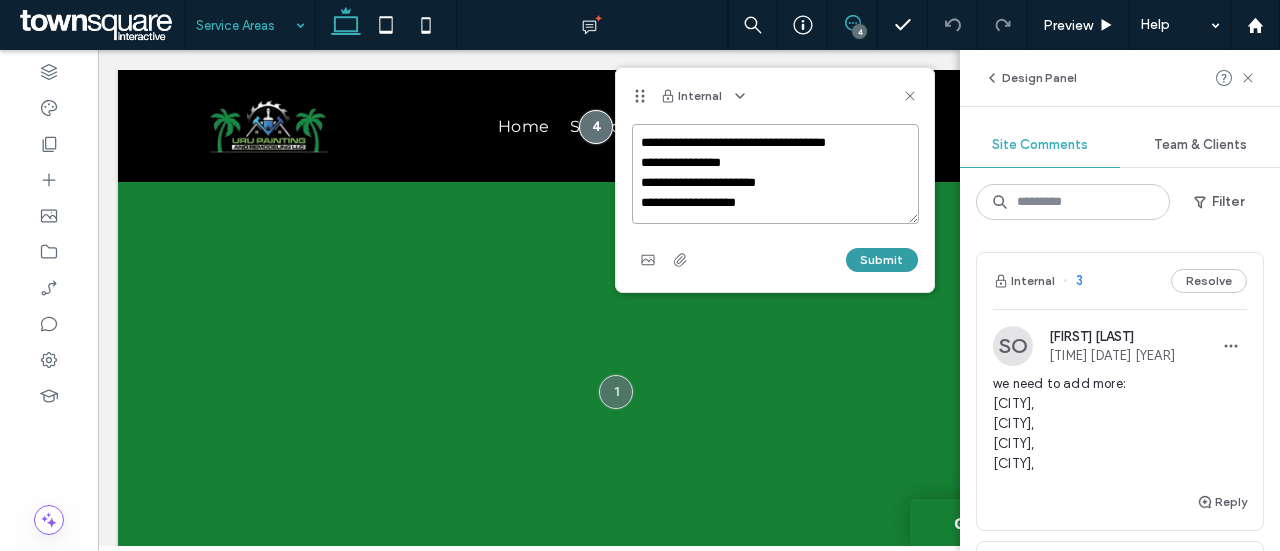 type on "**********" 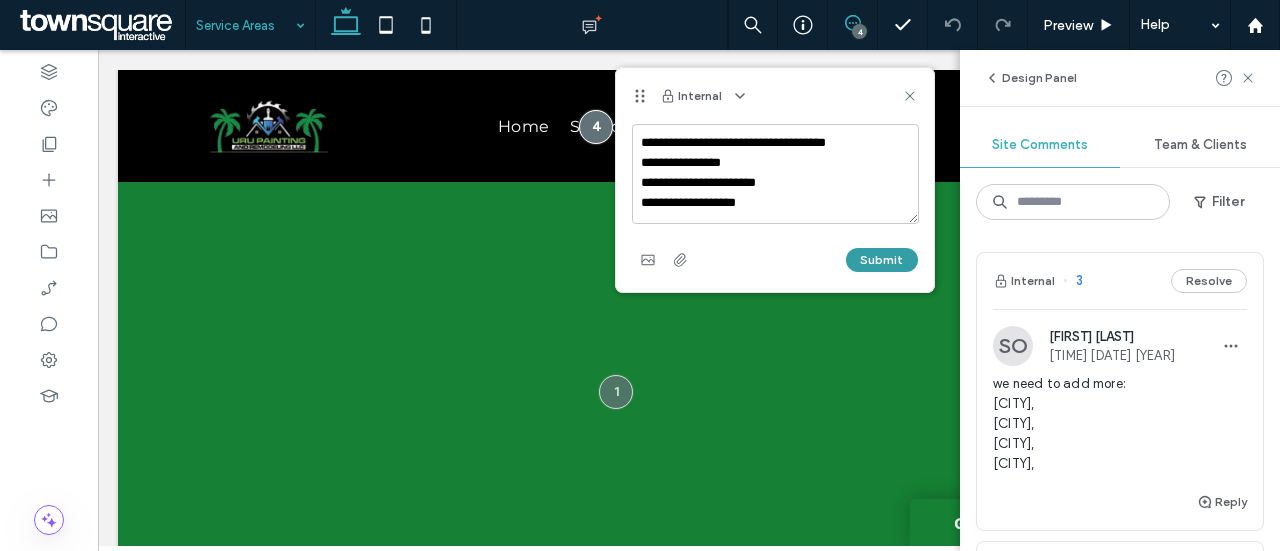 click on "Submit" at bounding box center (882, 260) 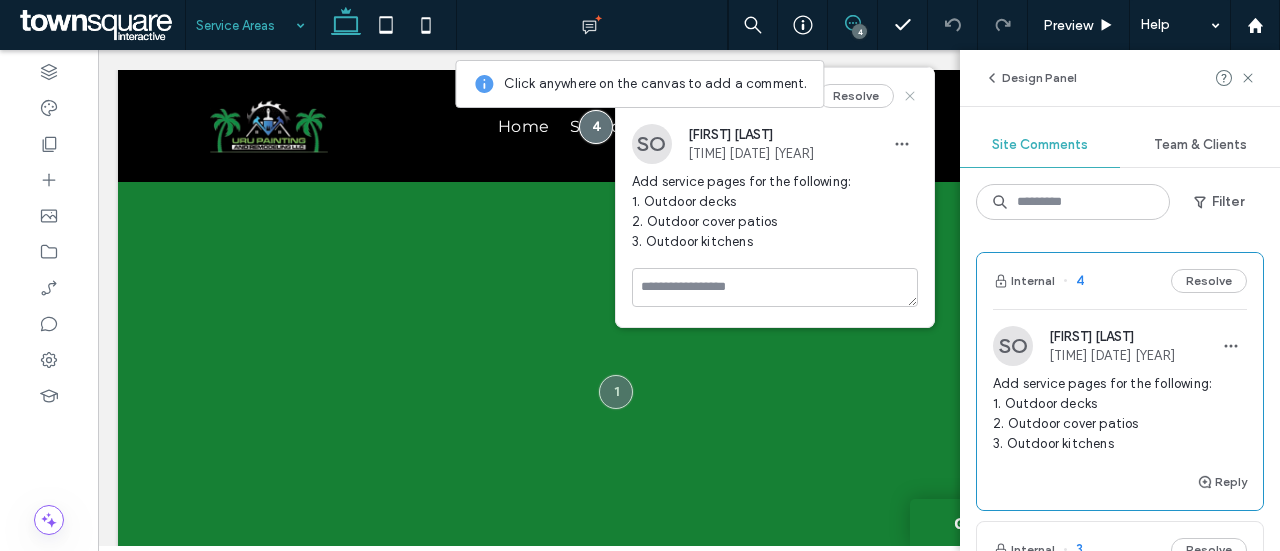 click 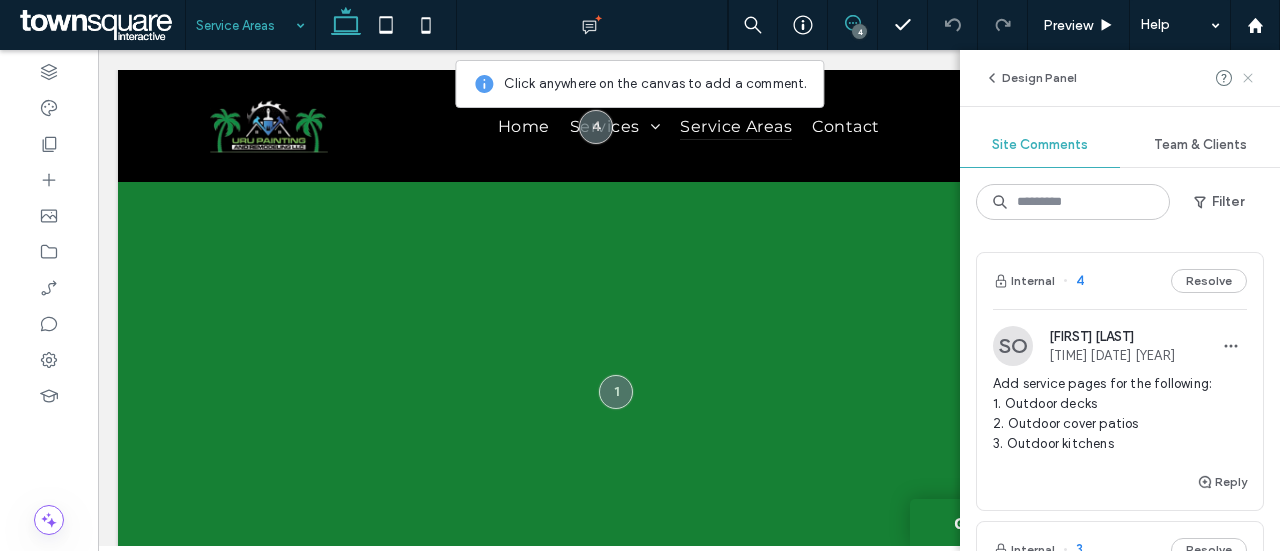 click 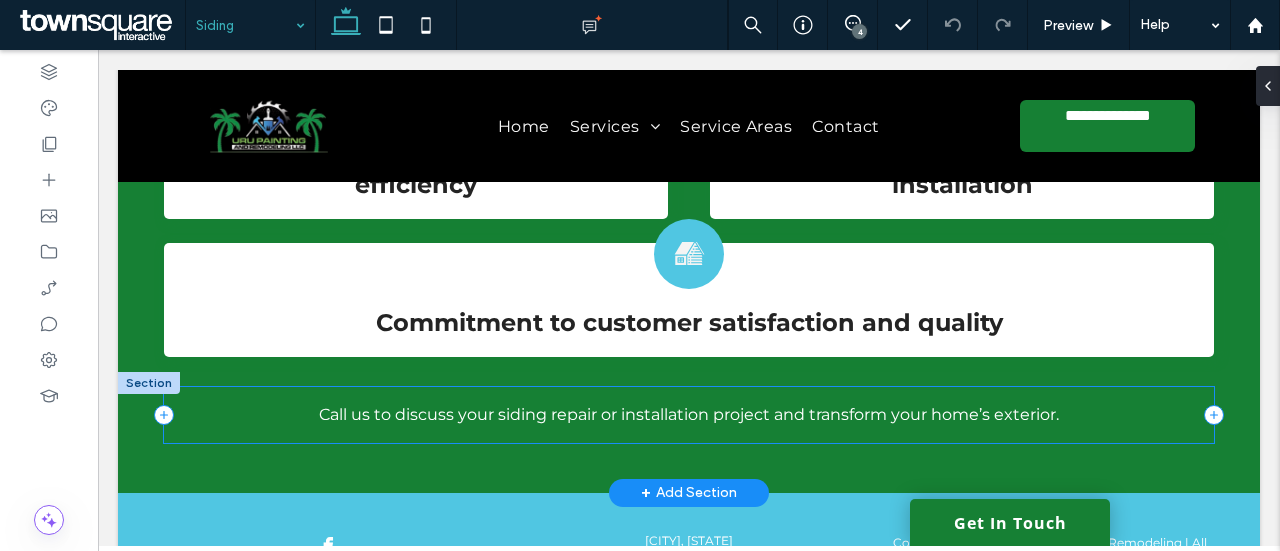 scroll, scrollTop: 1300, scrollLeft: 0, axis: vertical 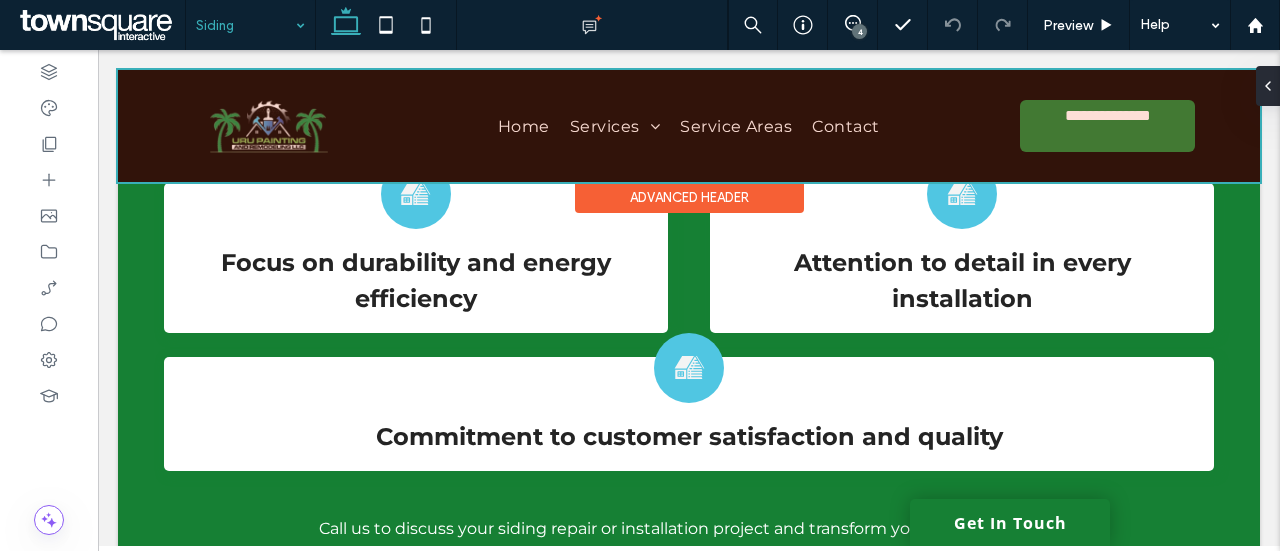 click at bounding box center [689, 126] 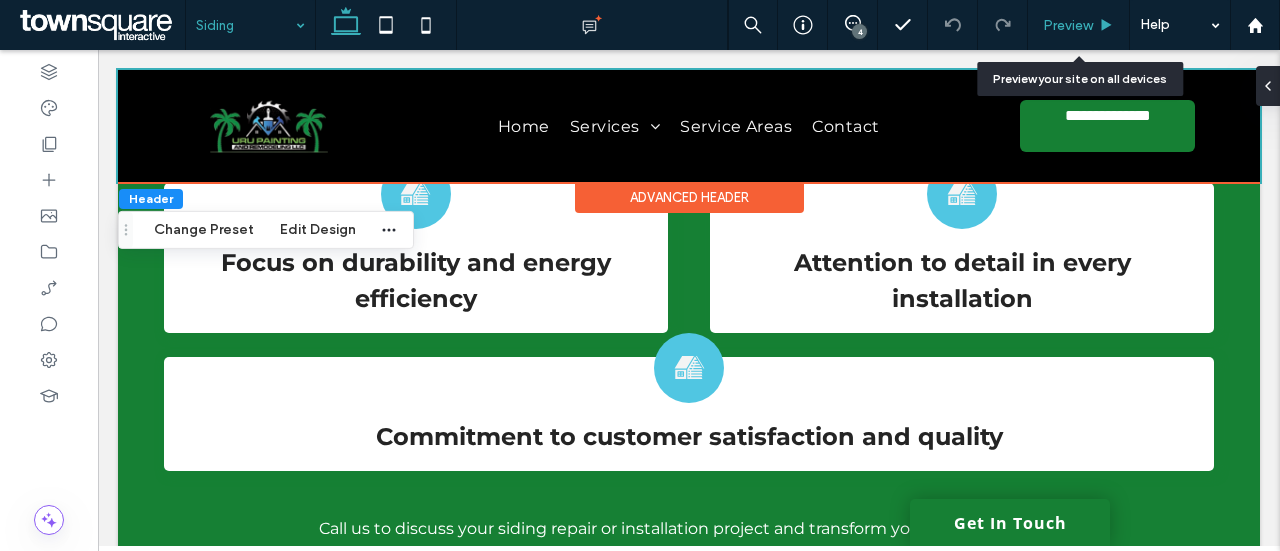 click on "Preview" at bounding box center [1078, 25] 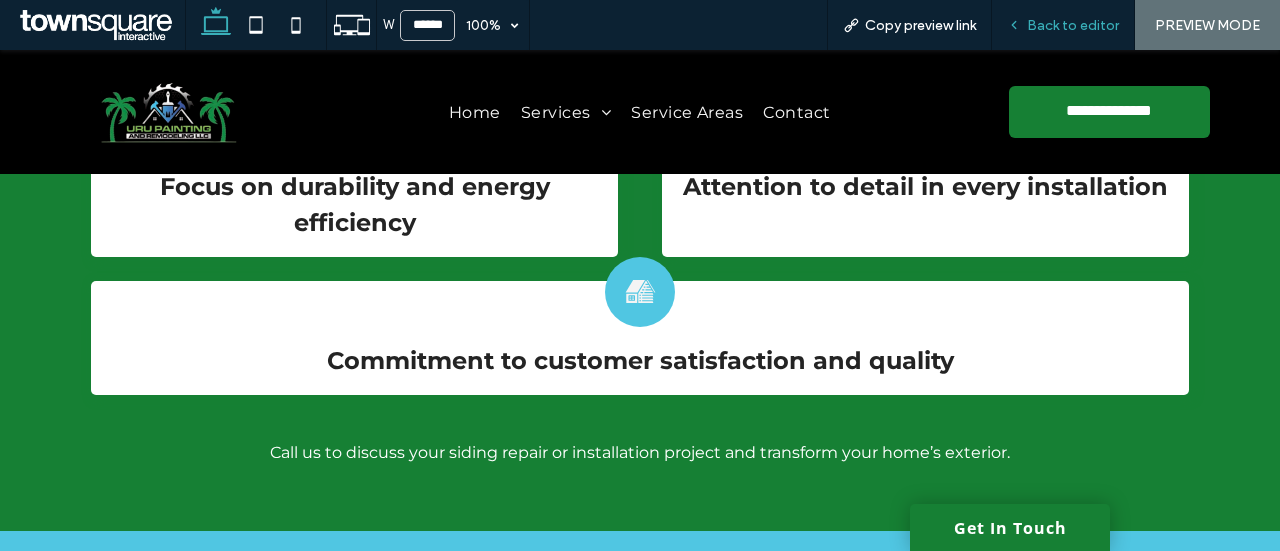 click on "Back to editor" at bounding box center (1073, 25) 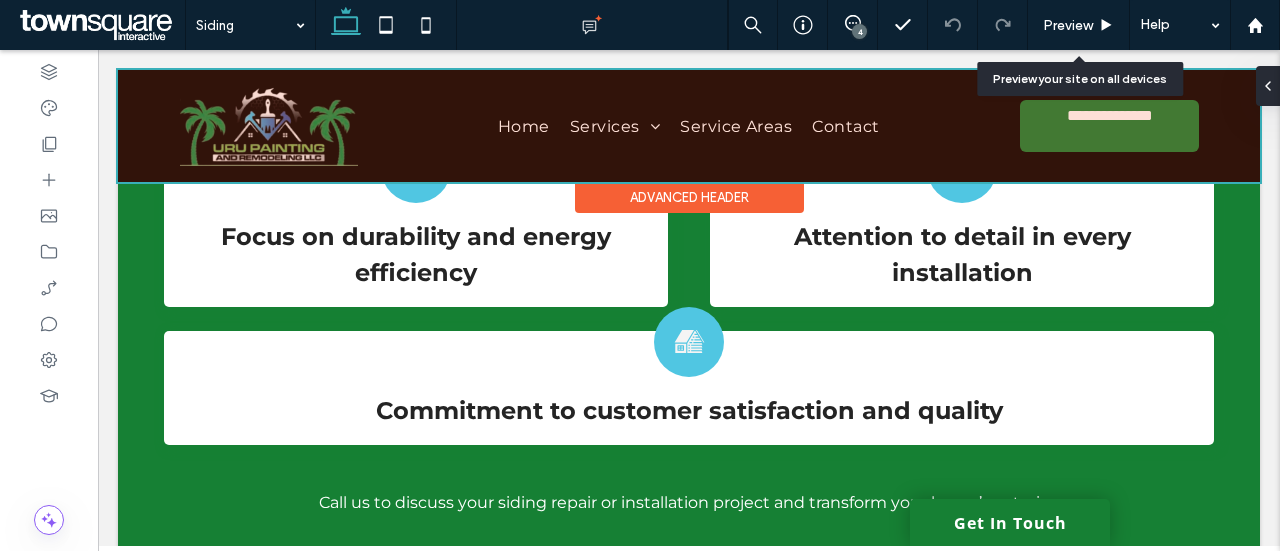 scroll, scrollTop: 1384, scrollLeft: 0, axis: vertical 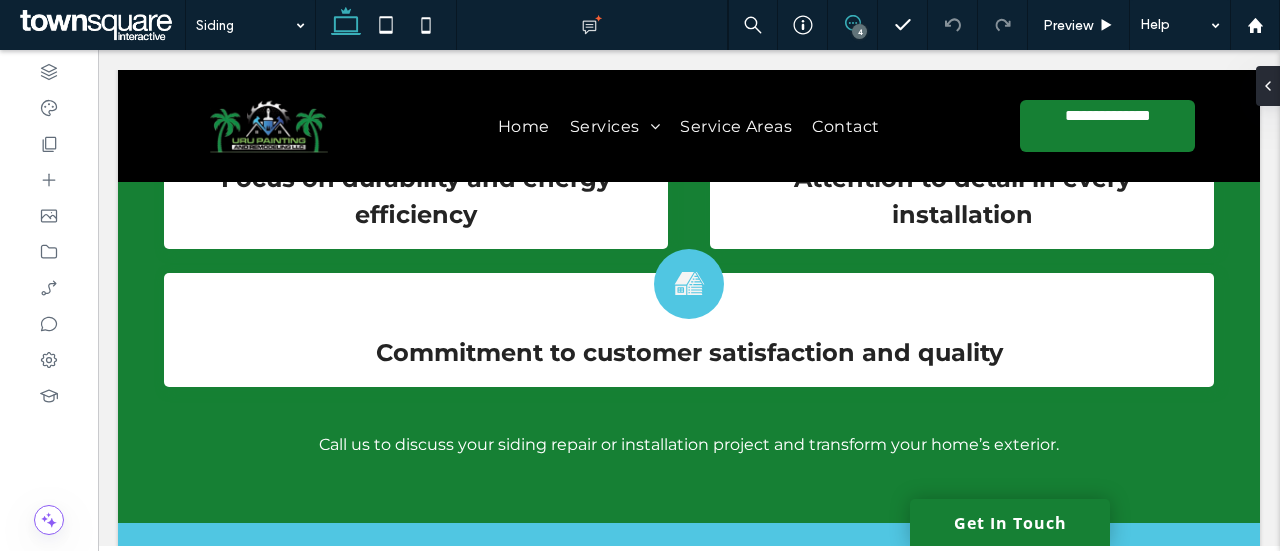 click at bounding box center [852, 23] 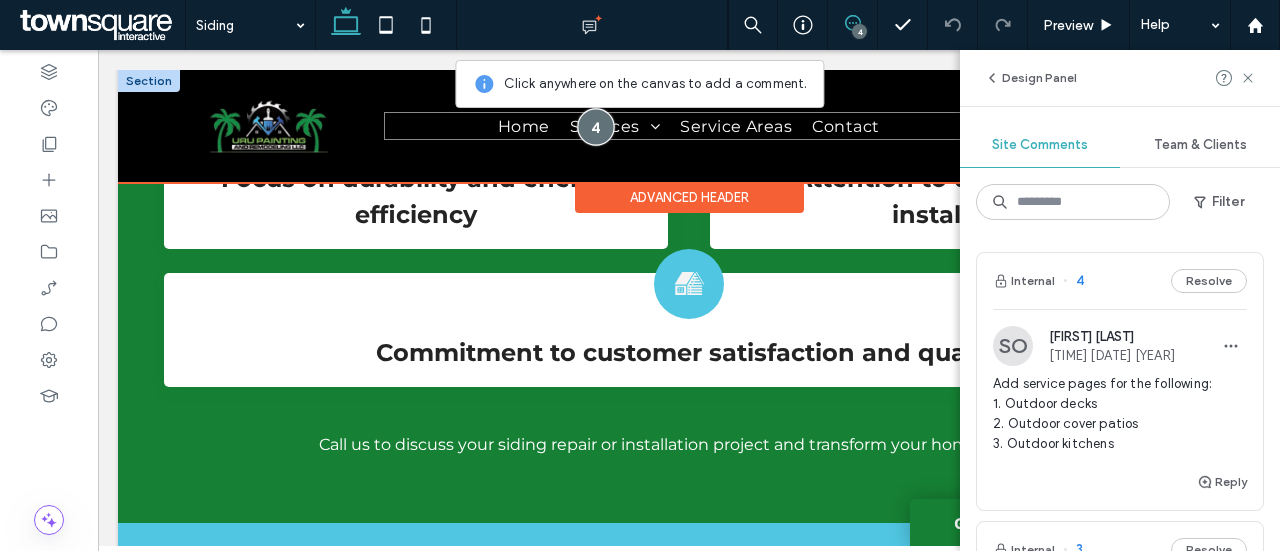 click at bounding box center (596, 126) 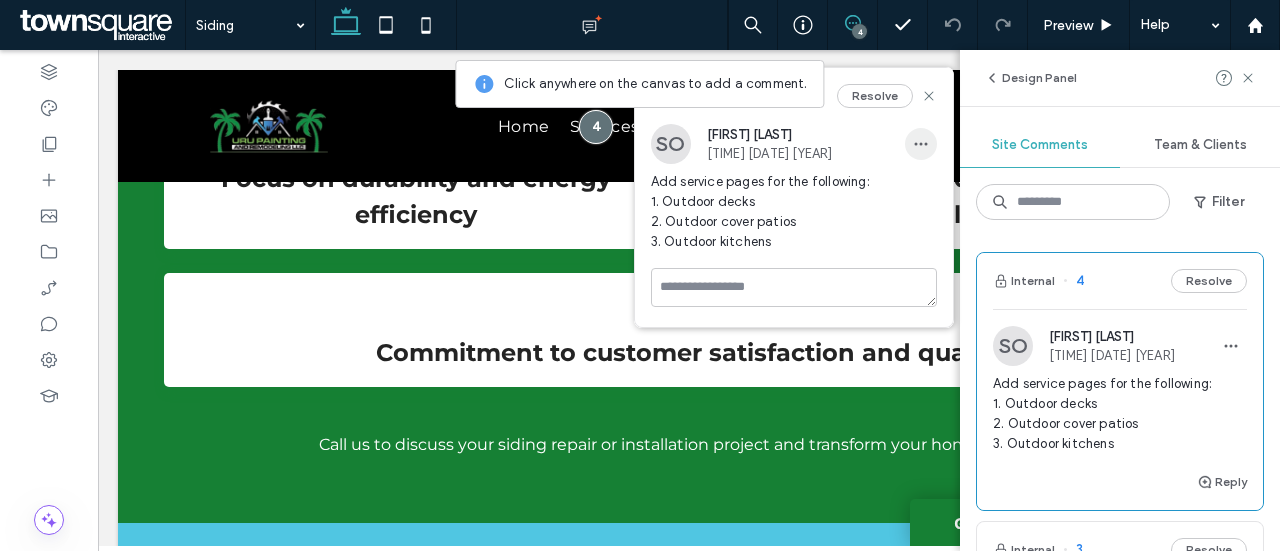 click 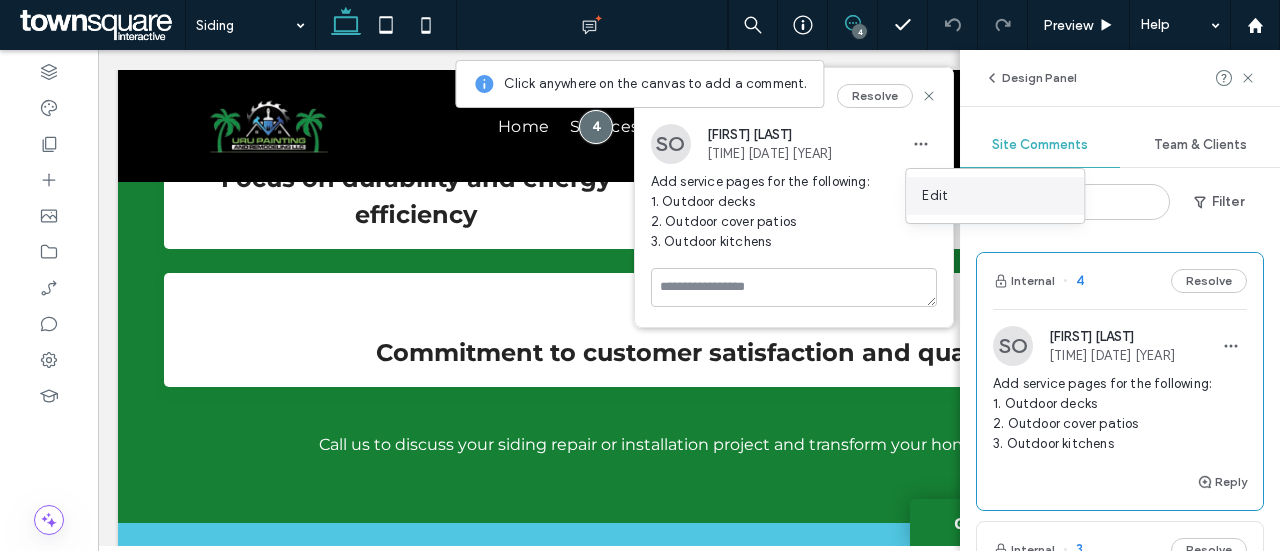 drag, startPoint x: 959, startPoint y: 189, endPoint x: 856, endPoint y: 139, distance: 114.494545 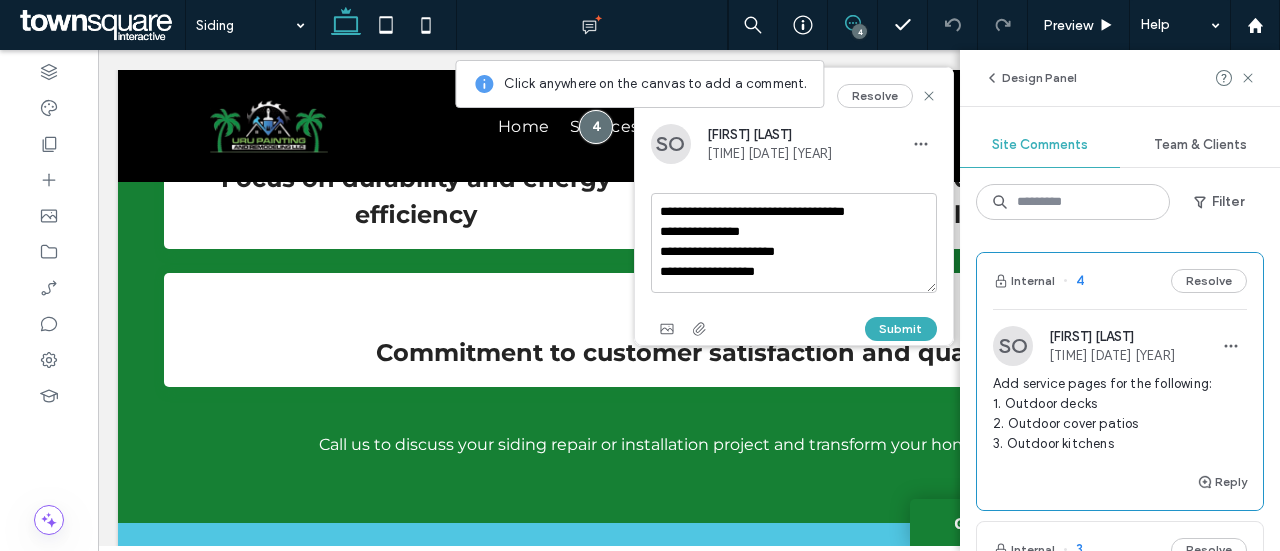 drag, startPoint x: 800, startPoint y: 265, endPoint x: 796, endPoint y: 277, distance: 12.649111 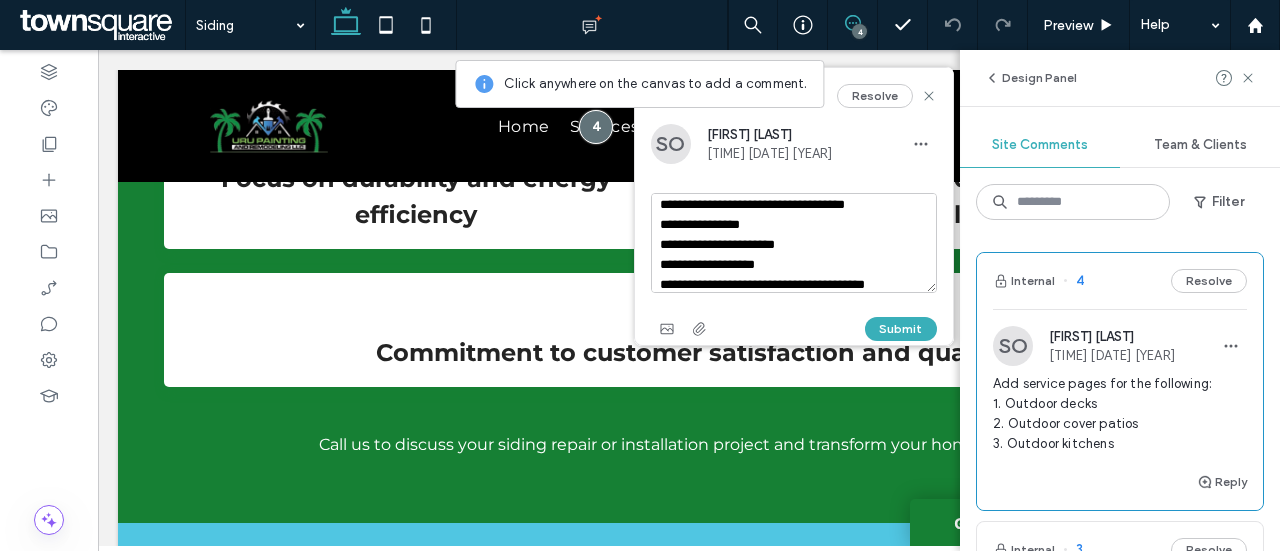 scroll, scrollTop: 27, scrollLeft: 0, axis: vertical 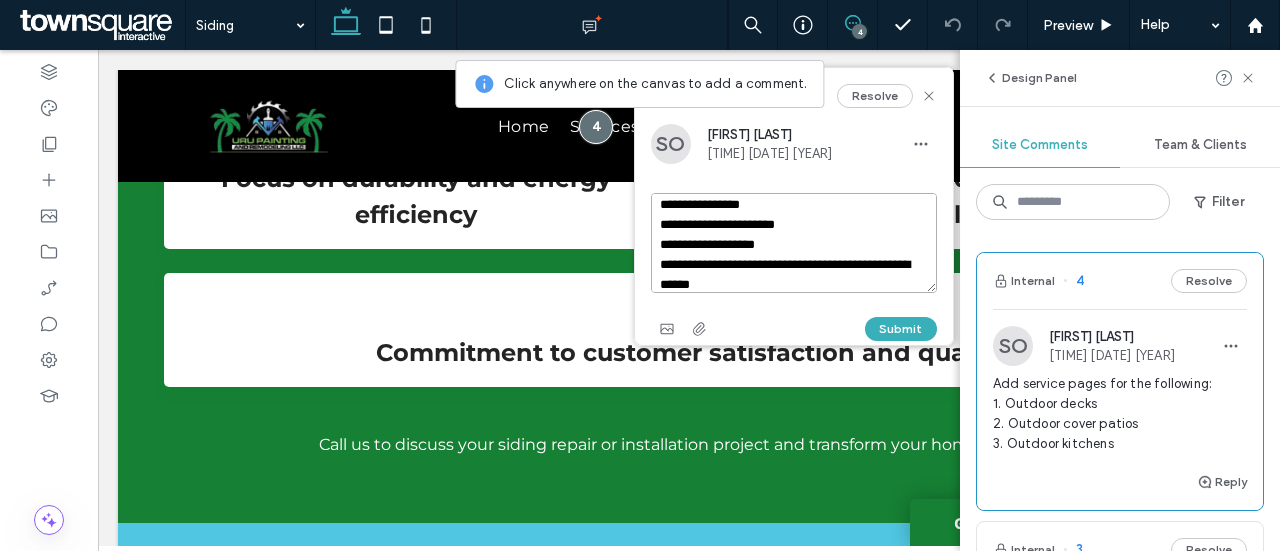 click on "**********" at bounding box center (794, 243) 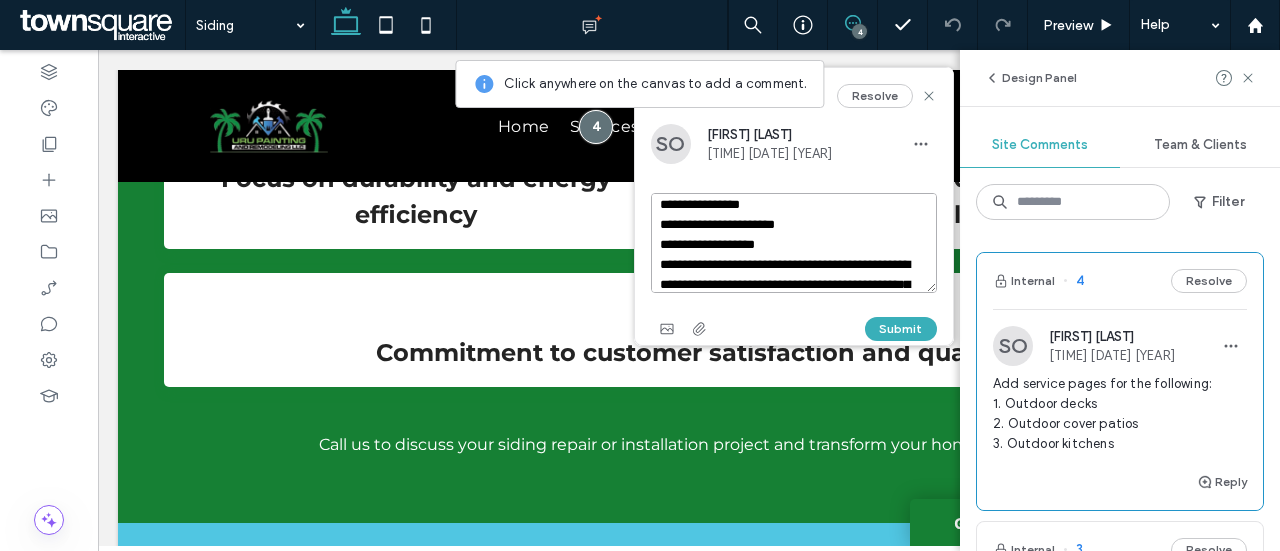 scroll, scrollTop: 67, scrollLeft: 0, axis: vertical 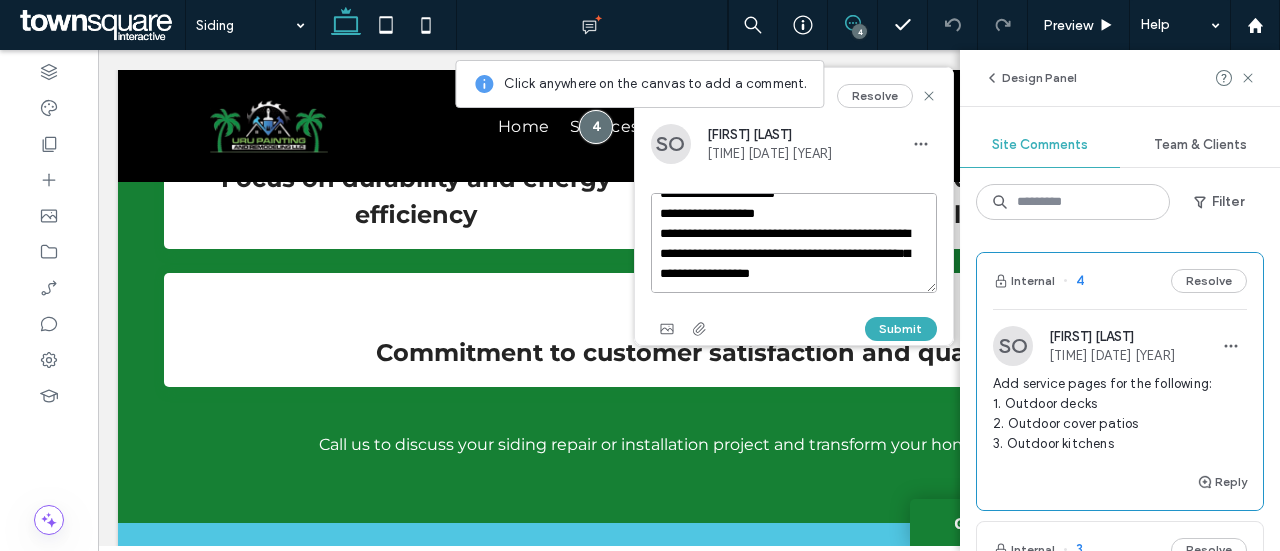 click on "**********" at bounding box center [794, 243] 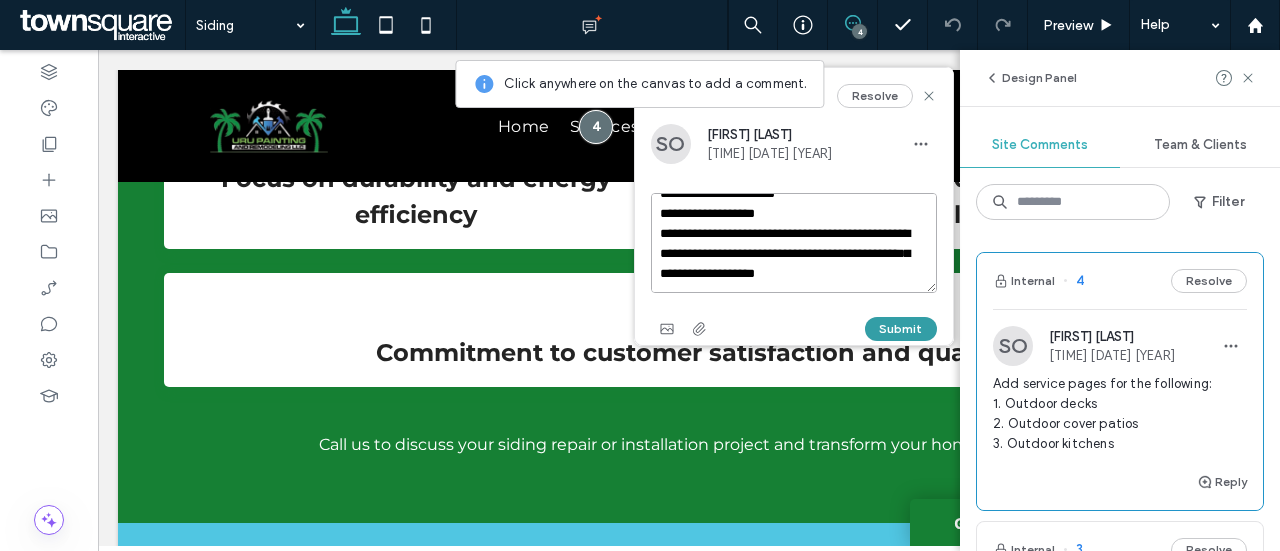 type on "**********" 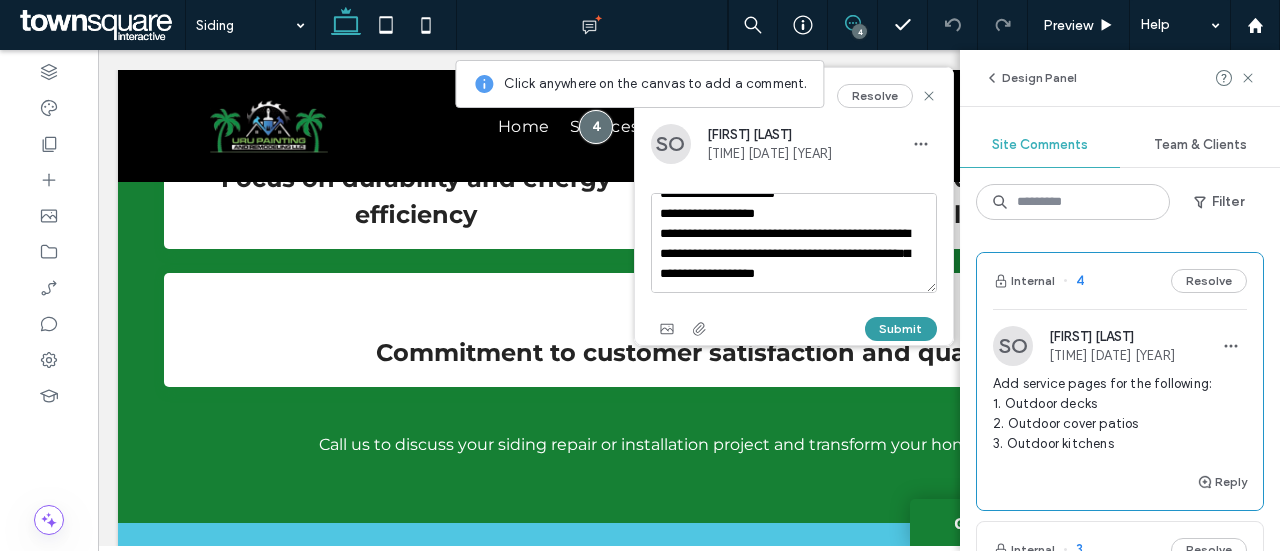 click on "Submit" at bounding box center [901, 329] 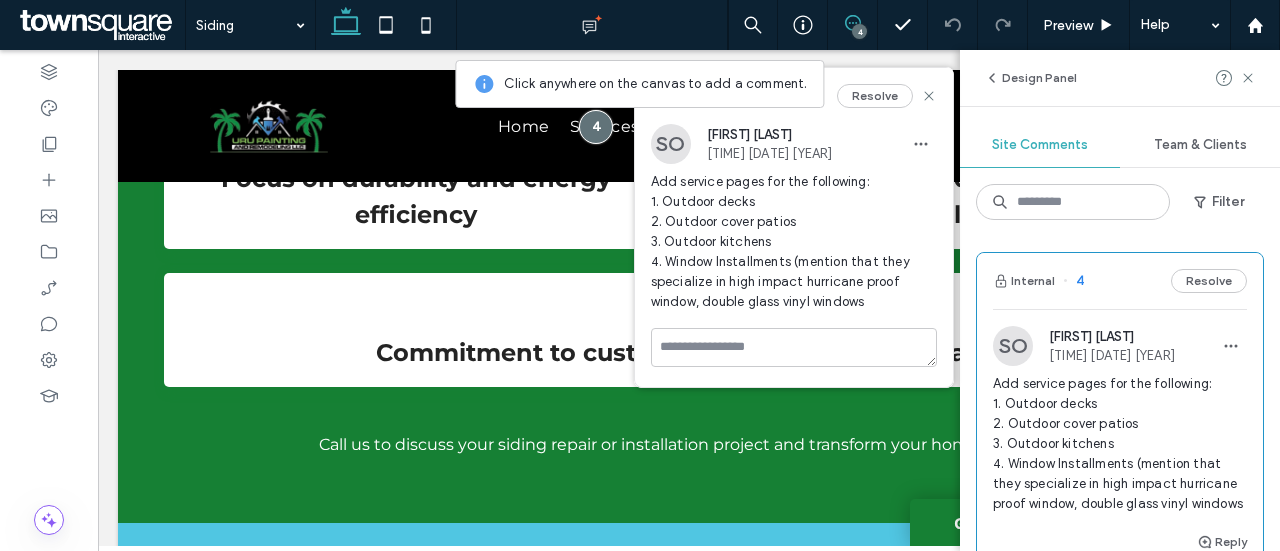 click on "Resolve" at bounding box center (887, 96) 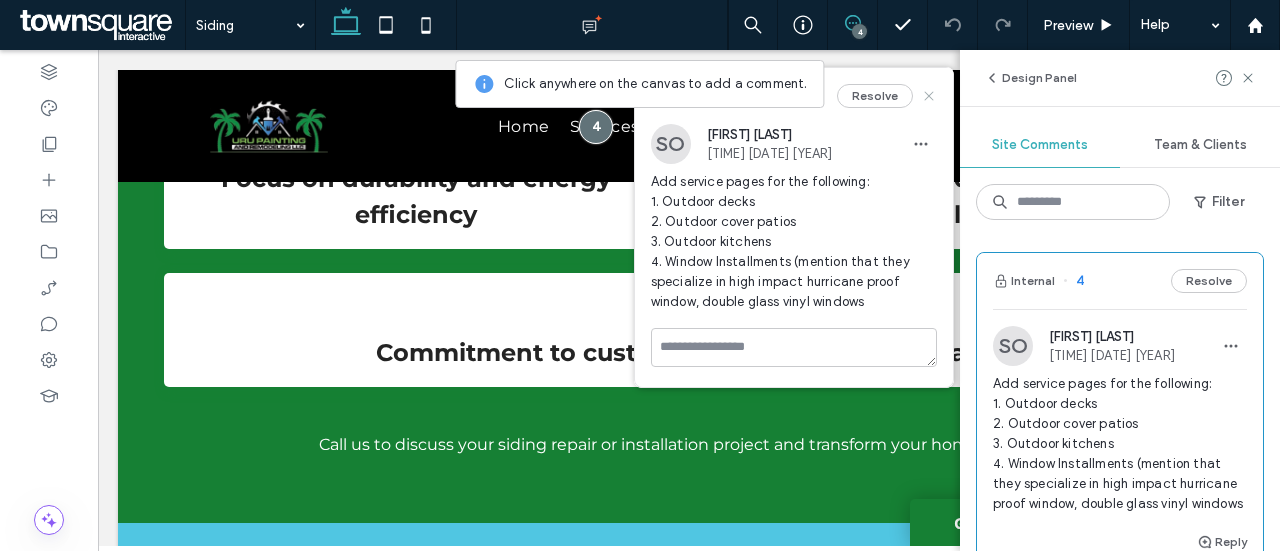 click 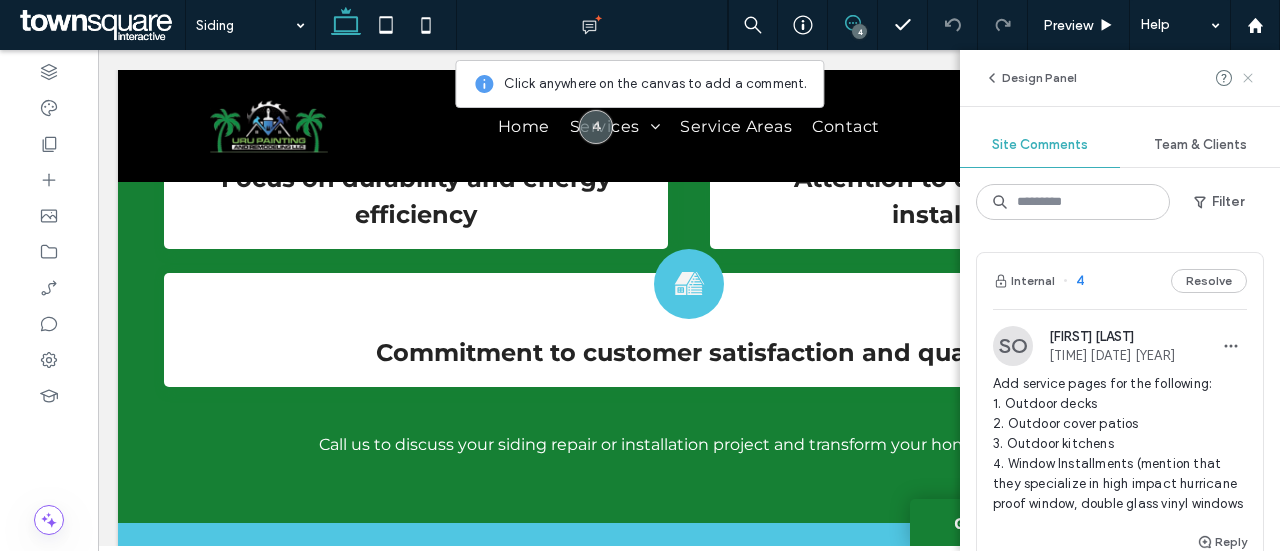 click 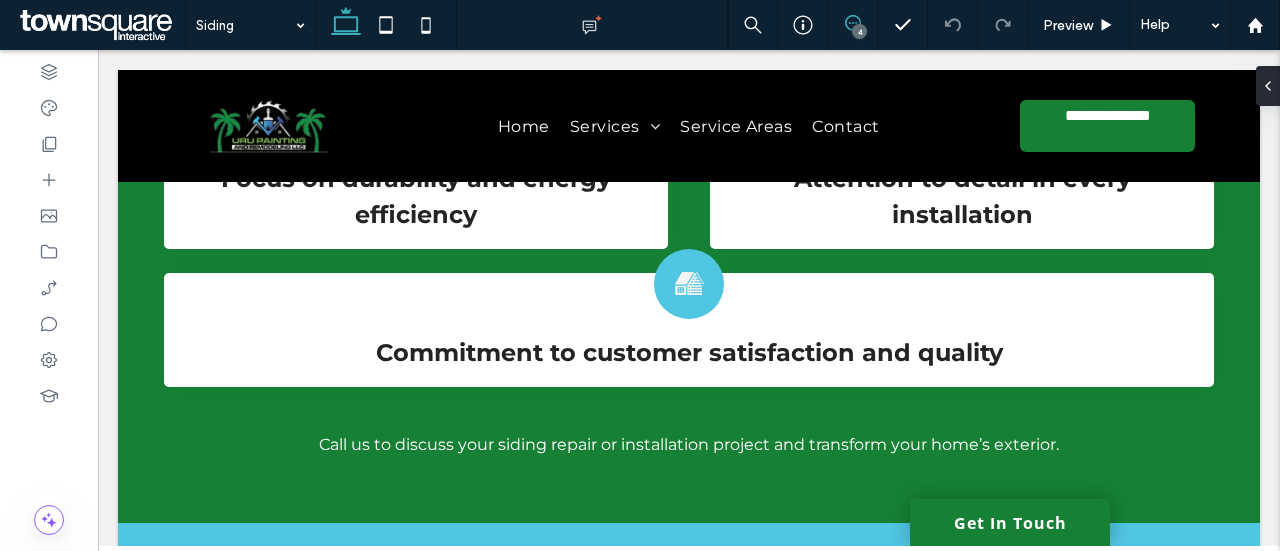 click 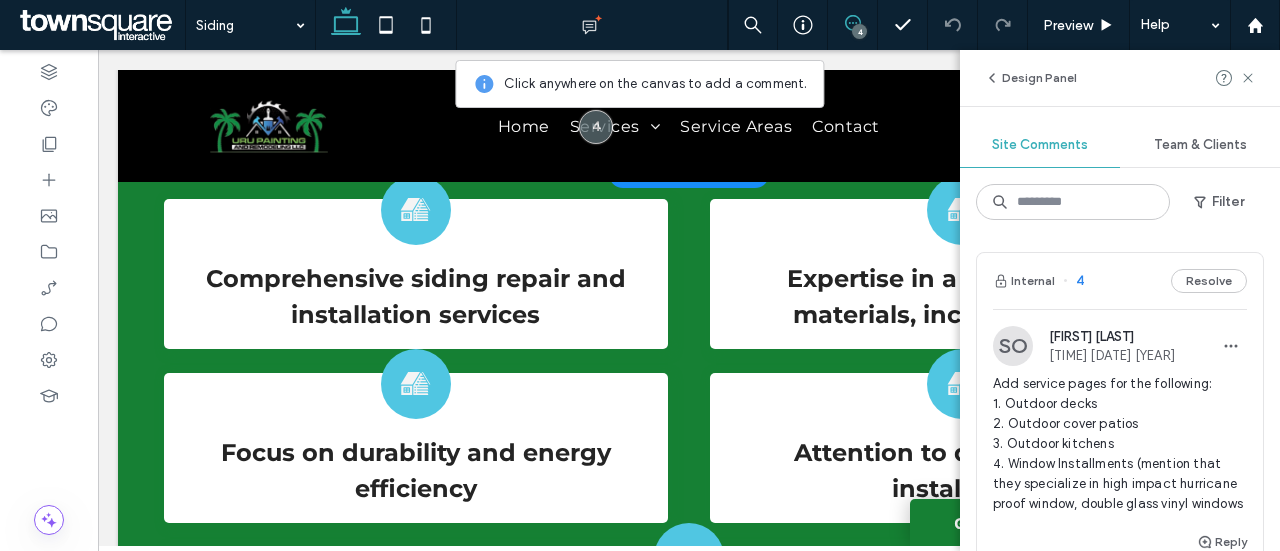 scroll, scrollTop: 1300, scrollLeft: 0, axis: vertical 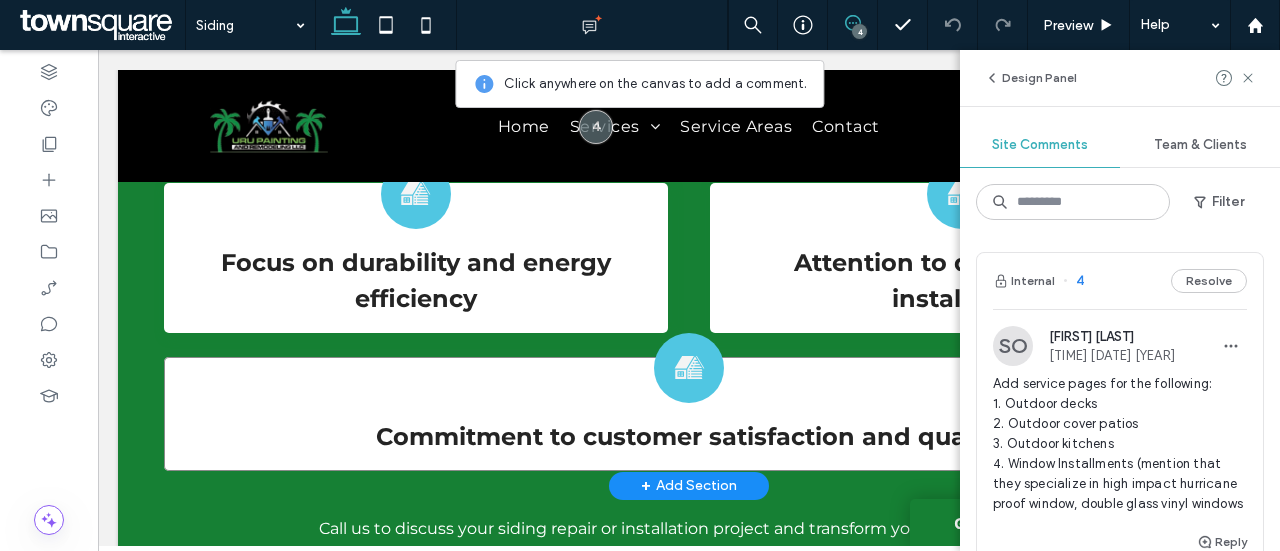 click on "Commitment to customer satisfaction and quality" at bounding box center (689, 414) 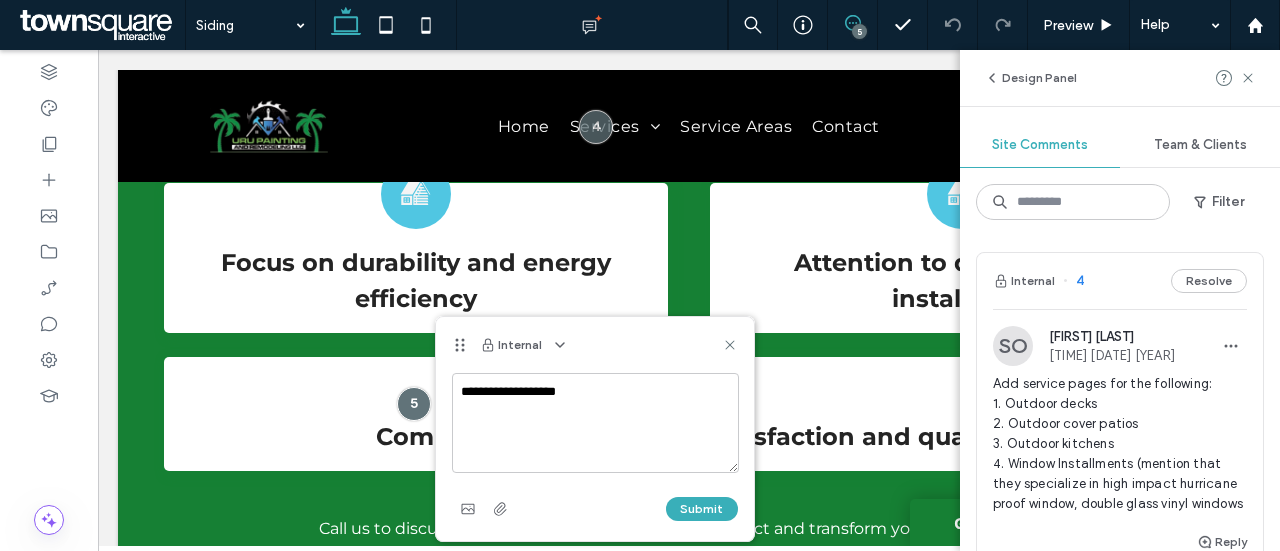 type on "**********" 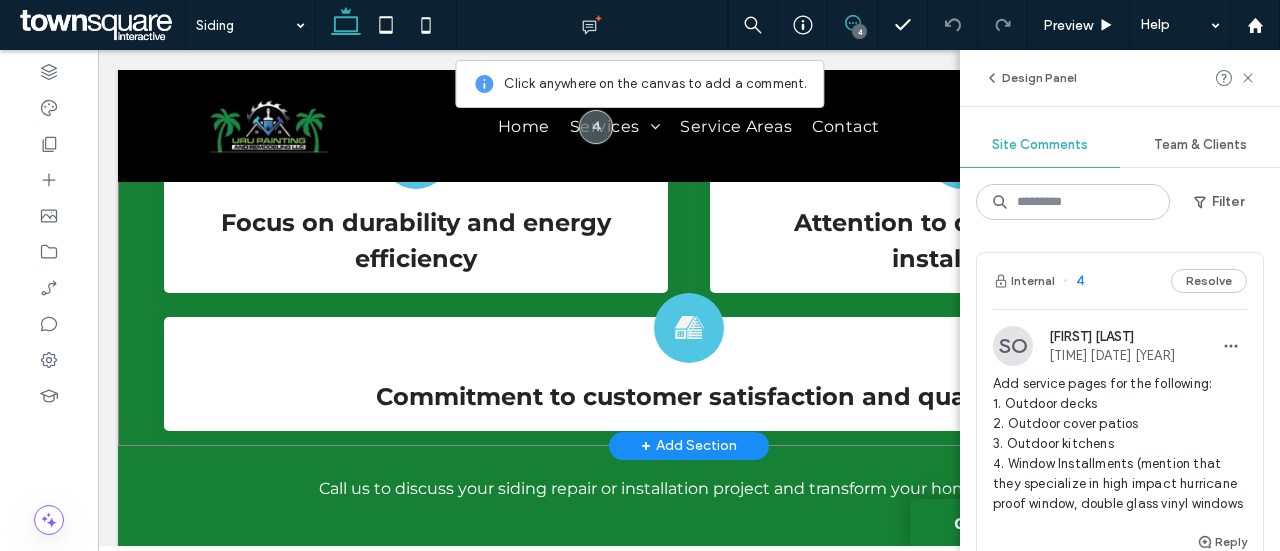 scroll, scrollTop: 1300, scrollLeft: 0, axis: vertical 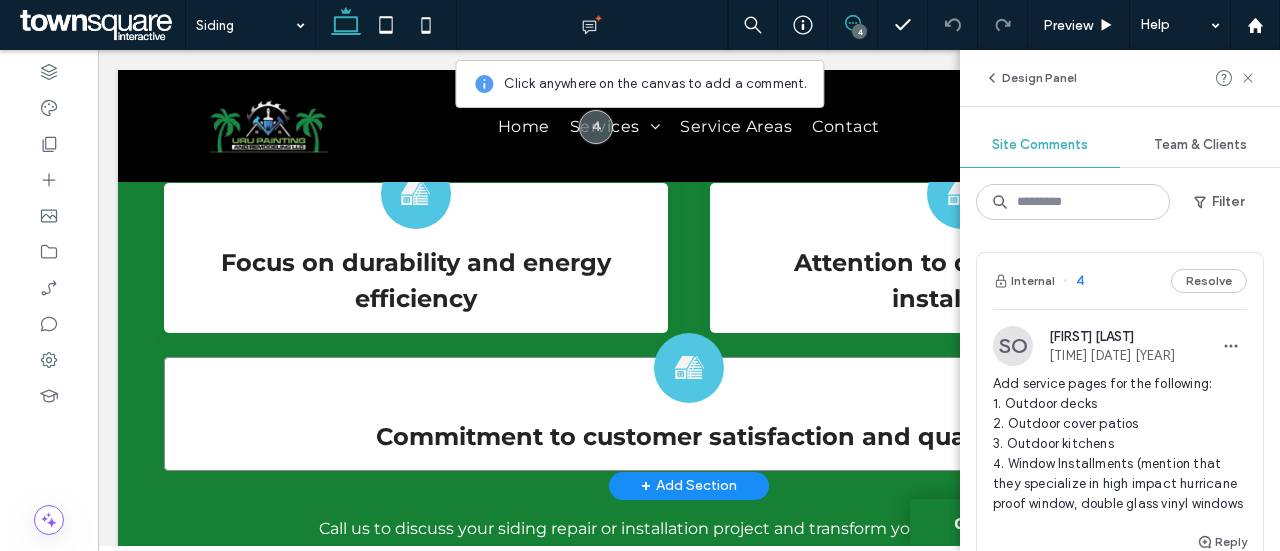 click on "Commitment to customer satisfaction and quality" at bounding box center (689, 414) 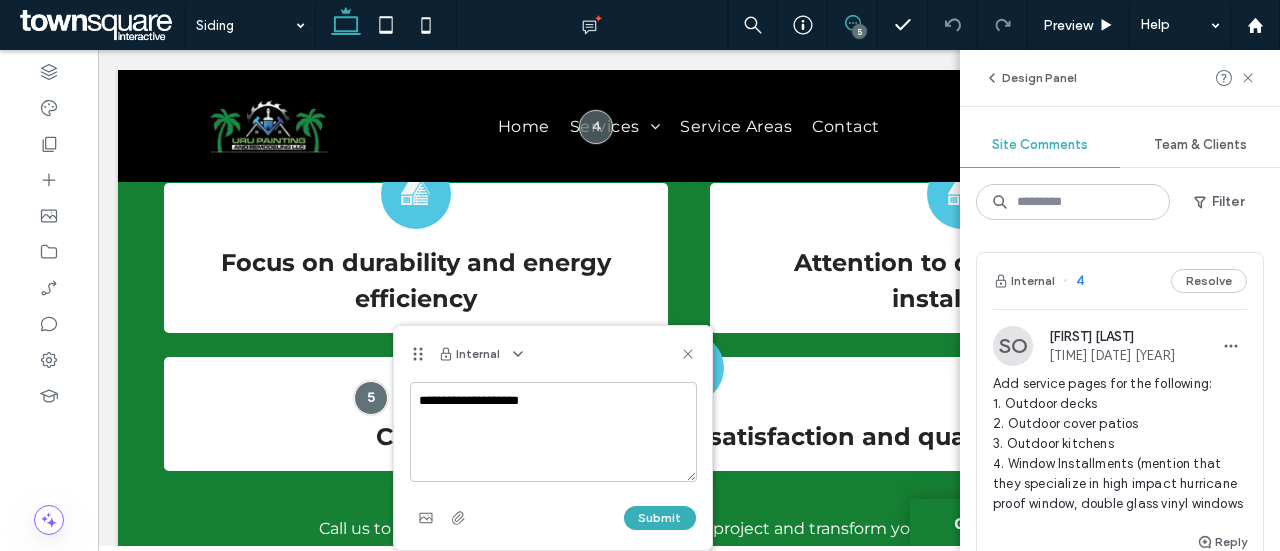 click on "**********" at bounding box center [553, 432] 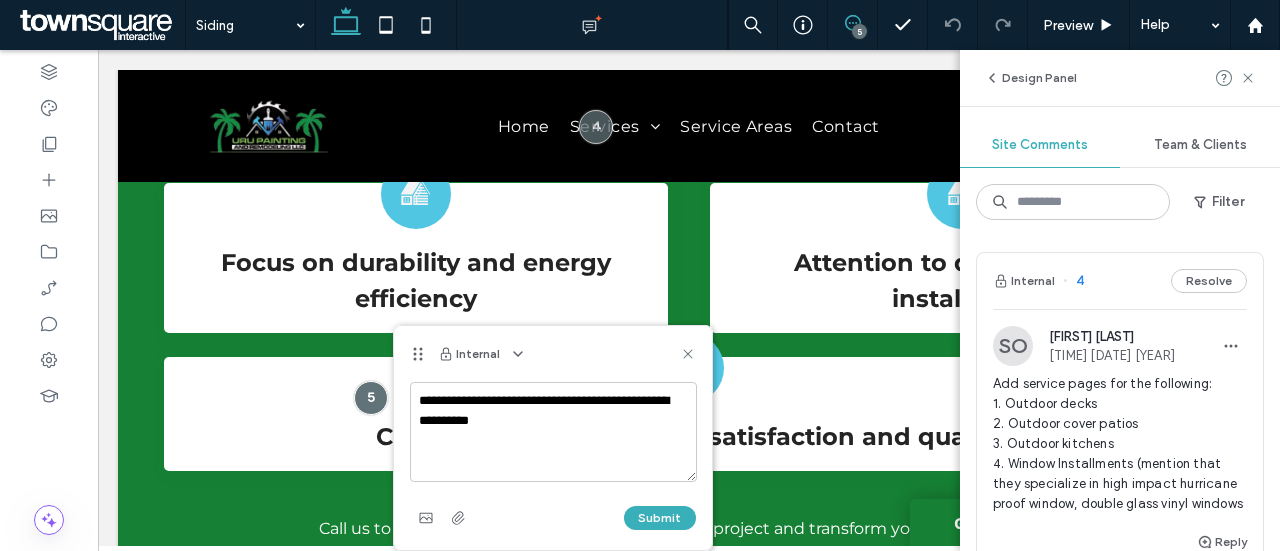 click on "**********" at bounding box center [553, 432] 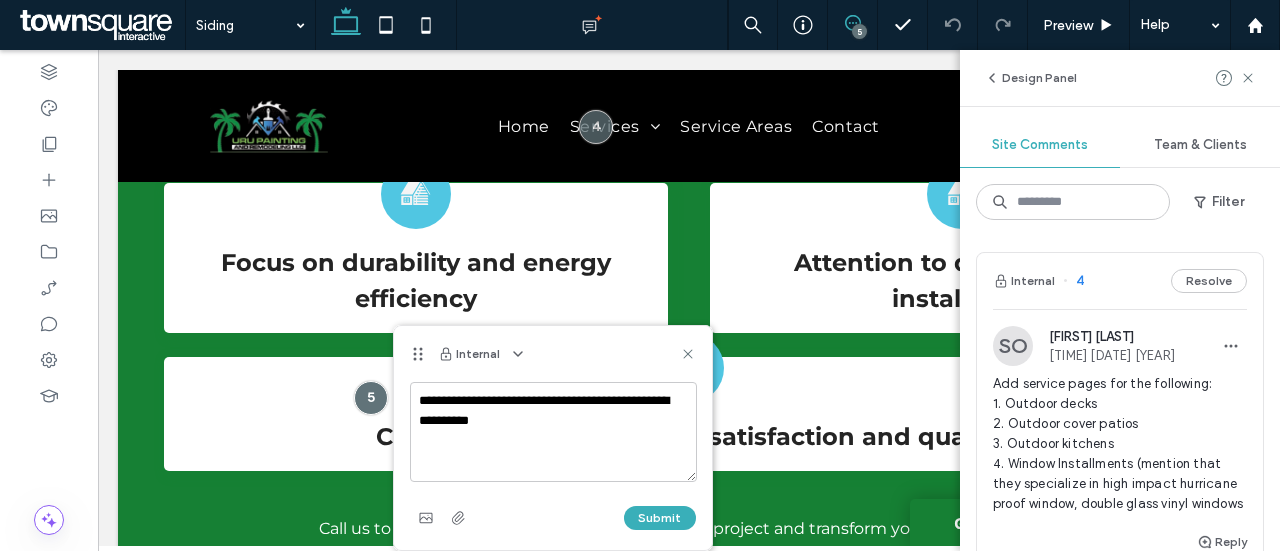click on "**********" at bounding box center [553, 432] 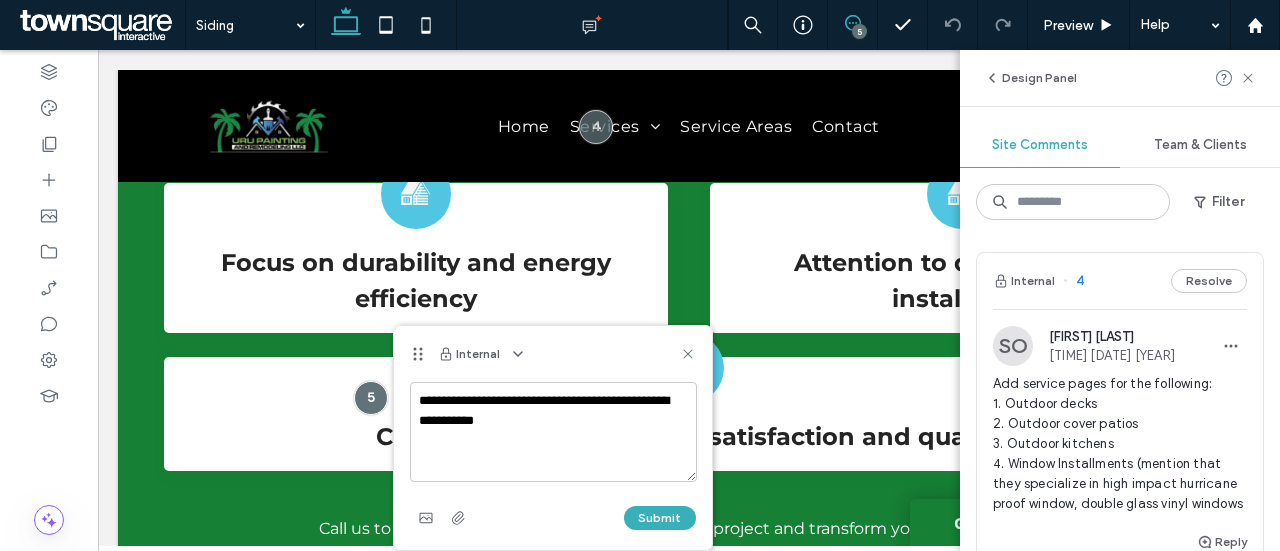 click on "**********" at bounding box center (553, 432) 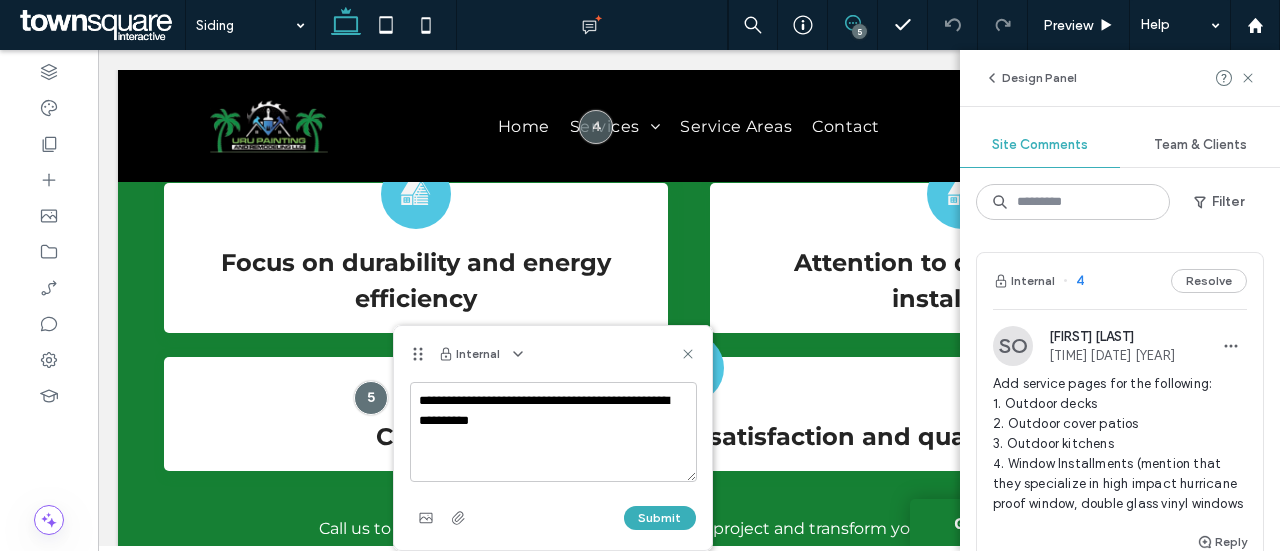 type on "**********" 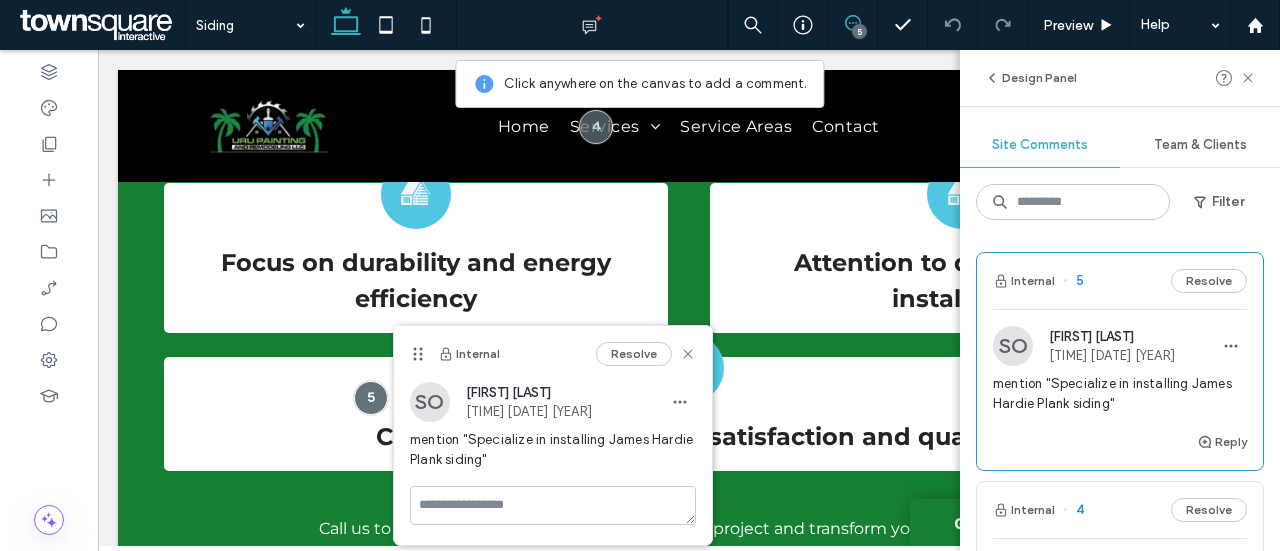 click on "Resolve" at bounding box center (646, 354) 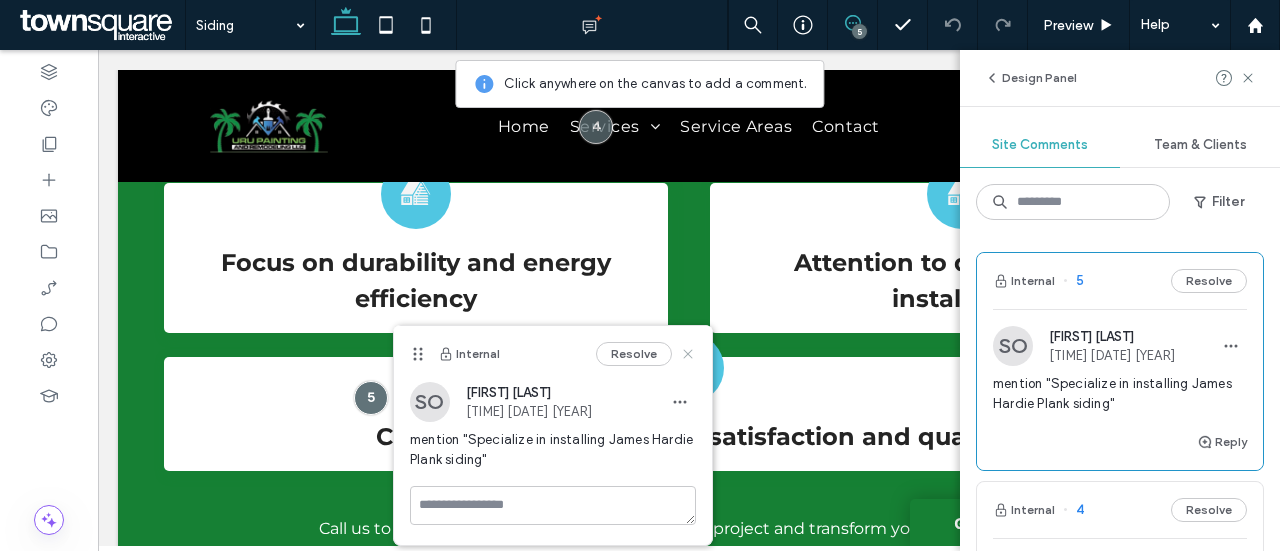 click 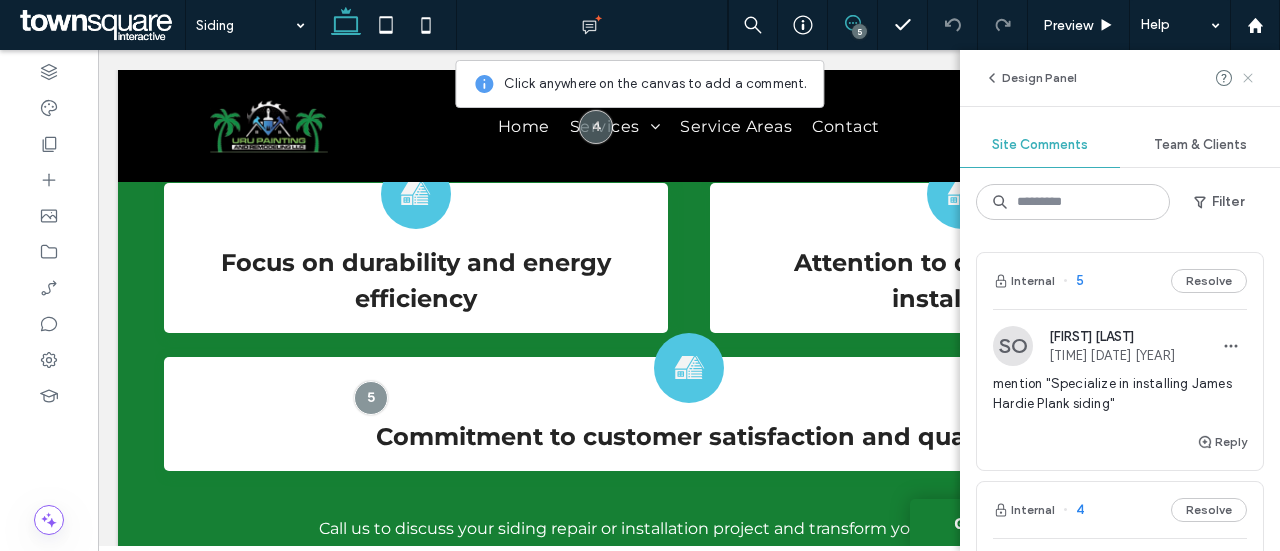 click 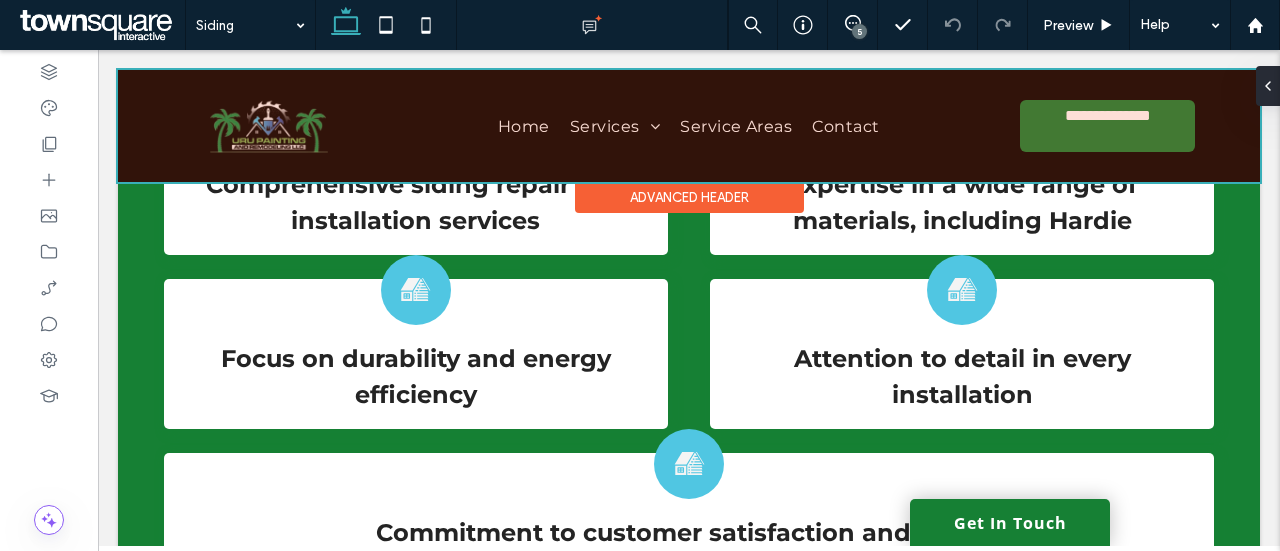 scroll, scrollTop: 1100, scrollLeft: 0, axis: vertical 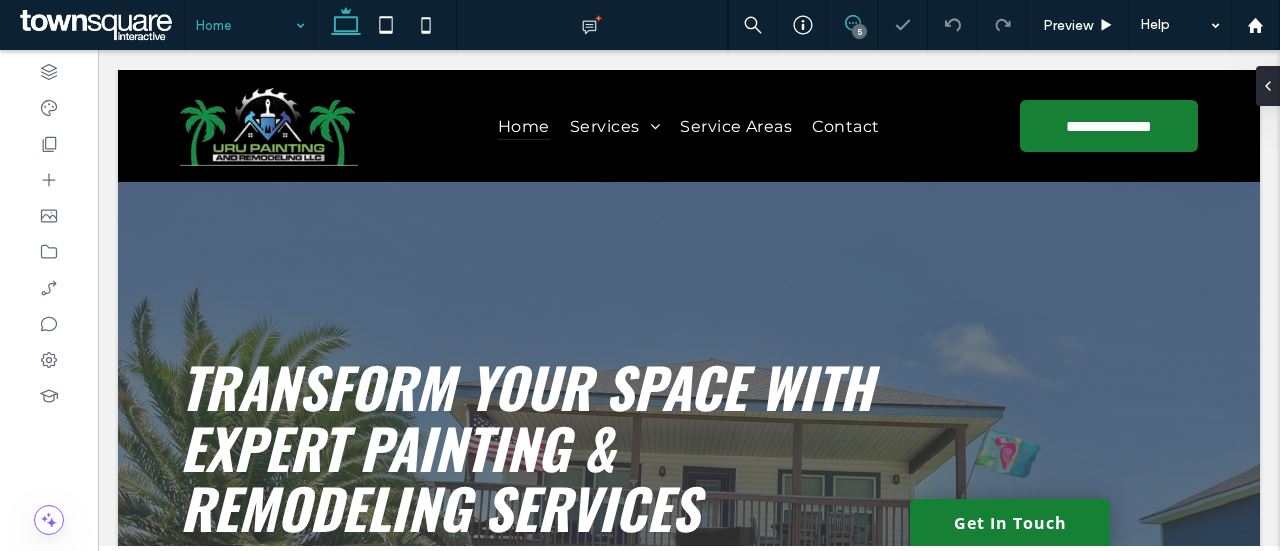 click 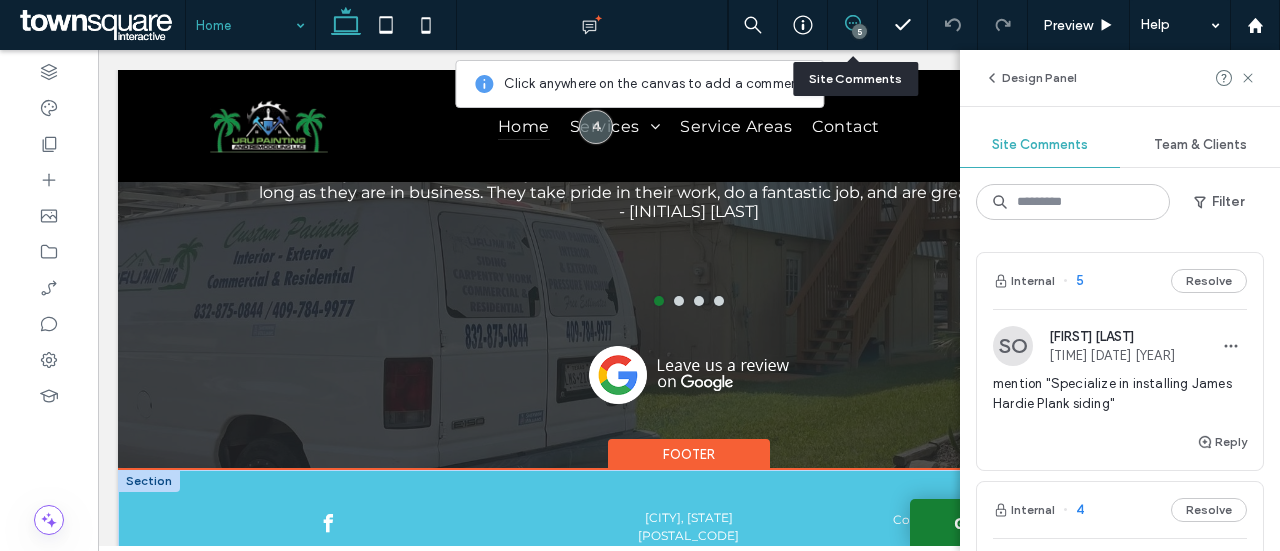 scroll, scrollTop: 3328, scrollLeft: 0, axis: vertical 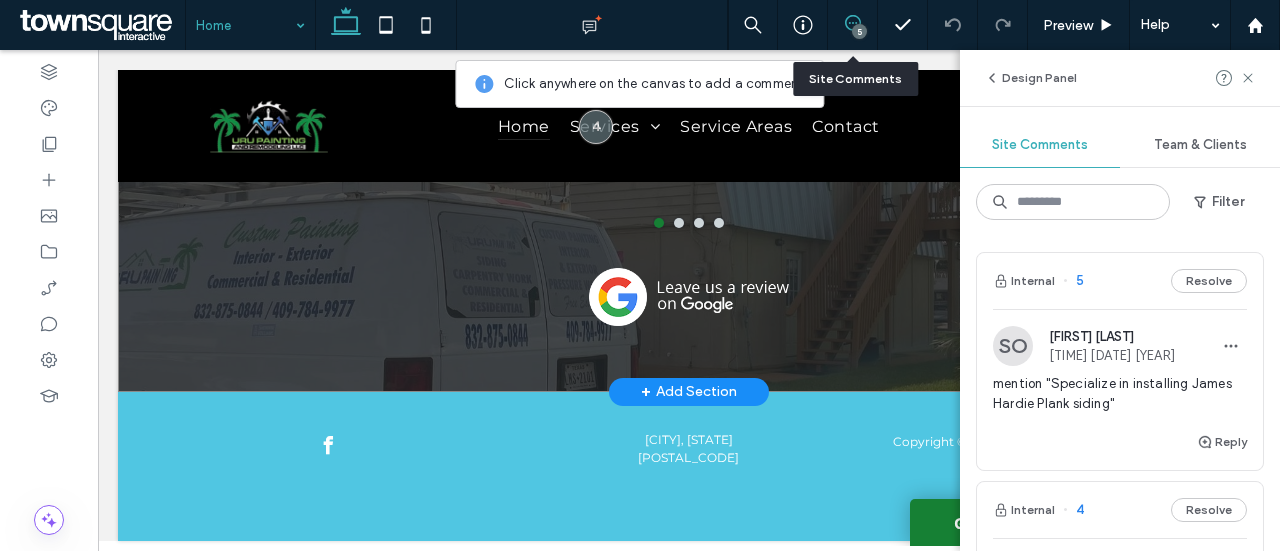 click on "See what our clients are saying
URU Painting have painted both my house and office and will be taking care of any painting I may need done as long as they are in business.  They take pride in their work, do a fantastic job, and are great guys to deal with.  - L. Novak a a a a" at bounding box center [689, 133] 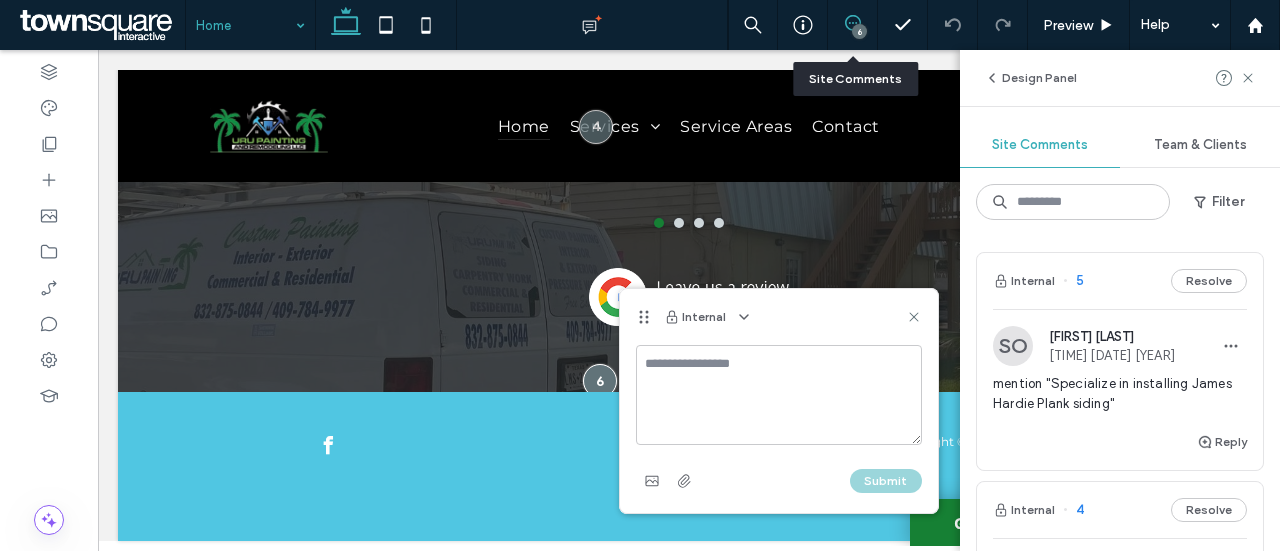 click at bounding box center [779, 395] 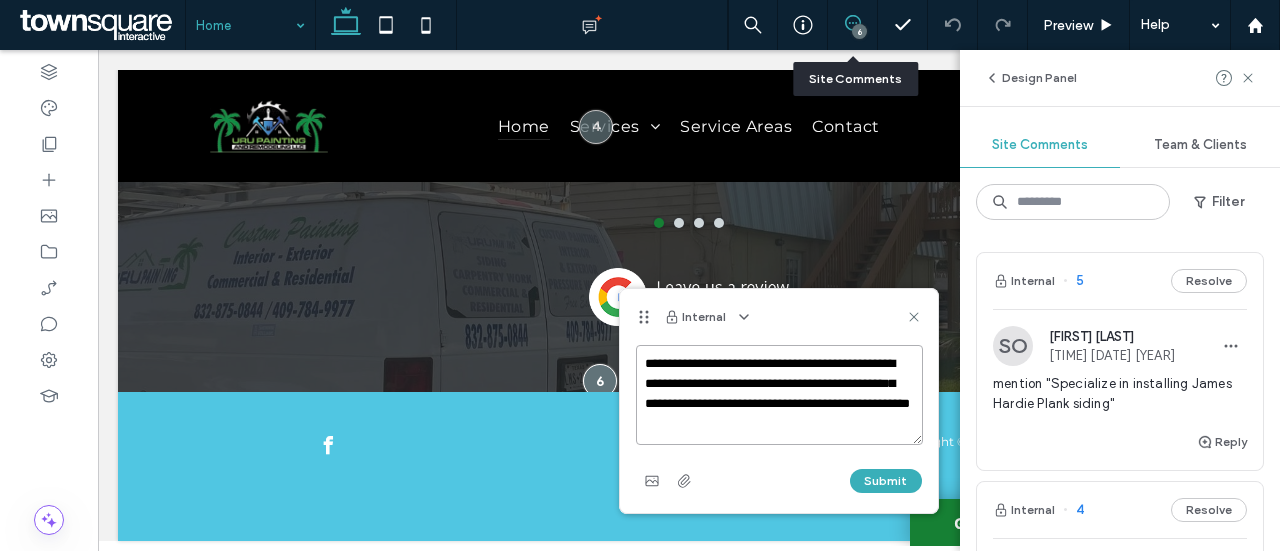 paste on "**********" 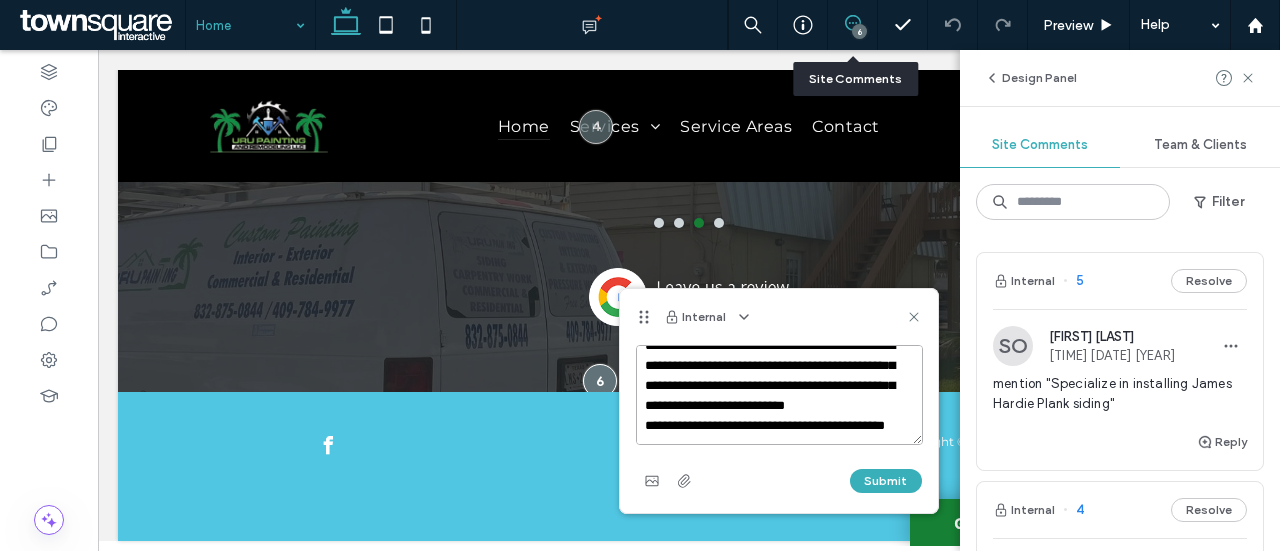 scroll, scrollTop: 0, scrollLeft: 0, axis: both 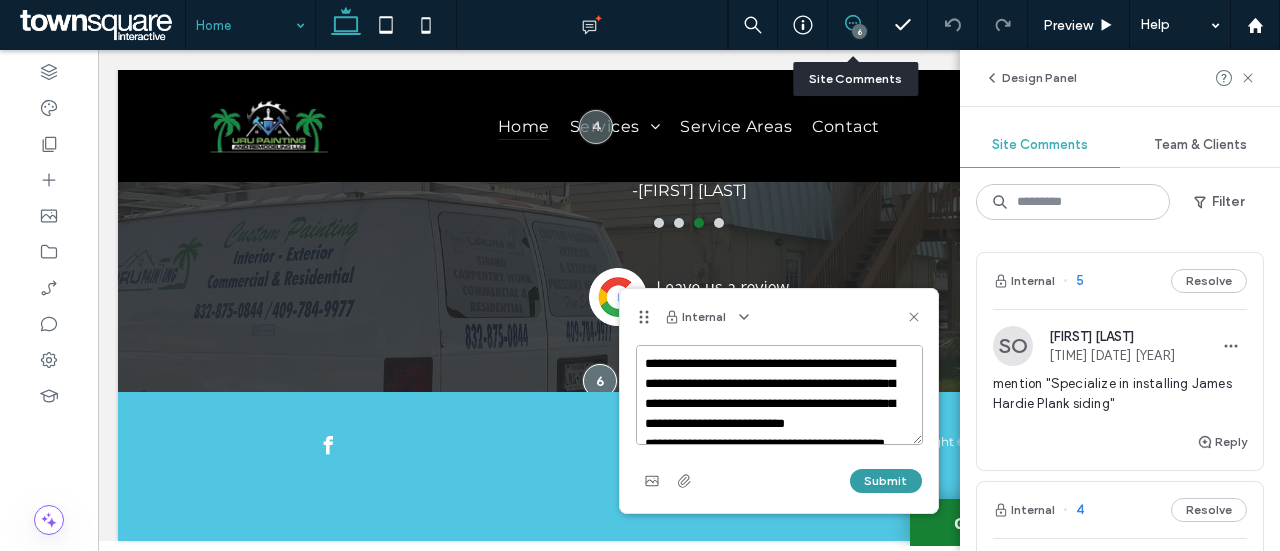 type on "**********" 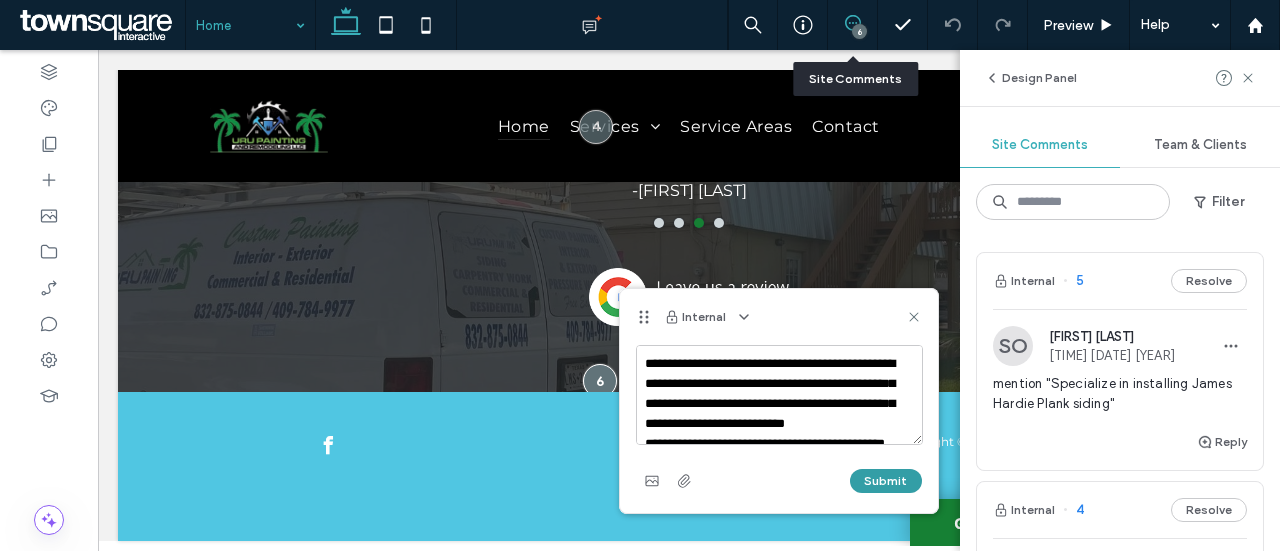 click on "Submit" at bounding box center (886, 481) 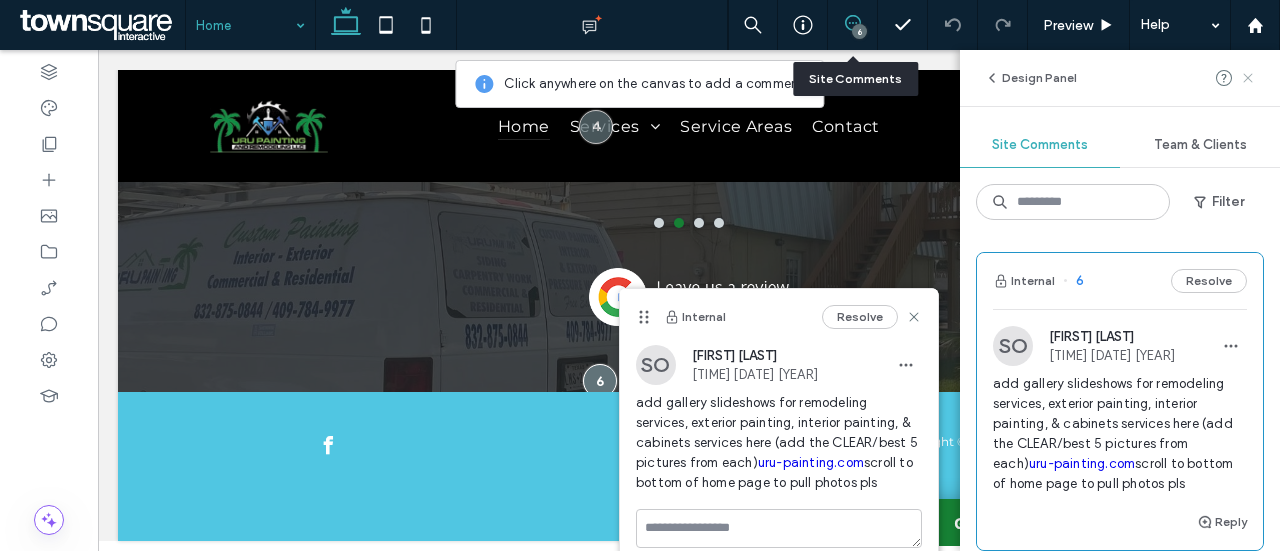 click 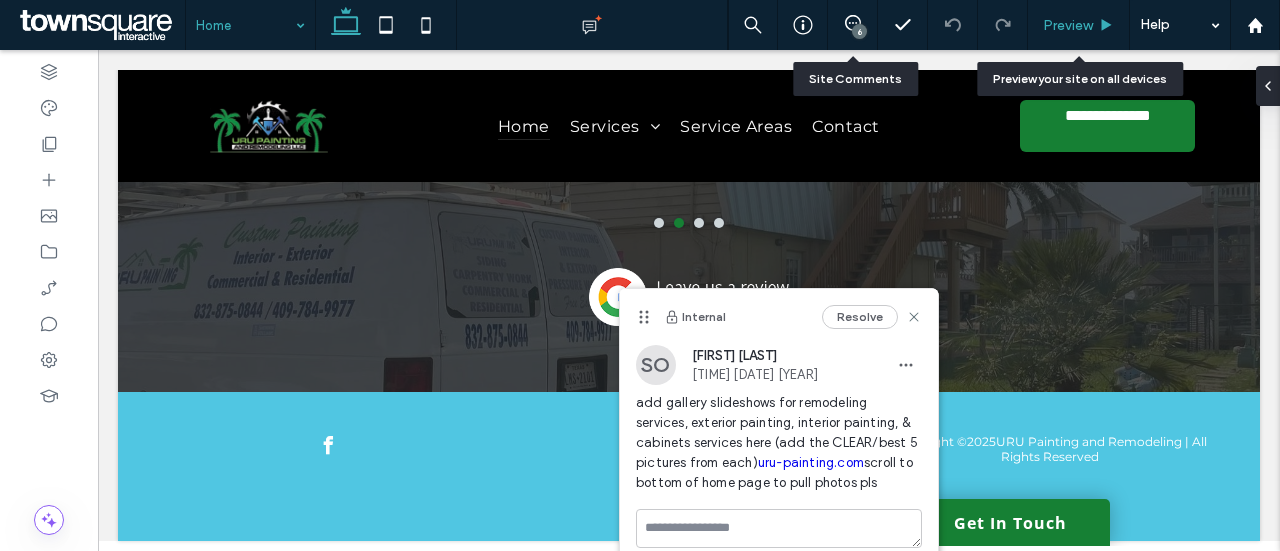 click on "Preview" at bounding box center [1068, 25] 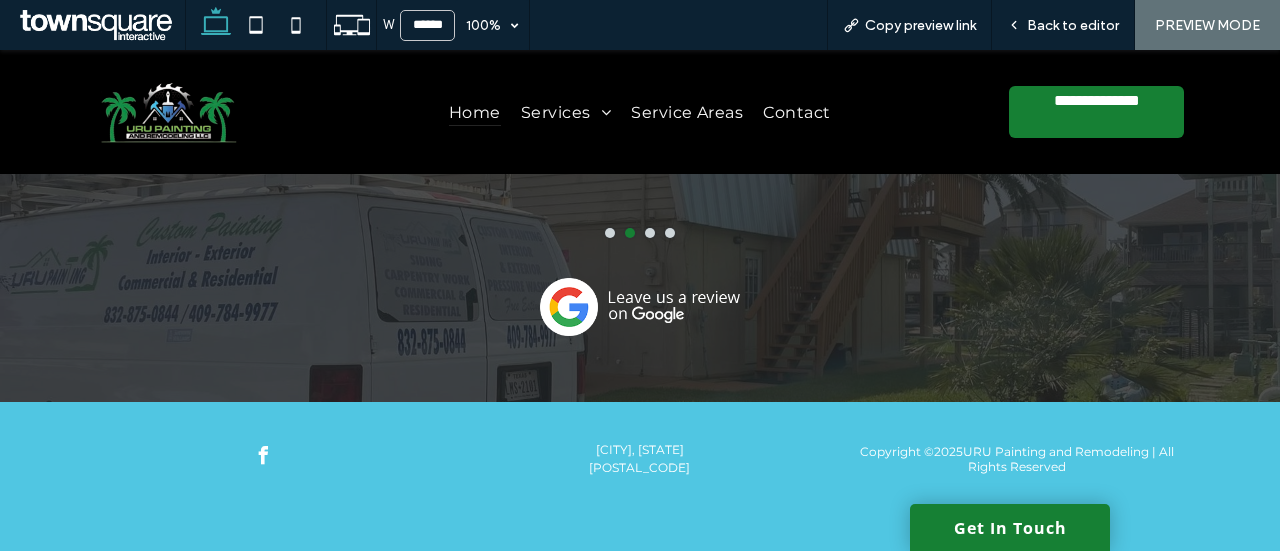 scroll, scrollTop: 3246, scrollLeft: 0, axis: vertical 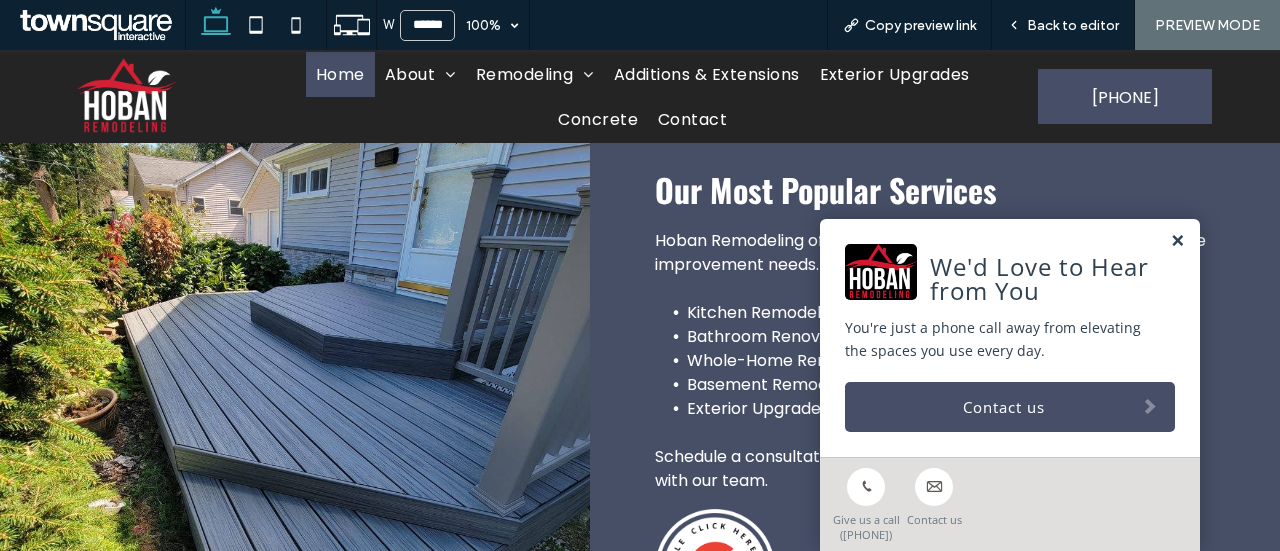 click at bounding box center [1177, 241] 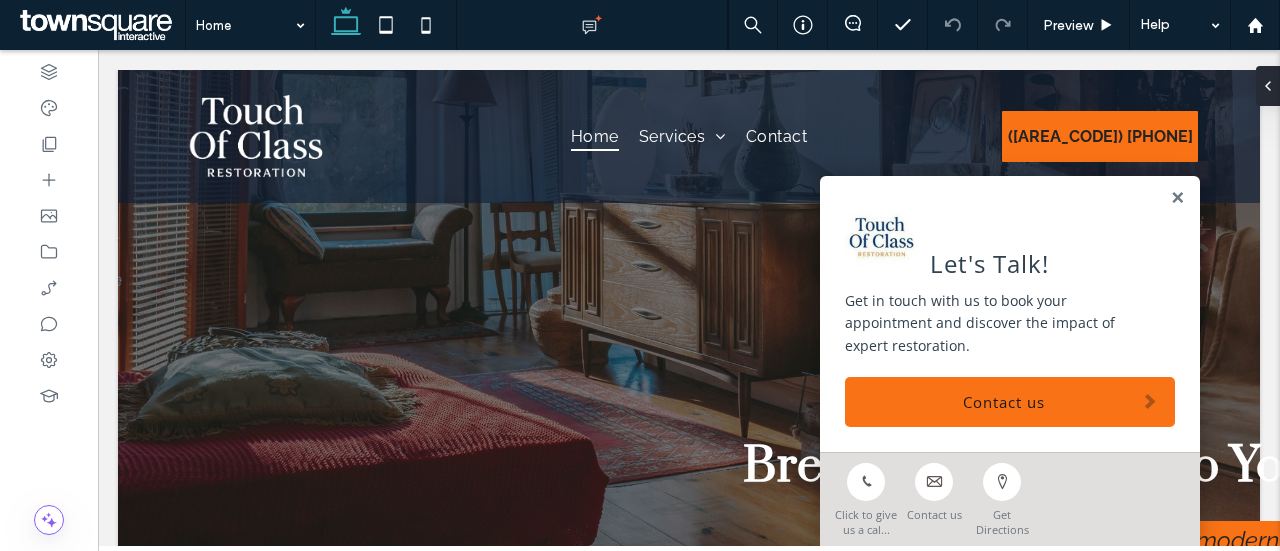scroll, scrollTop: 0, scrollLeft: 0, axis: both 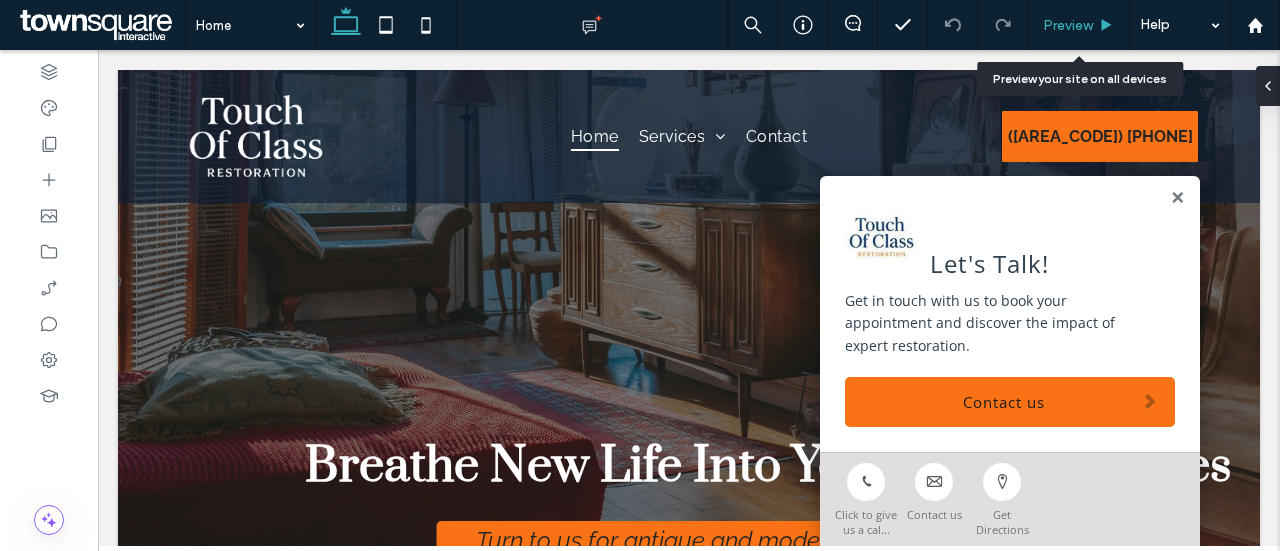 click on "Preview" at bounding box center (1068, 25) 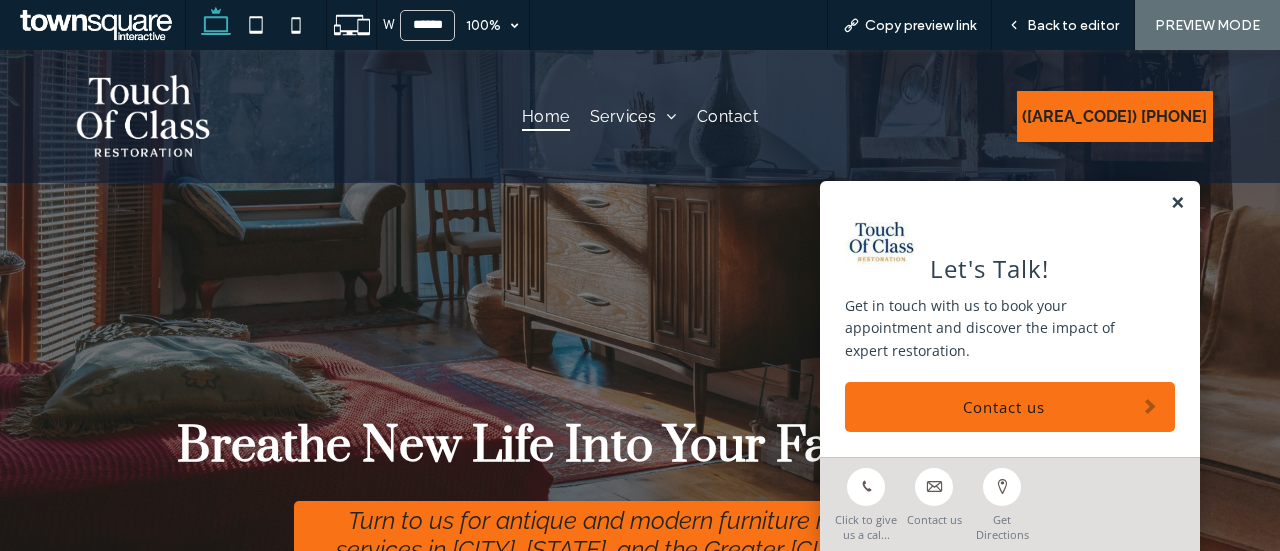 click at bounding box center (1177, 203) 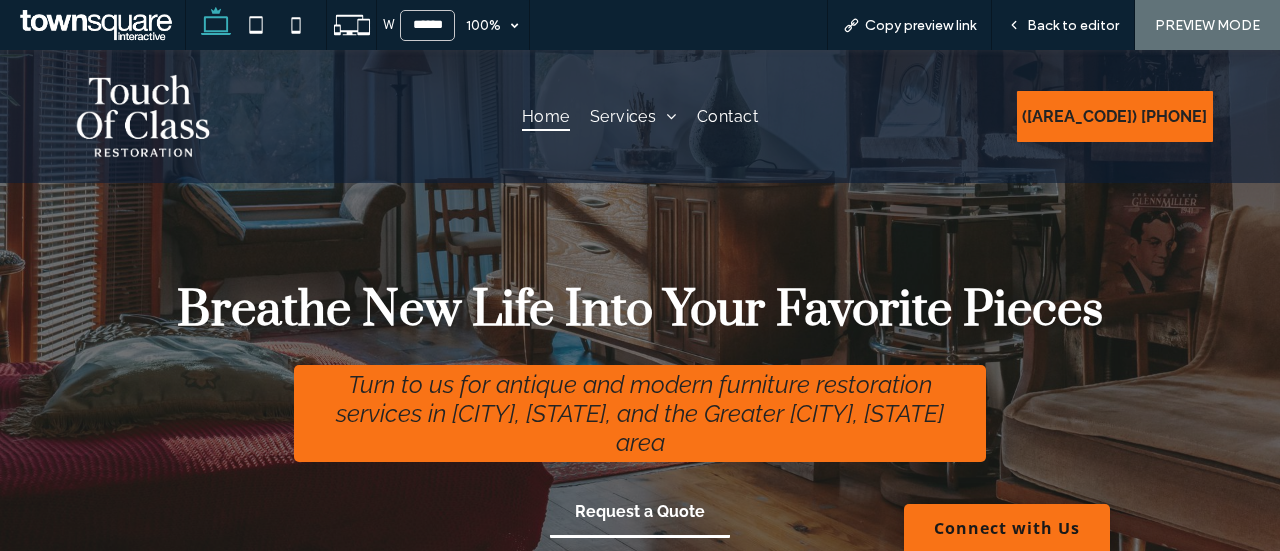 scroll, scrollTop: 0, scrollLeft: 0, axis: both 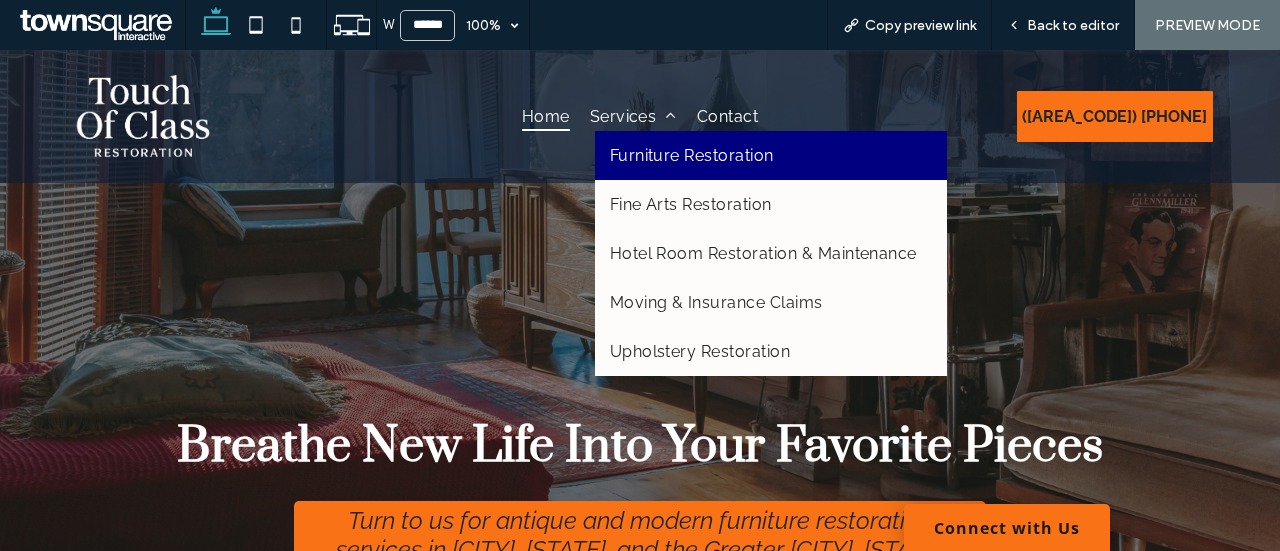 click on "Furniture Restoration" at bounding box center [771, 155] 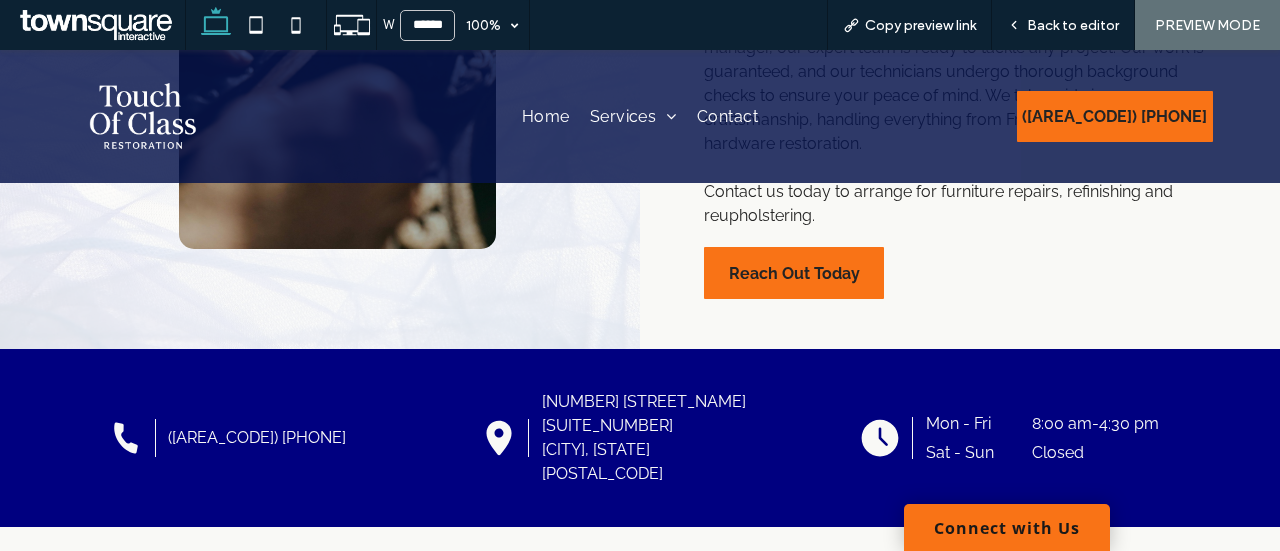 scroll, scrollTop: 67, scrollLeft: 0, axis: vertical 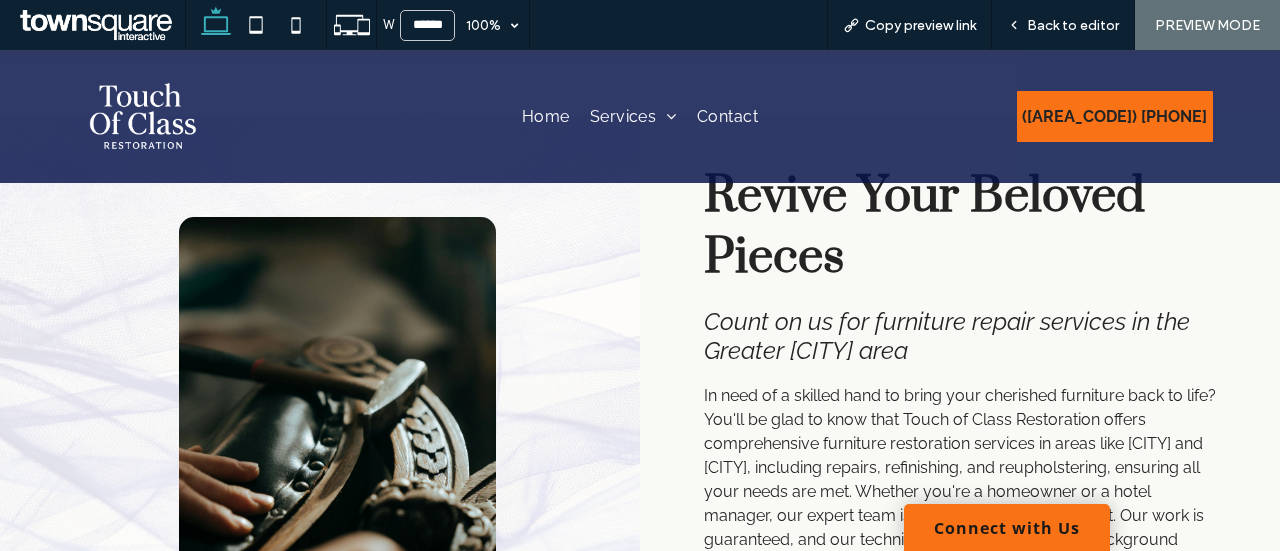 click at bounding box center (338, 467) 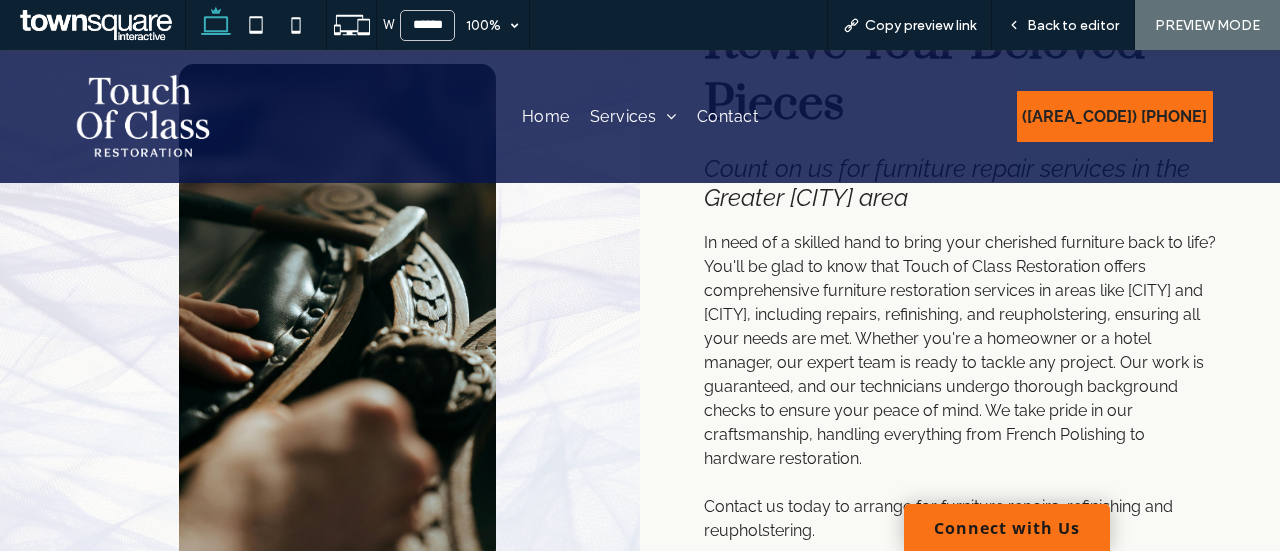 scroll, scrollTop: 0, scrollLeft: 0, axis: both 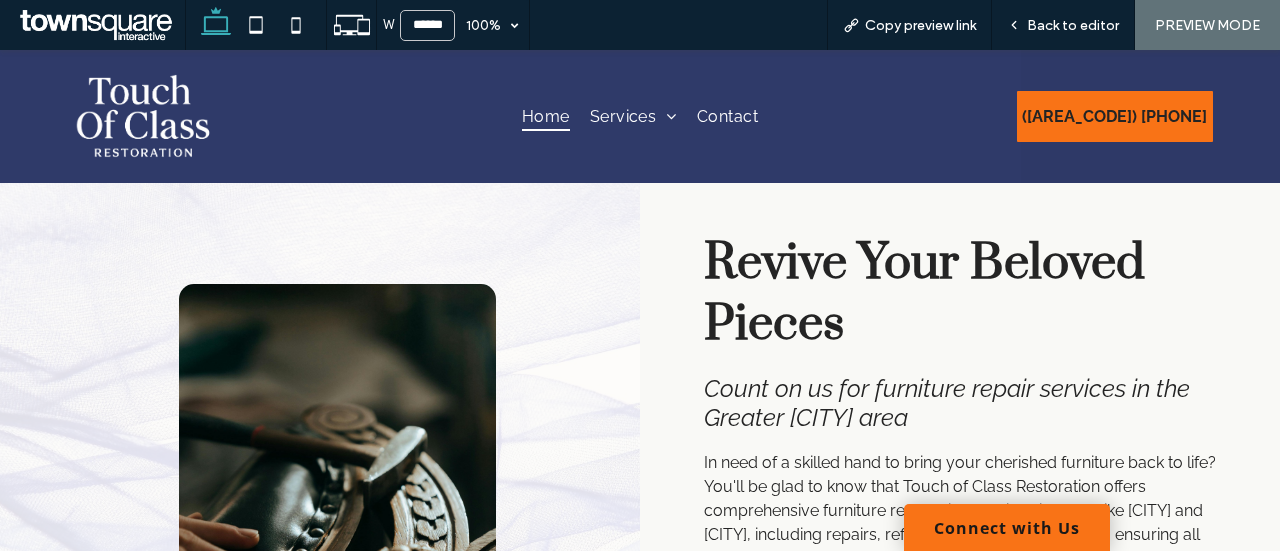 click on "Home" at bounding box center [546, 116] 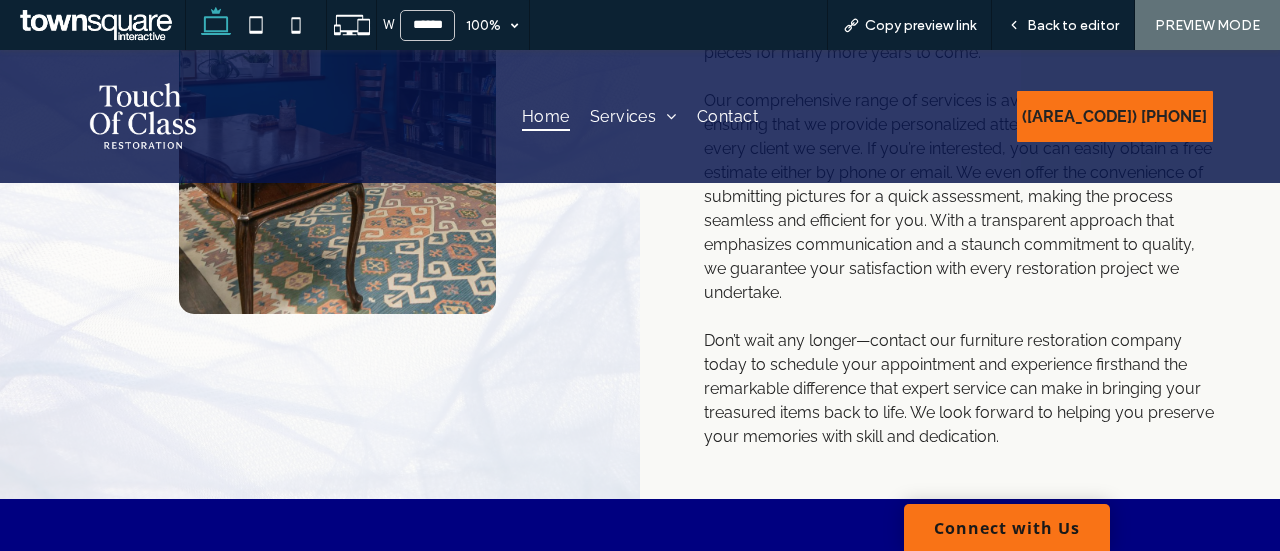 scroll, scrollTop: 1590, scrollLeft: 0, axis: vertical 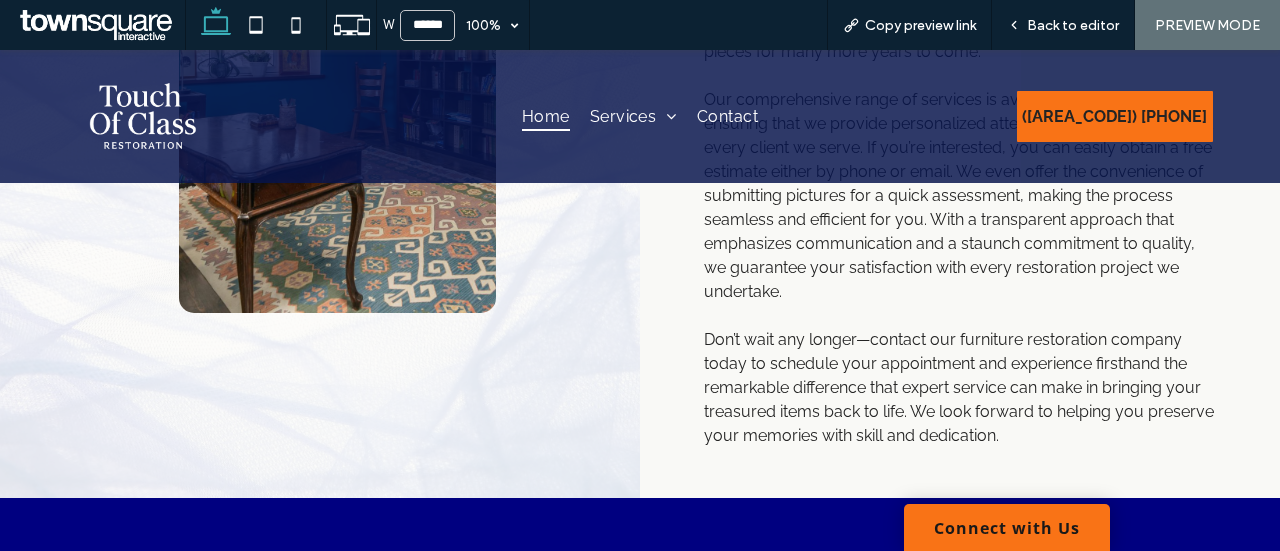 click on "Restore Your Items to Perfection
Make us your go-to furniture restoration company in the Greater Los Angeles, CA area
You truly deserve nothing but the best when it comes to restoring your cherished pieces. At Touch of Class Restoration, conveniently located in San Dimas, CA, and proudly serving the surrounding areas, including all of Orange County, we bring over 20 years of extensive experience to every single restoration service we offer. Imagine your beloved furniture looking as good as new, with every intricate detail meticulously restored to its former glory, allowing you to enjoy these pieces for many more years to come. Don’t wait any longer—contact our furniture restoration company today to schedule your appointment and experience firsthand the remarkable difference that expert service can make in bringing your treasured items back to life. We look forward to helping you preserve your memories with skill and dedication." at bounding box center (960, 63) 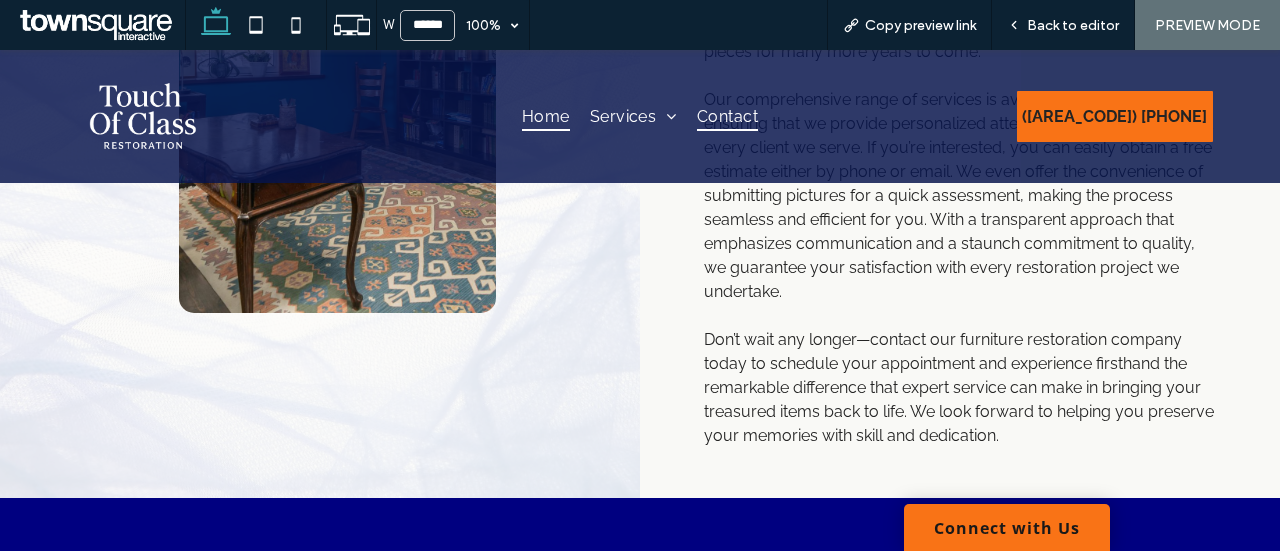 click on "Contact" at bounding box center (727, 116) 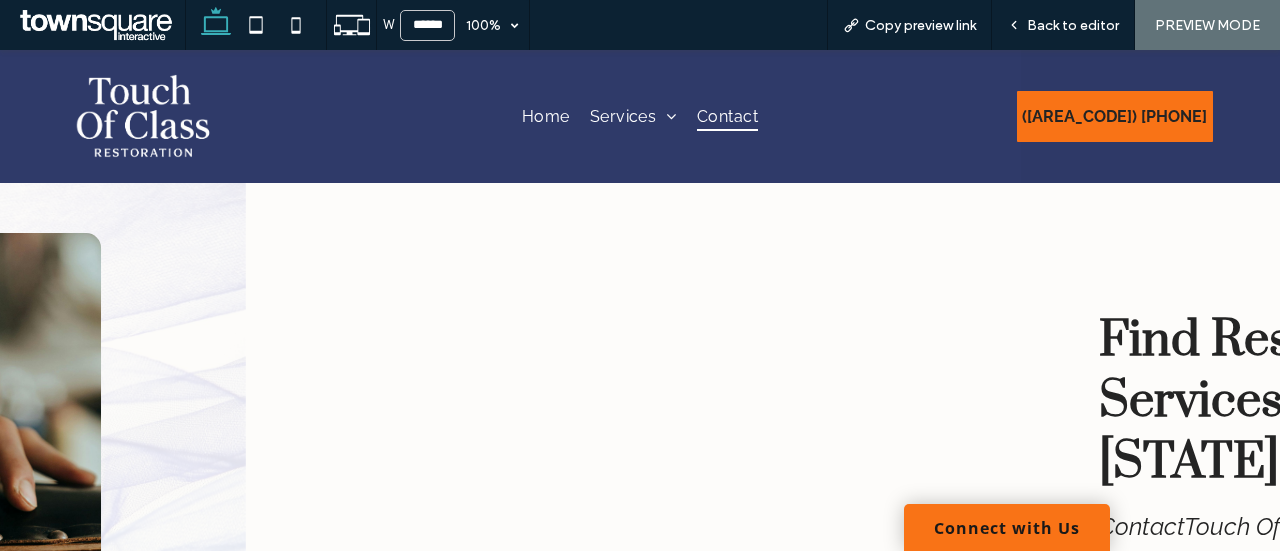 scroll, scrollTop: 0, scrollLeft: 0, axis: both 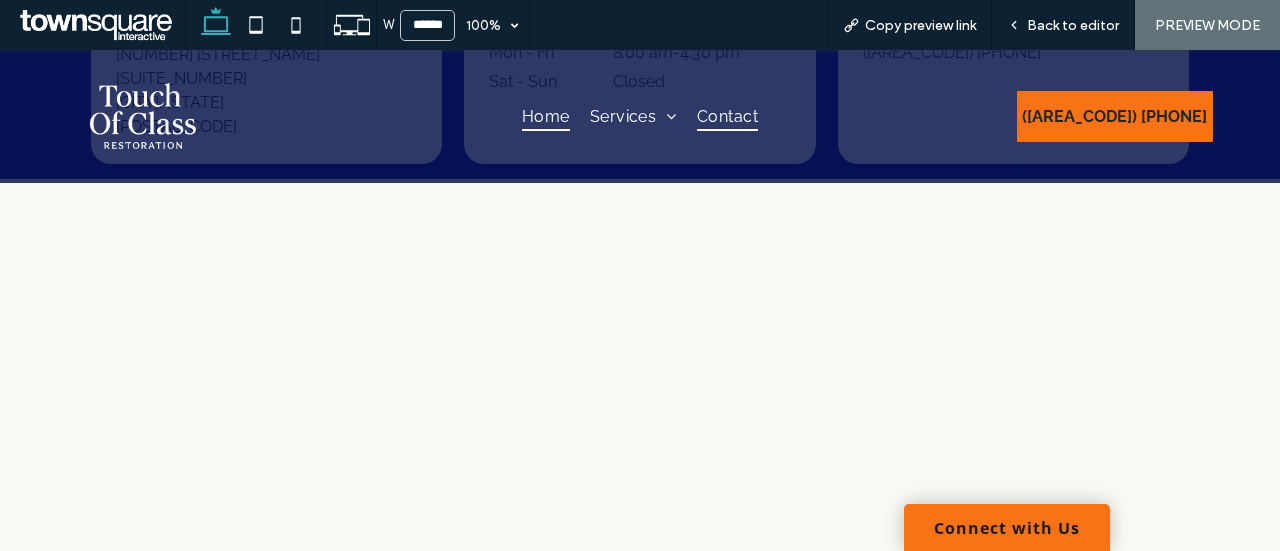 click on "Home" at bounding box center (546, 116) 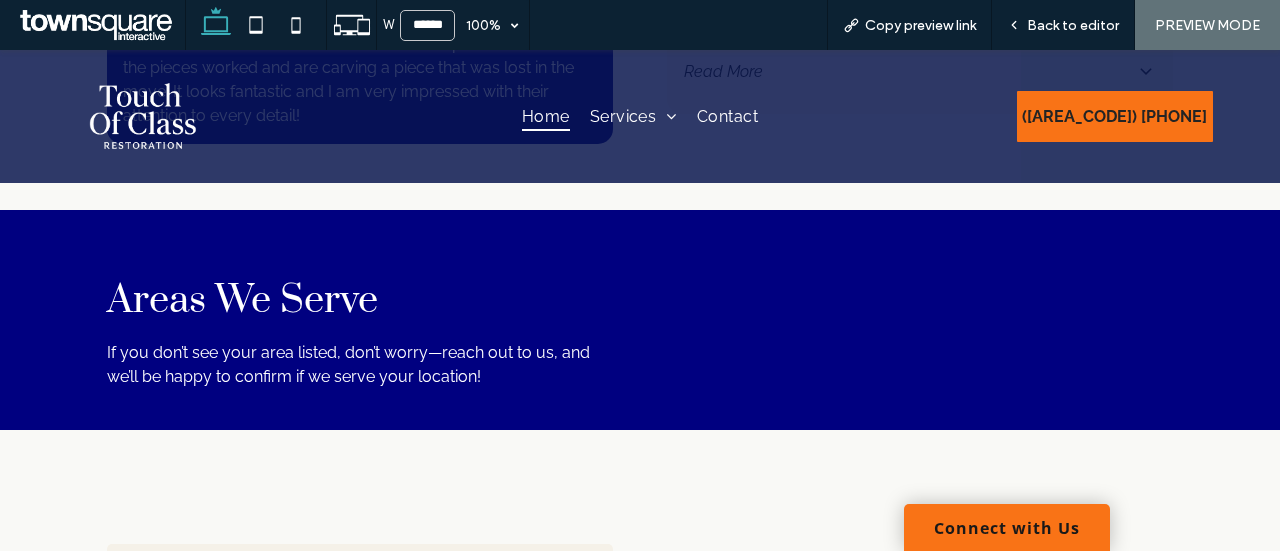 scroll, scrollTop: 4163, scrollLeft: 0, axis: vertical 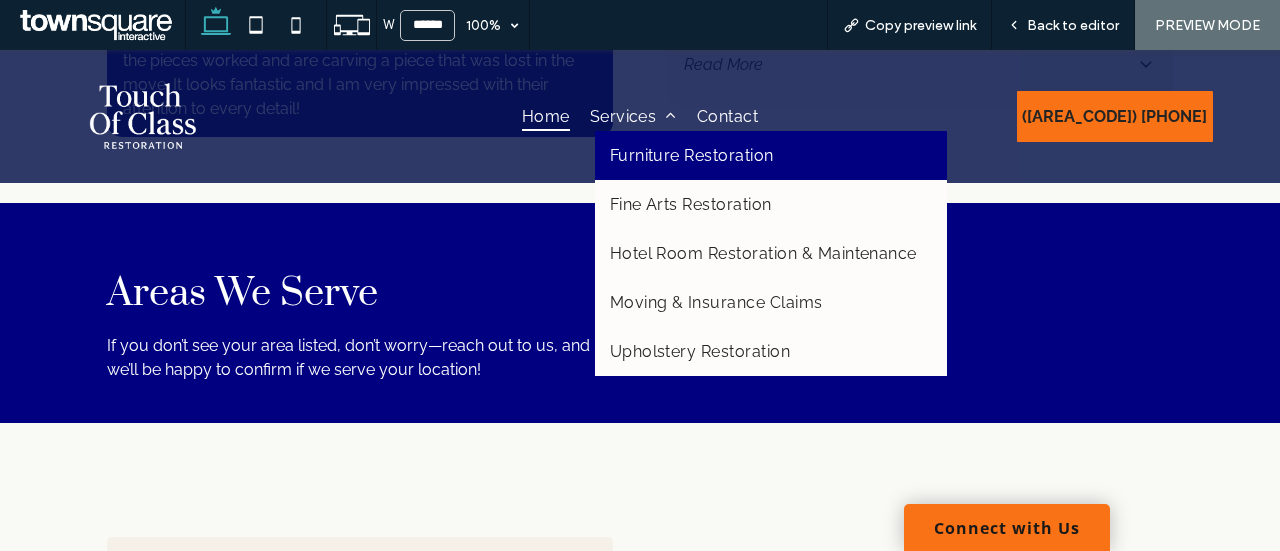 click on "Furniture Restoration" at bounding box center (692, 155) 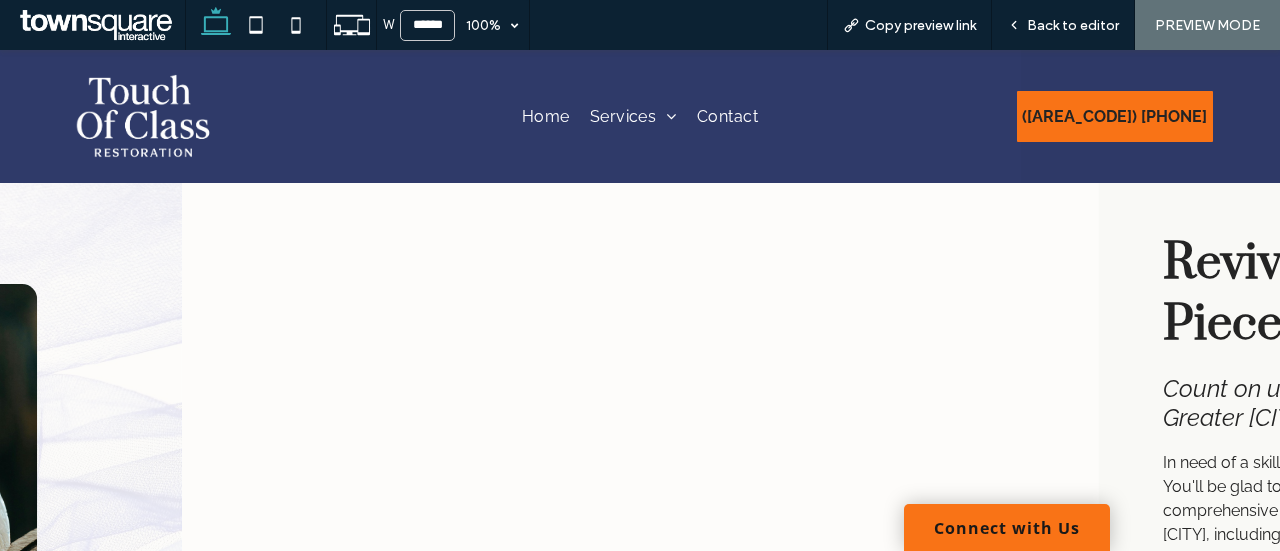 scroll, scrollTop: 0, scrollLeft: 0, axis: both 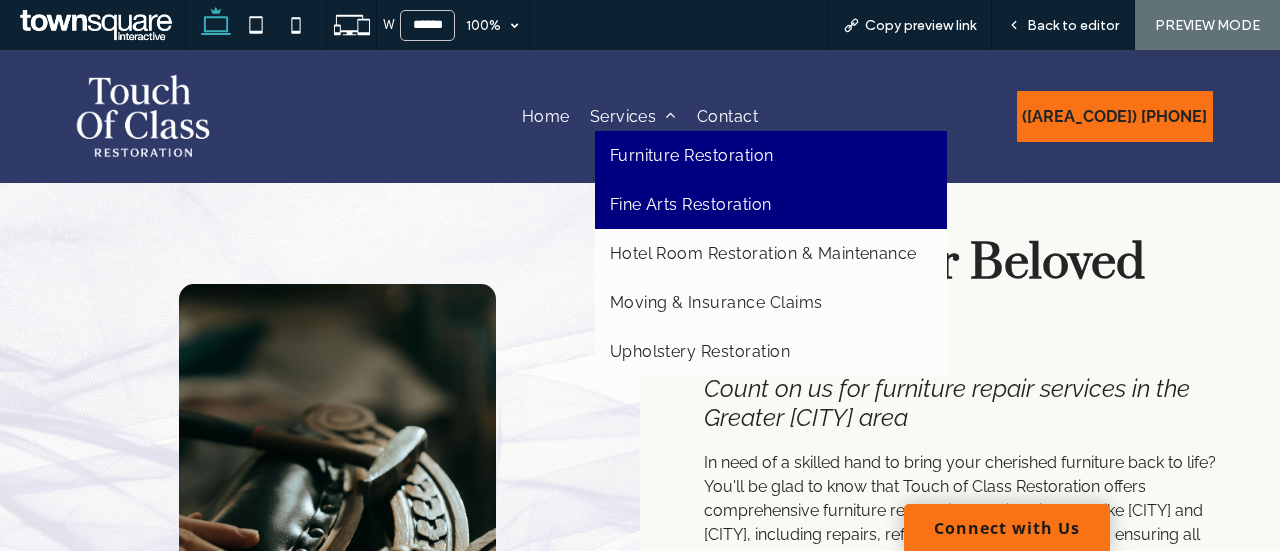 click on "Fine Arts Restoration" at bounding box center (771, 204) 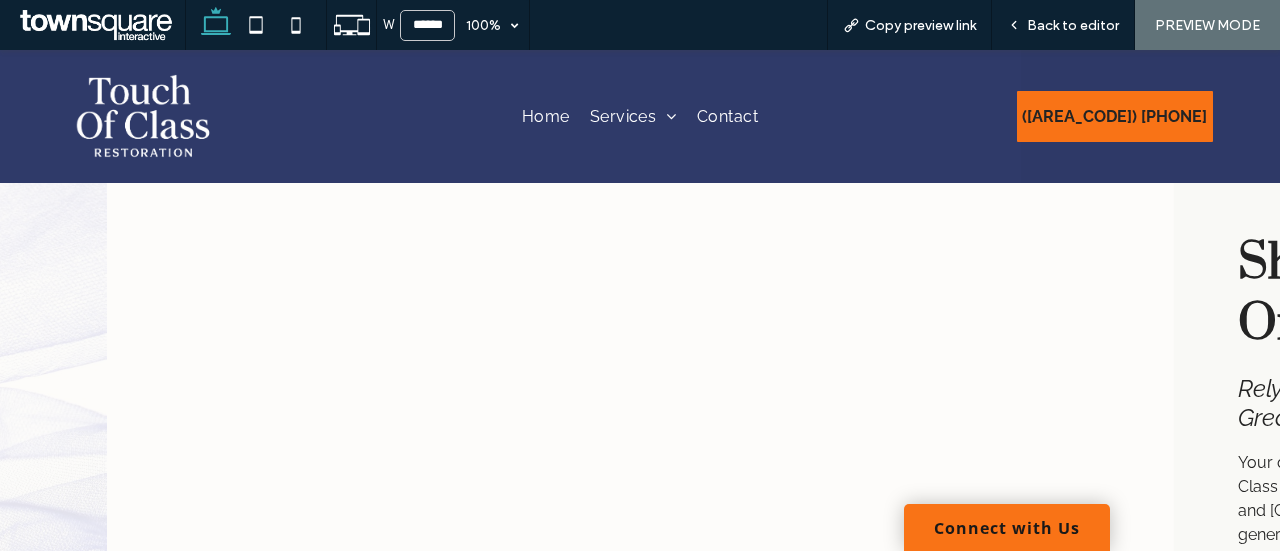 scroll, scrollTop: 0, scrollLeft: 0, axis: both 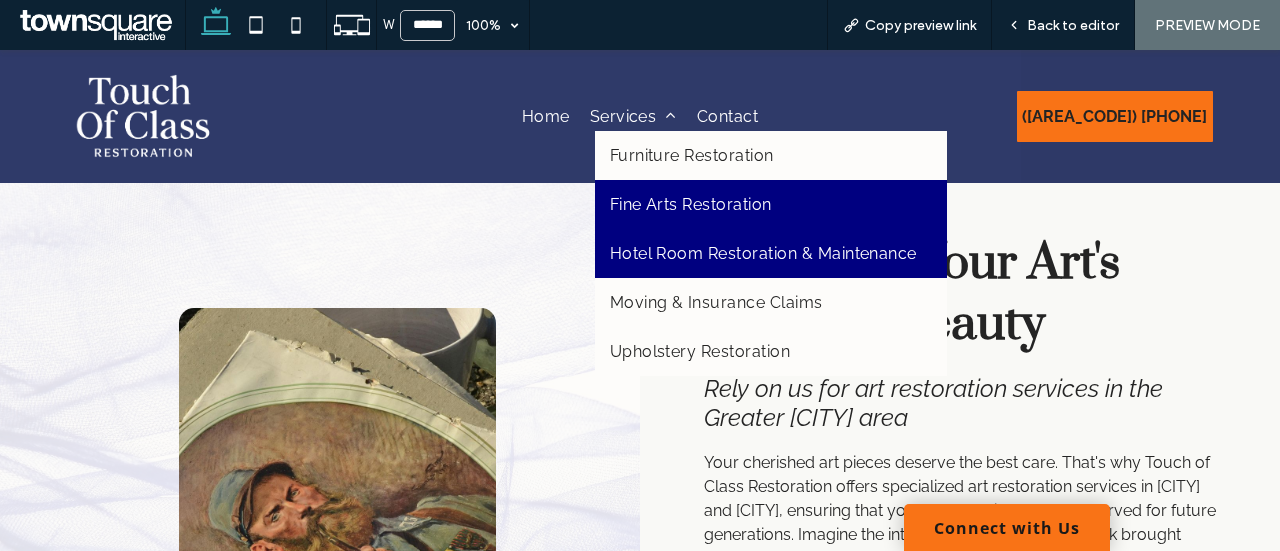 click on "Hotel Room Restoration & Maintenance" at bounding box center (771, 253) 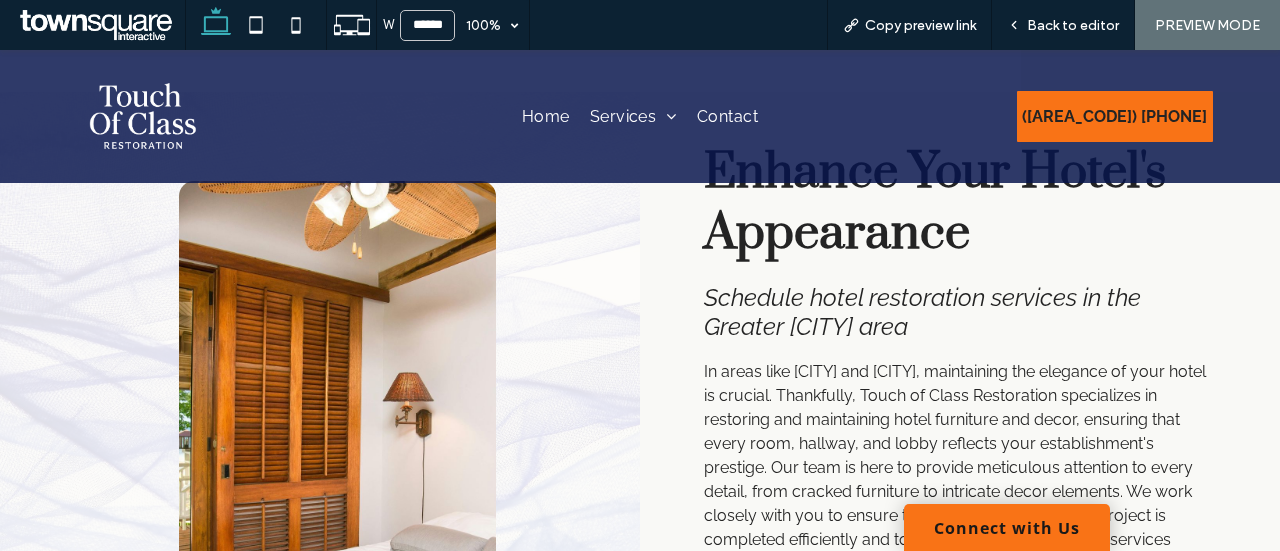 scroll, scrollTop: 47, scrollLeft: 0, axis: vertical 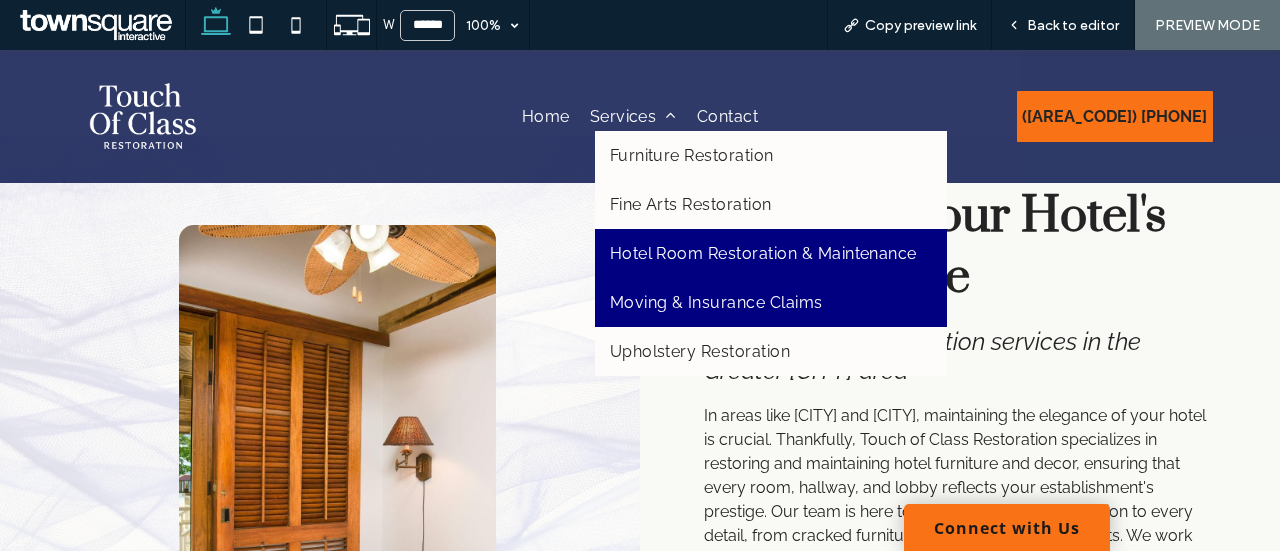 click on "Moving & Insurance Claims" at bounding box center [771, 302] 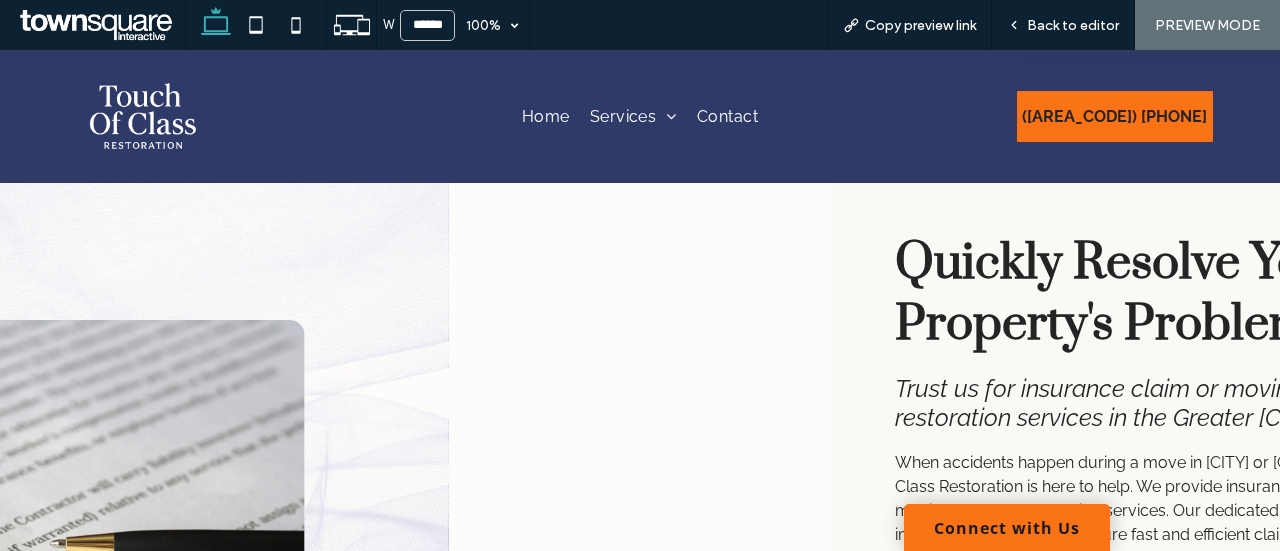 scroll, scrollTop: 31, scrollLeft: 0, axis: vertical 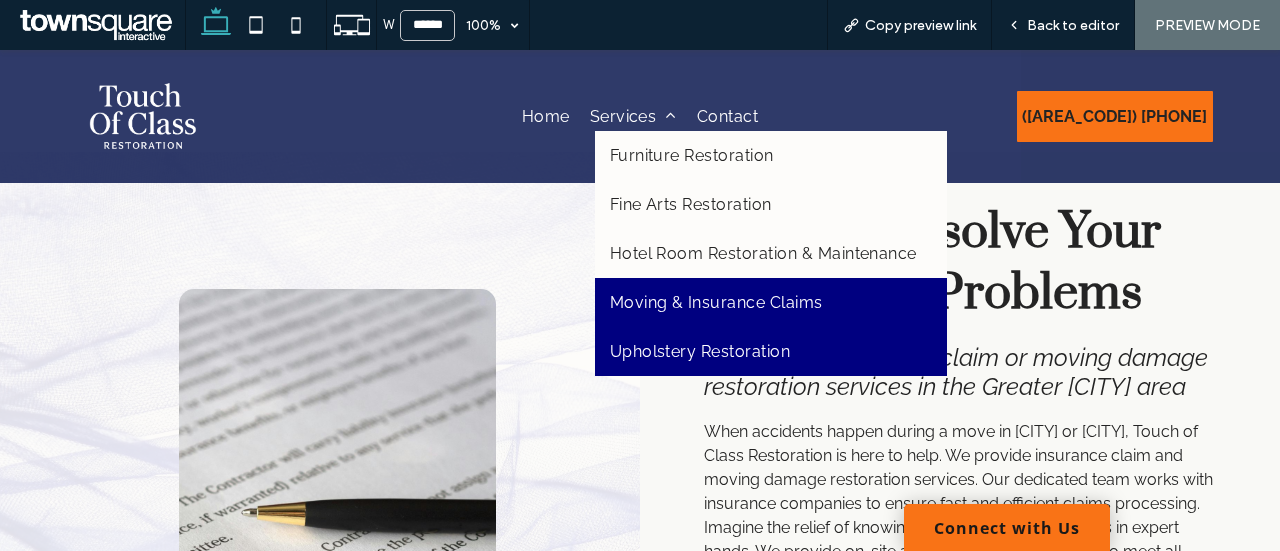 click on "Upholstery Restoration" at bounding box center (700, 351) 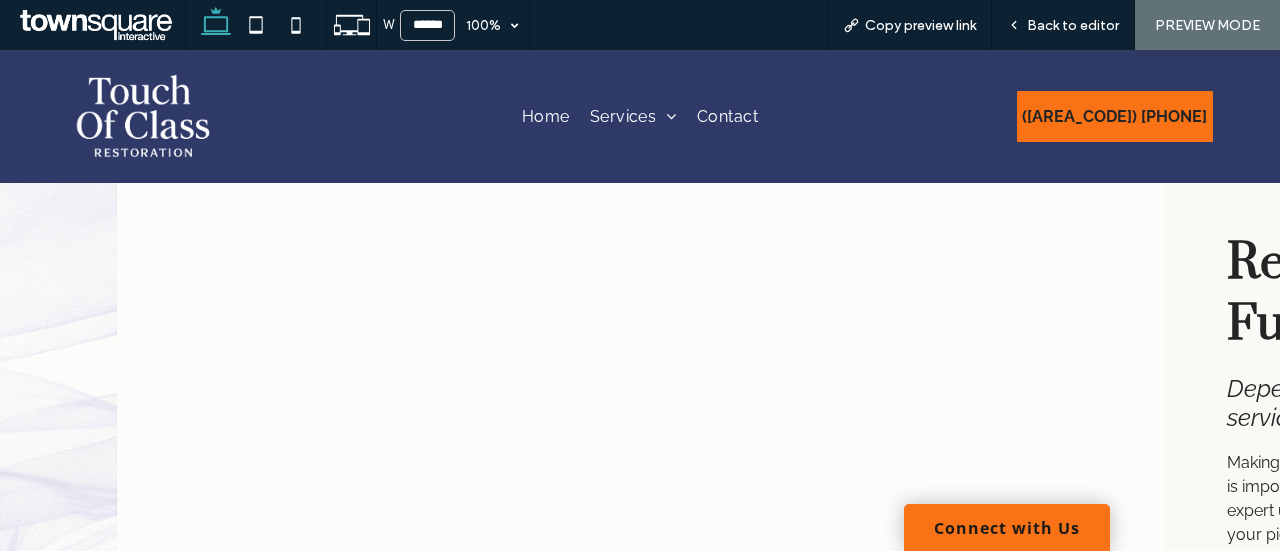scroll, scrollTop: 0, scrollLeft: 0, axis: both 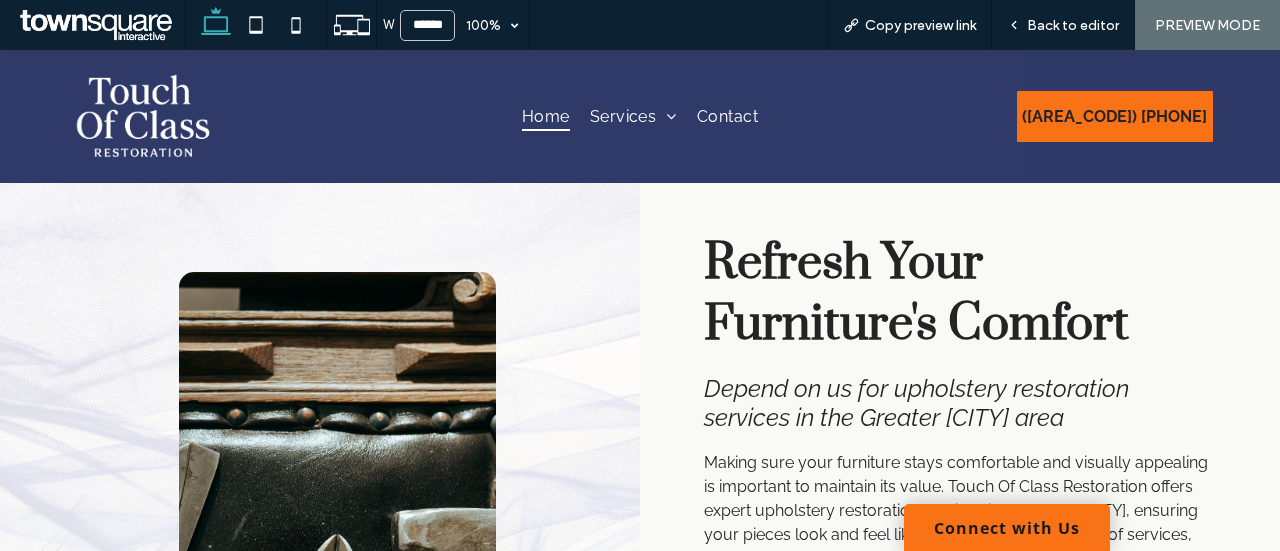 drag, startPoint x: 546, startPoint y: 116, endPoint x: 546, endPoint y: 165, distance: 49 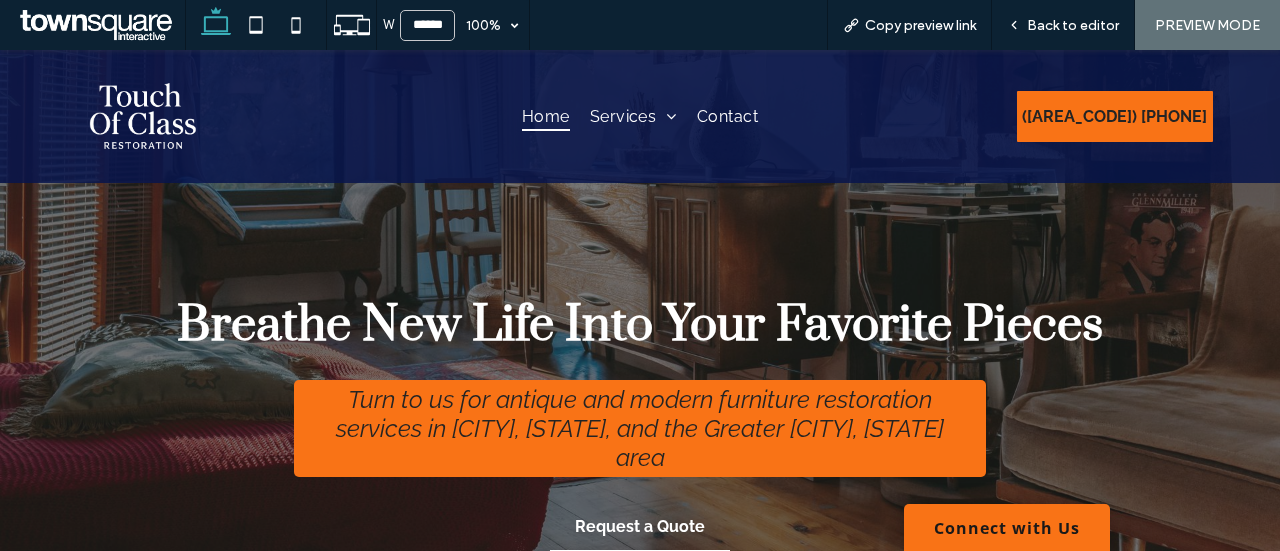 scroll, scrollTop: 122, scrollLeft: 0, axis: vertical 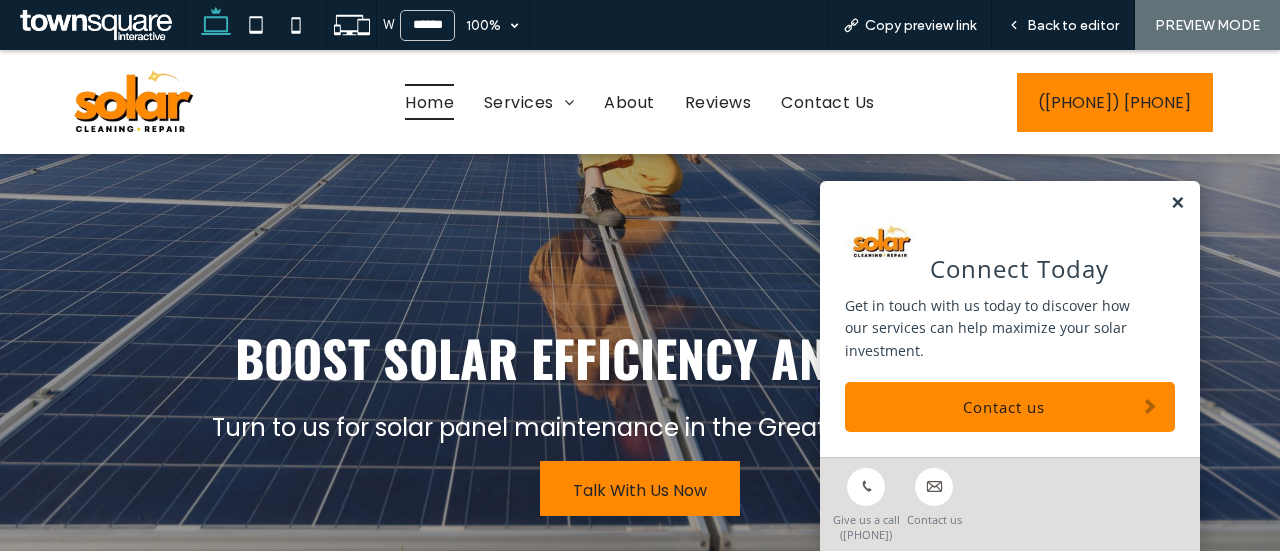 click at bounding box center [1177, 203] 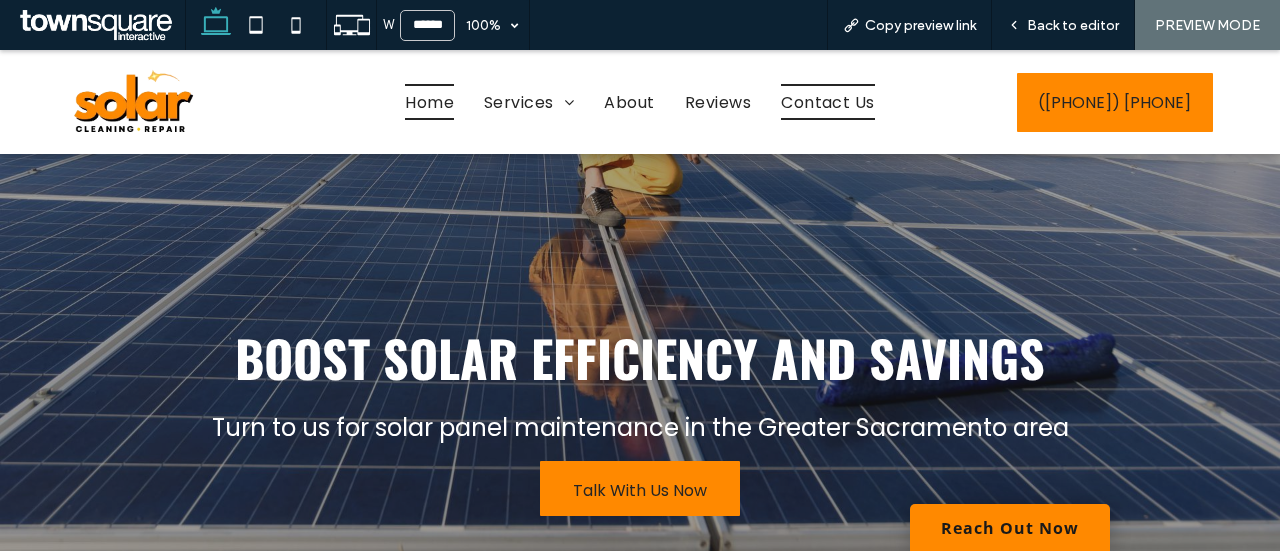 click on "Contact Us" at bounding box center [828, 101] 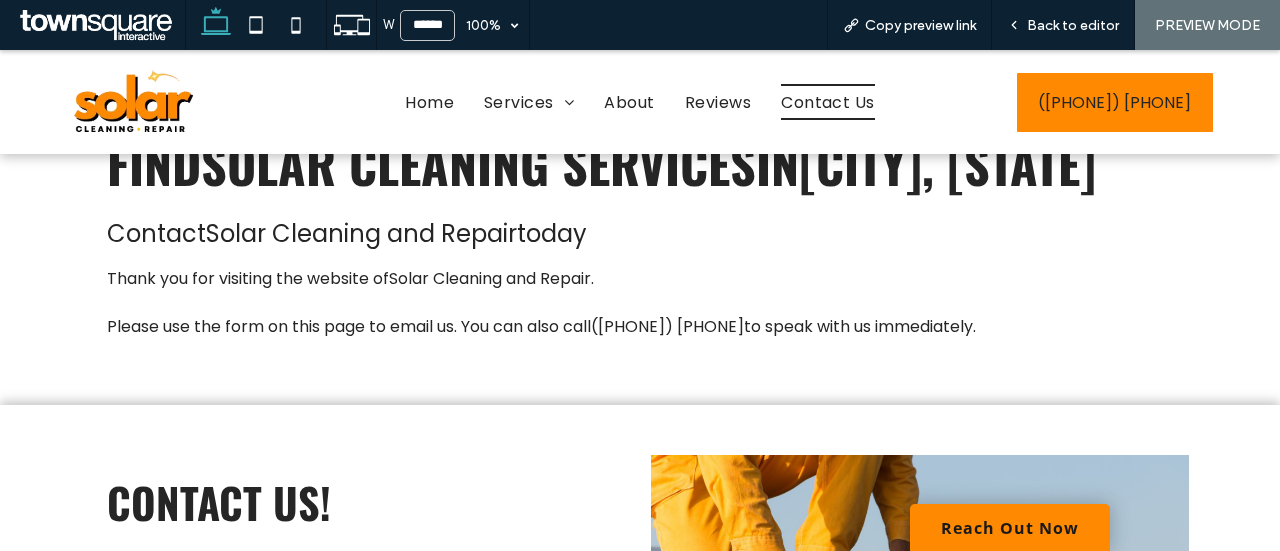 scroll, scrollTop: 90, scrollLeft: 0, axis: vertical 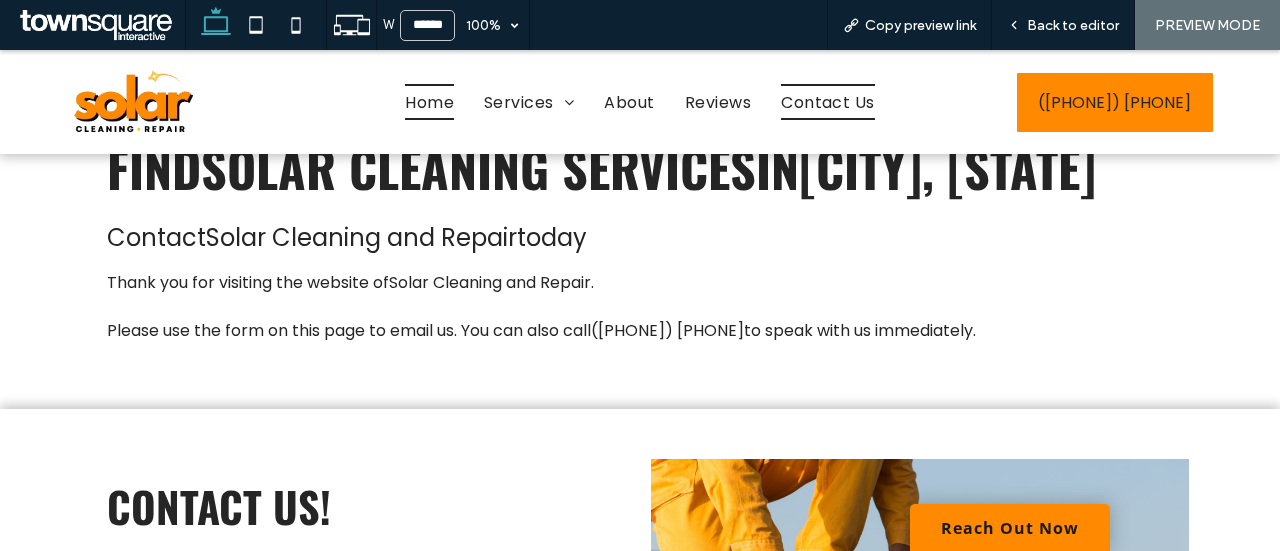 click on "Home" at bounding box center [429, 101] 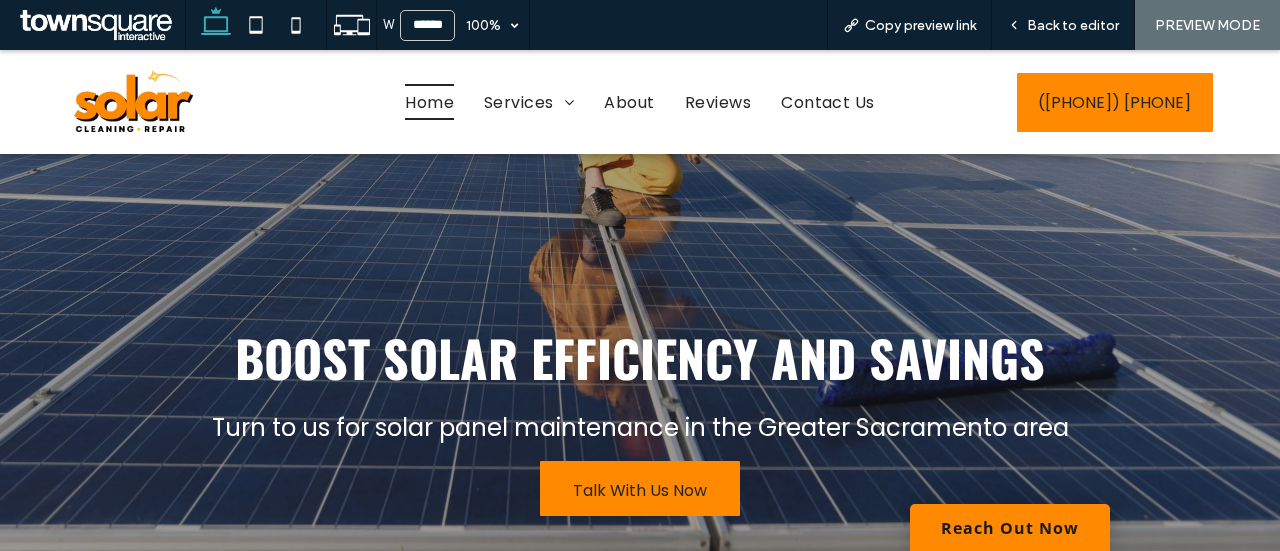 scroll, scrollTop: 0, scrollLeft: 0, axis: both 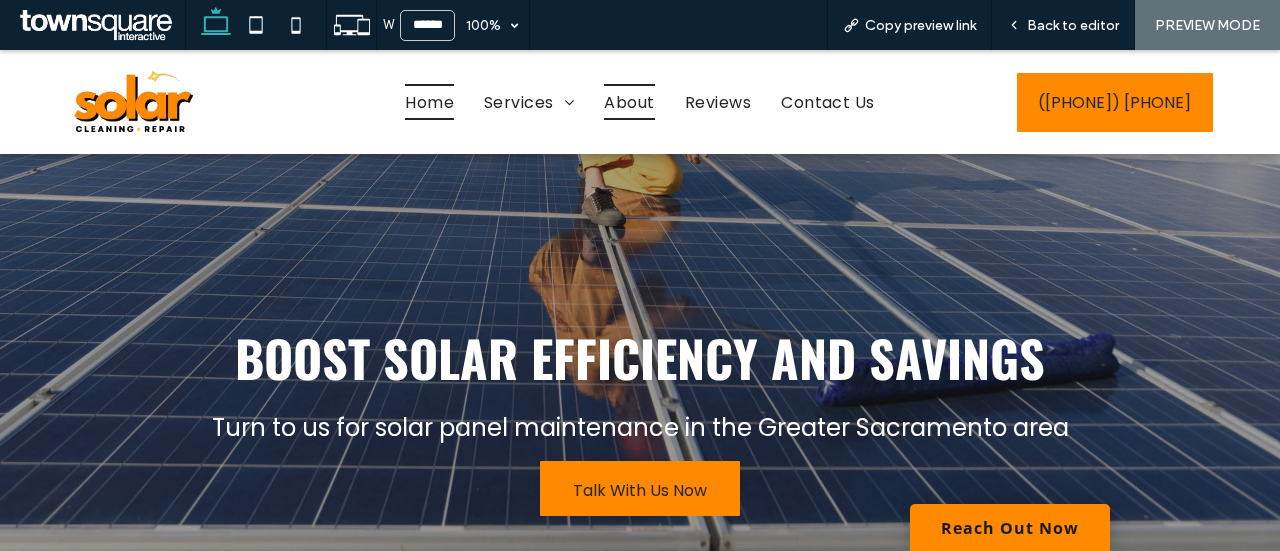 click on "About" at bounding box center [629, 101] 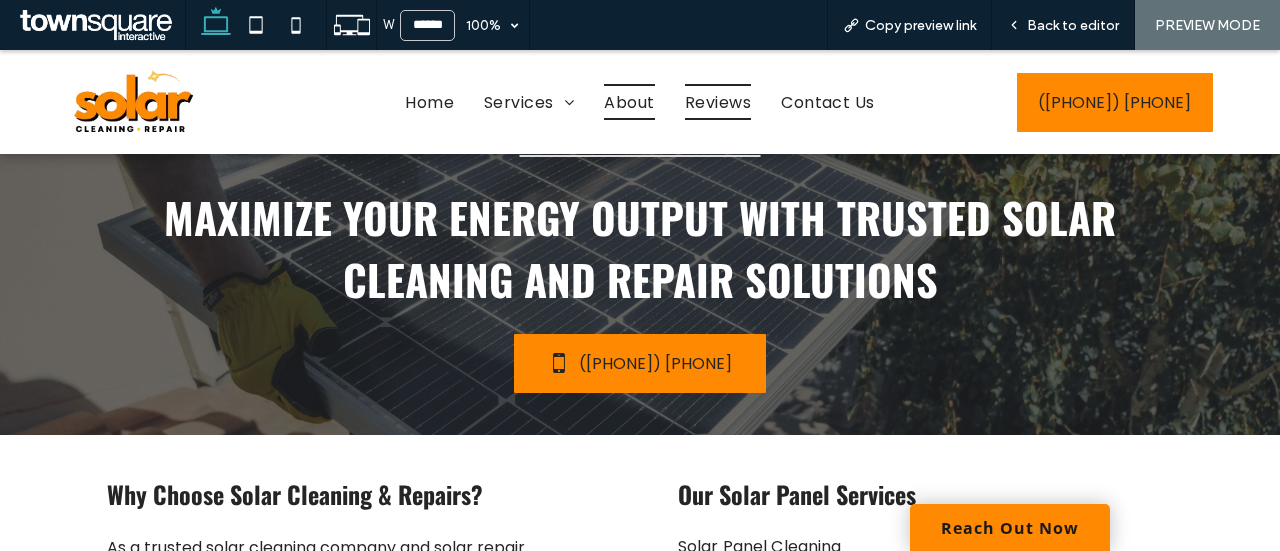 click on "Reviews" at bounding box center [718, 101] 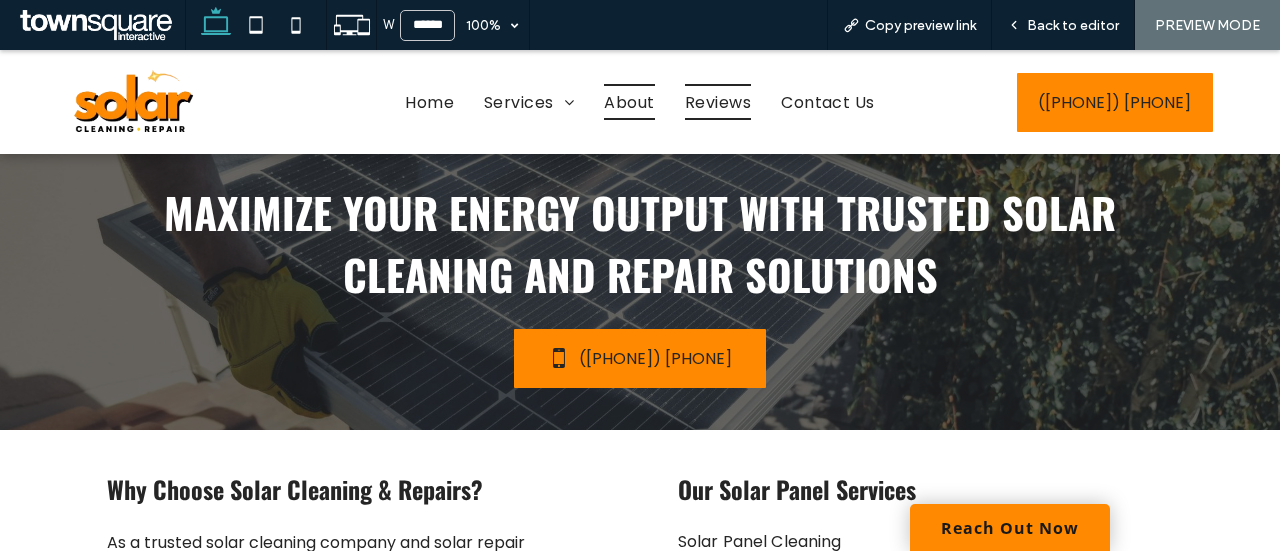 scroll, scrollTop: 3828, scrollLeft: 0, axis: vertical 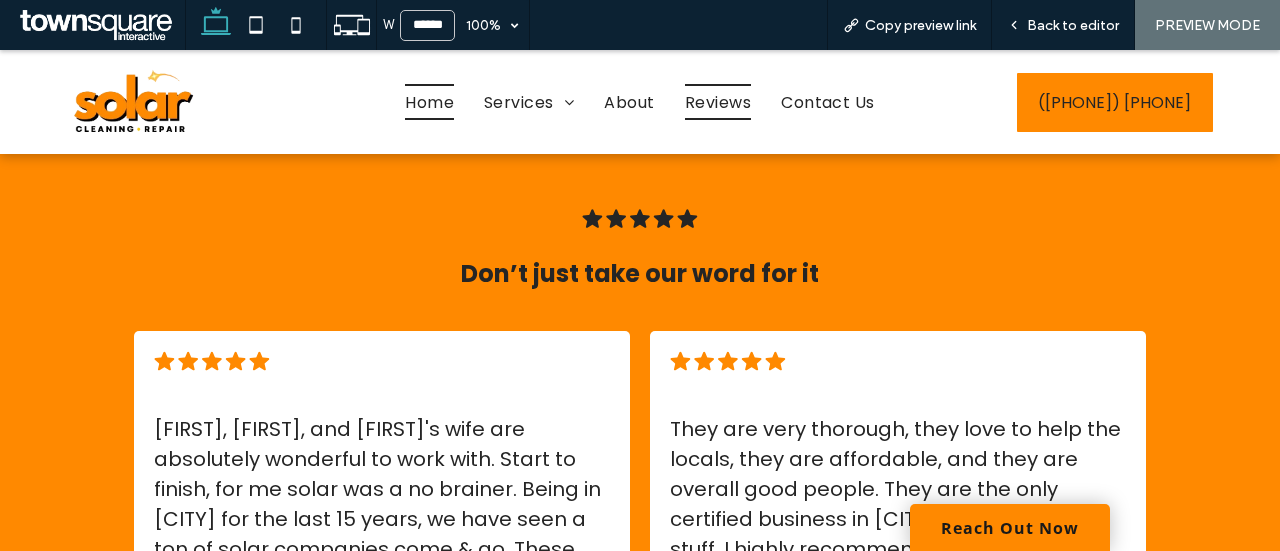 click on "Home" at bounding box center [429, 101] 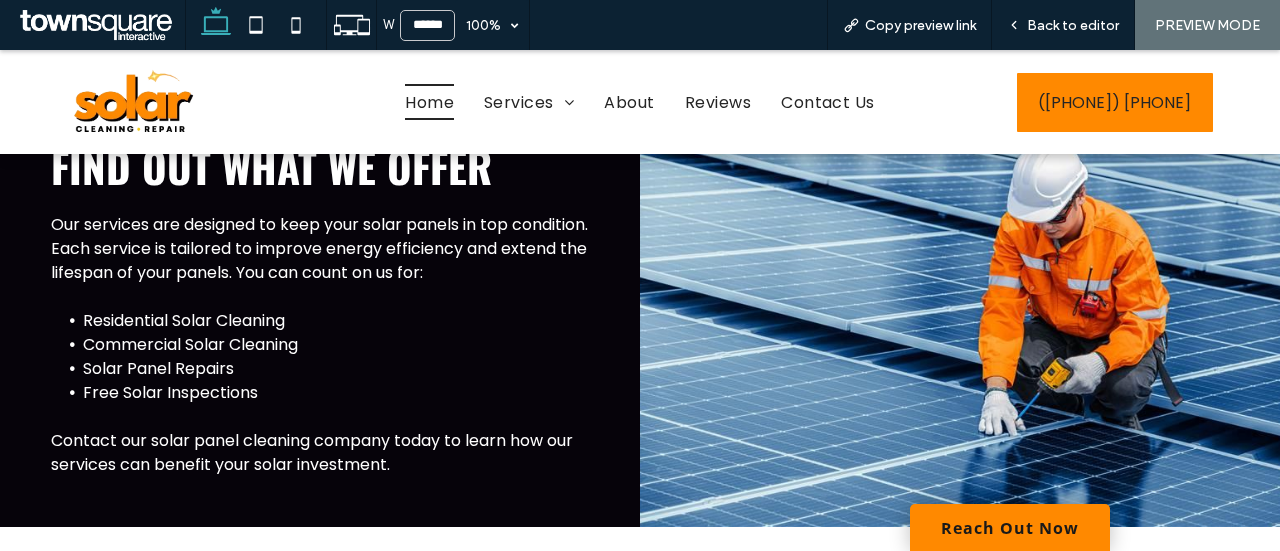 scroll, scrollTop: 2272, scrollLeft: 0, axis: vertical 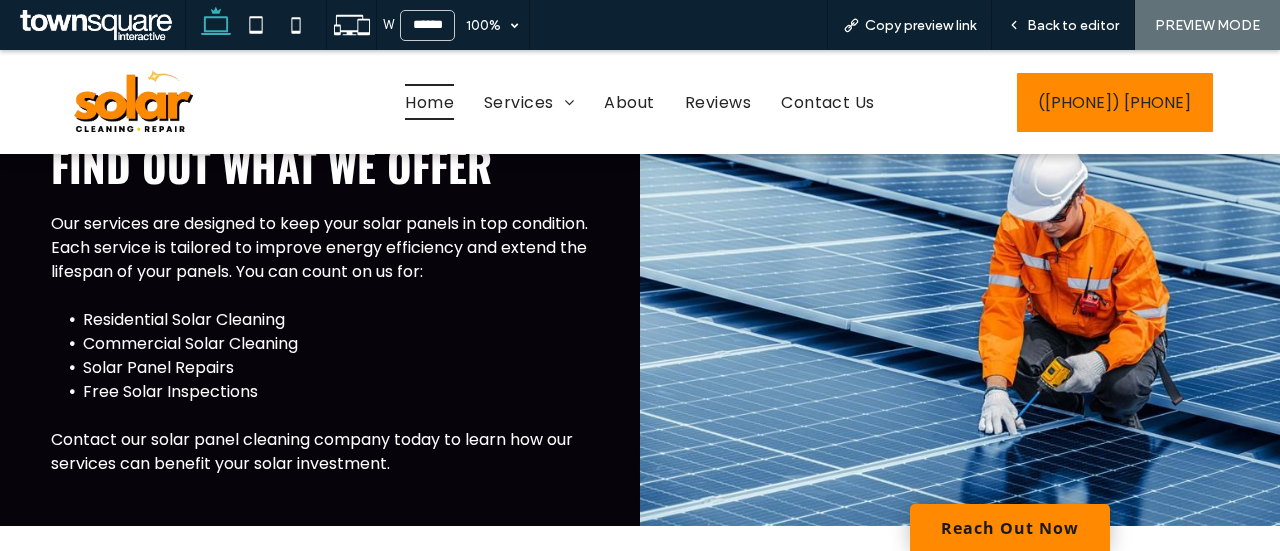 drag, startPoint x: 1264, startPoint y: 412, endPoint x: 1277, endPoint y: 483, distance: 72.18033 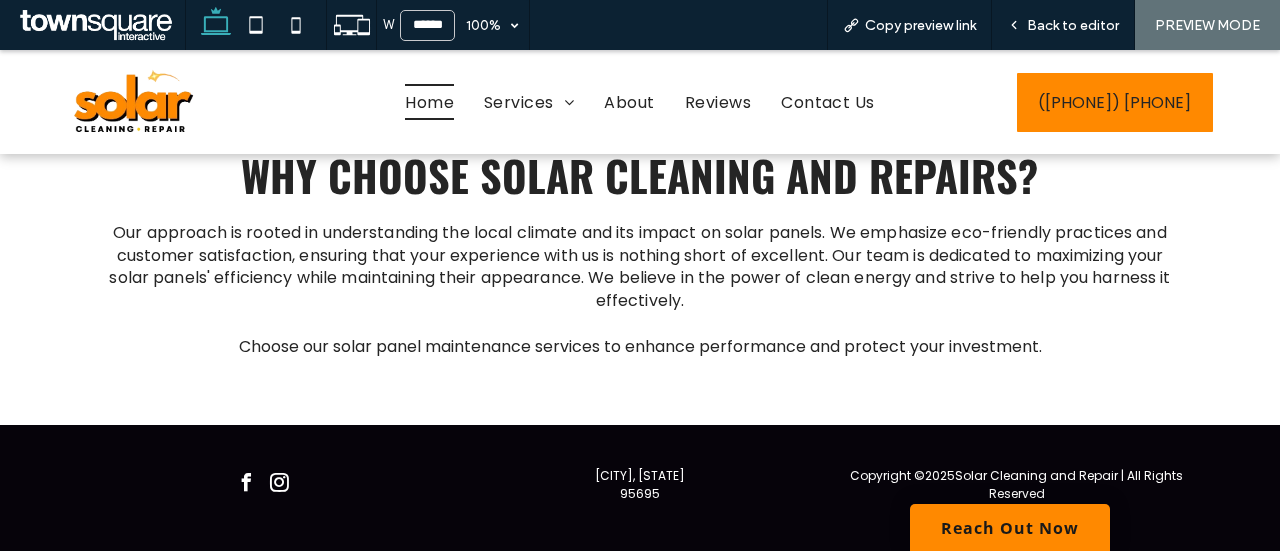scroll, scrollTop: 2773, scrollLeft: 0, axis: vertical 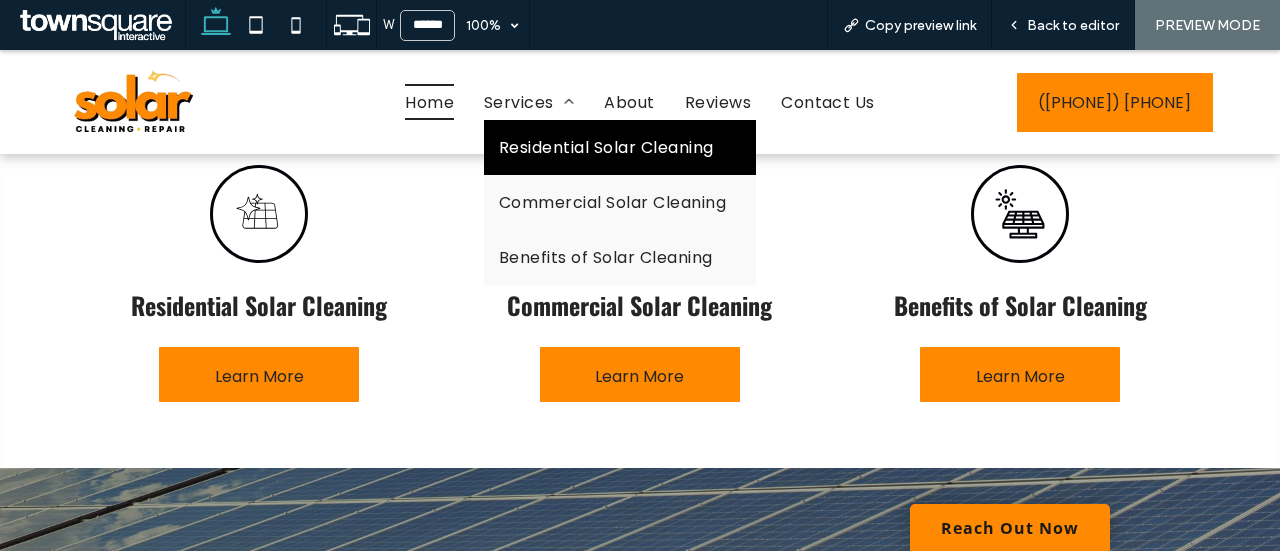 drag, startPoint x: 535, startPoint y: 193, endPoint x: 535, endPoint y: 143, distance: 50 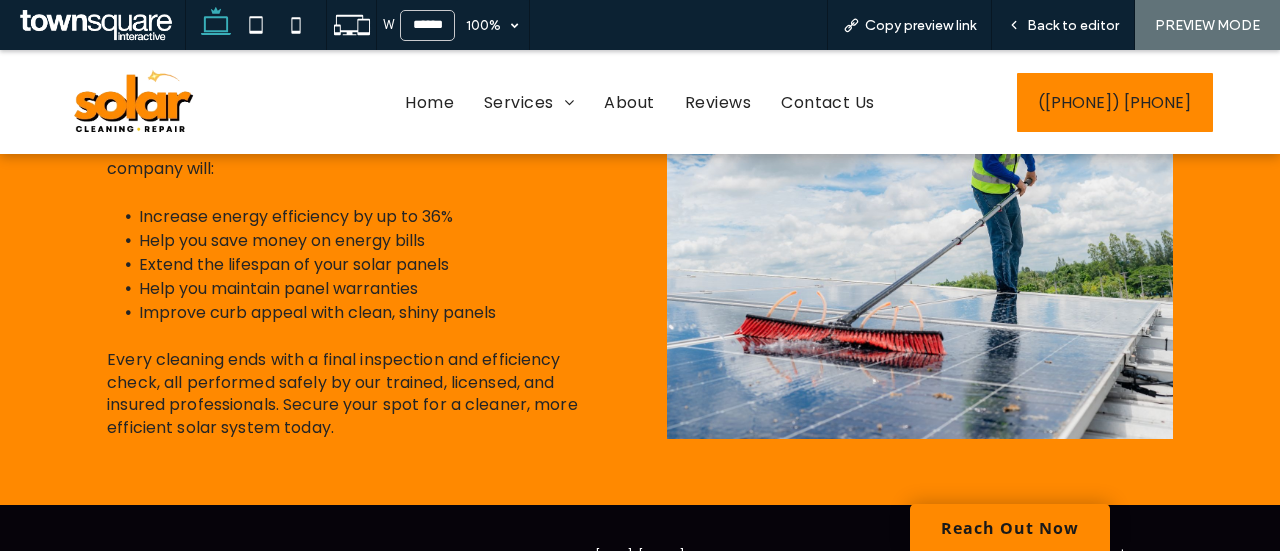 scroll, scrollTop: 860, scrollLeft: 0, axis: vertical 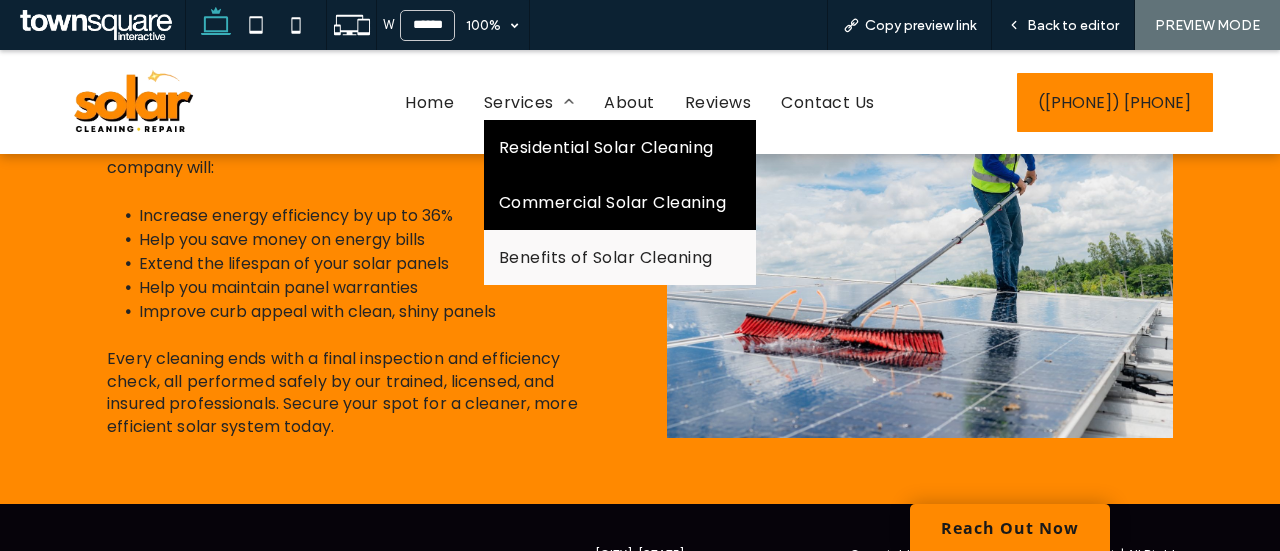 click on "Commercial Solar Cleaning" at bounding box center (620, 202) 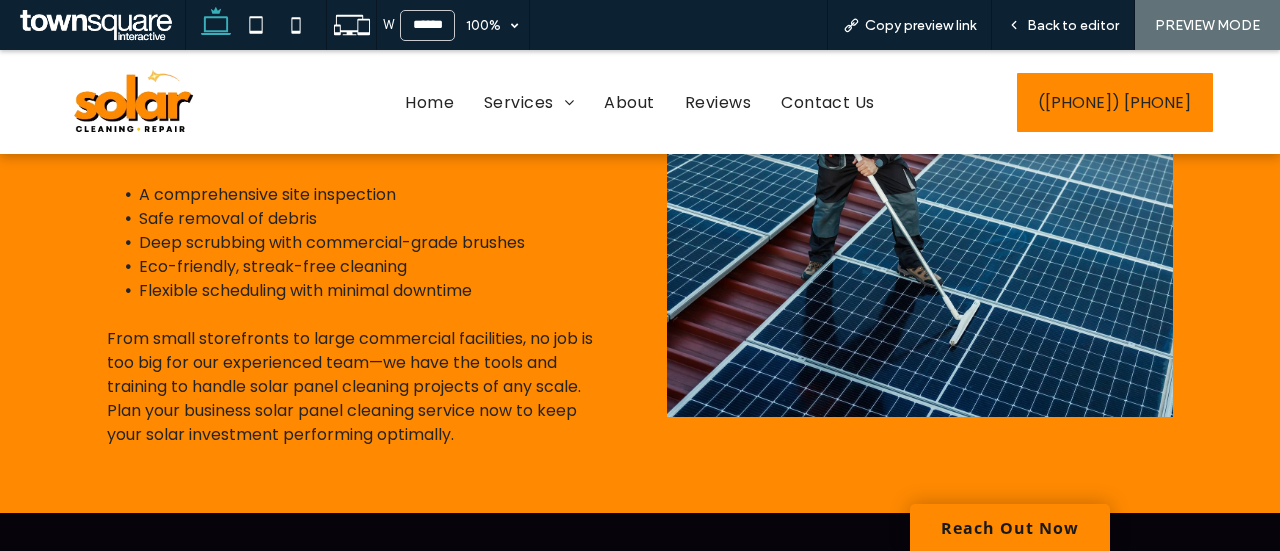 scroll, scrollTop: 935, scrollLeft: 0, axis: vertical 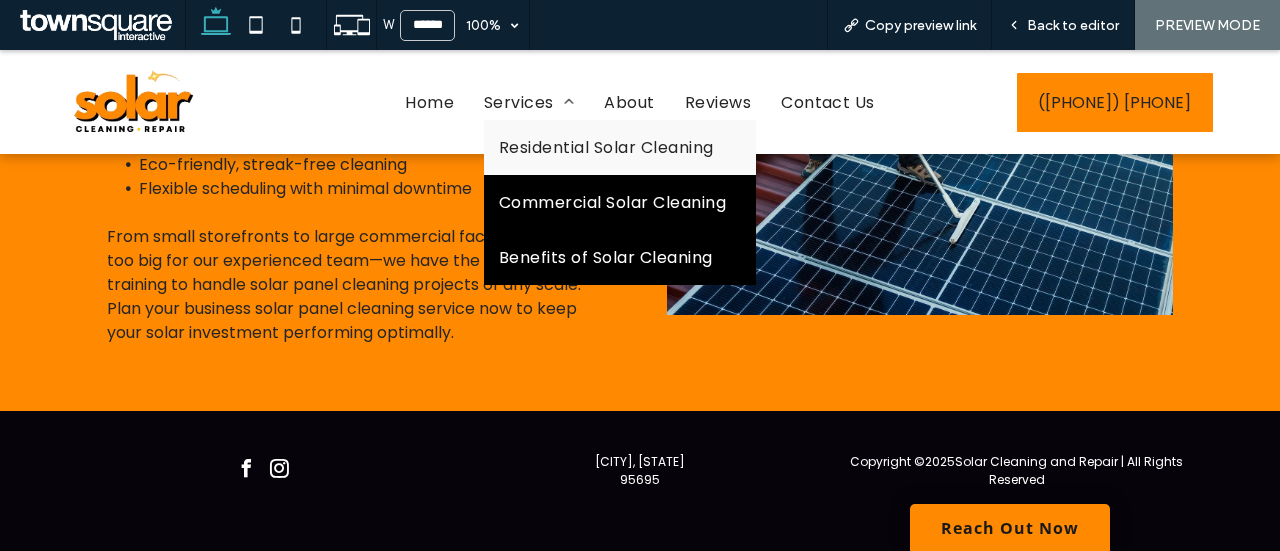 drag, startPoint x: 540, startPoint y: 235, endPoint x: 540, endPoint y: 285, distance: 50 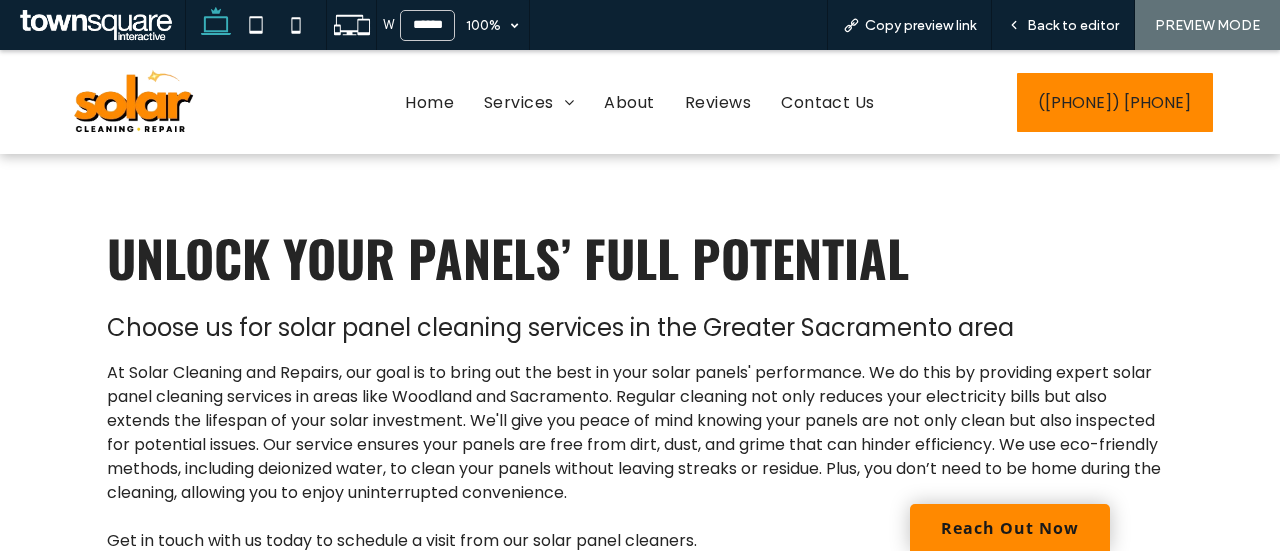 scroll, scrollTop: 473, scrollLeft: 0, axis: vertical 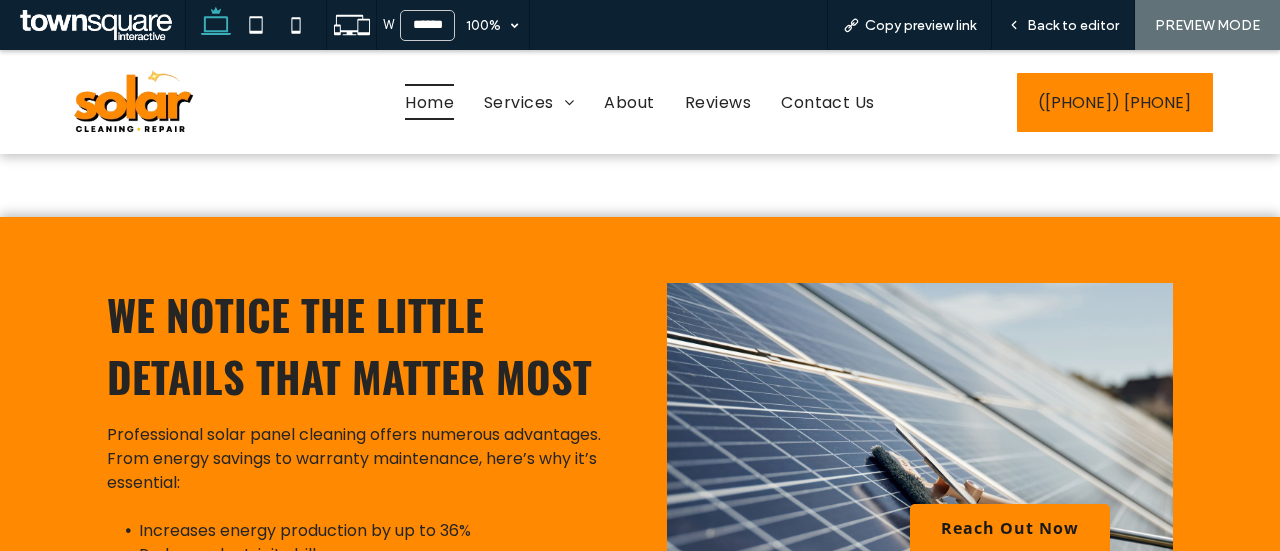 click on "Home" at bounding box center (429, 101) 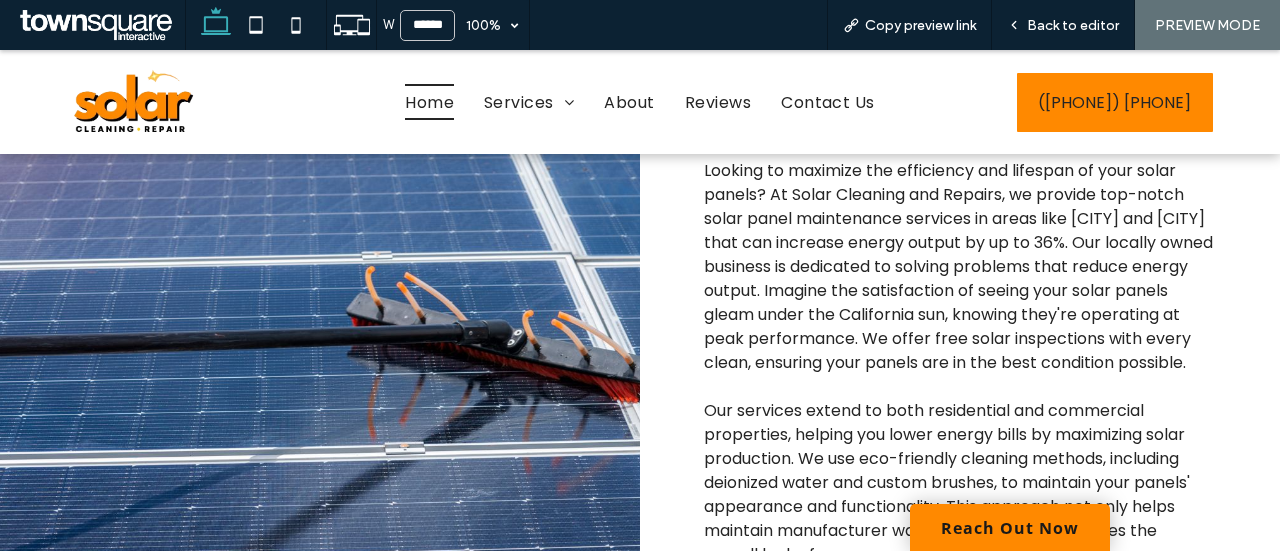 scroll, scrollTop: 975, scrollLeft: 0, axis: vertical 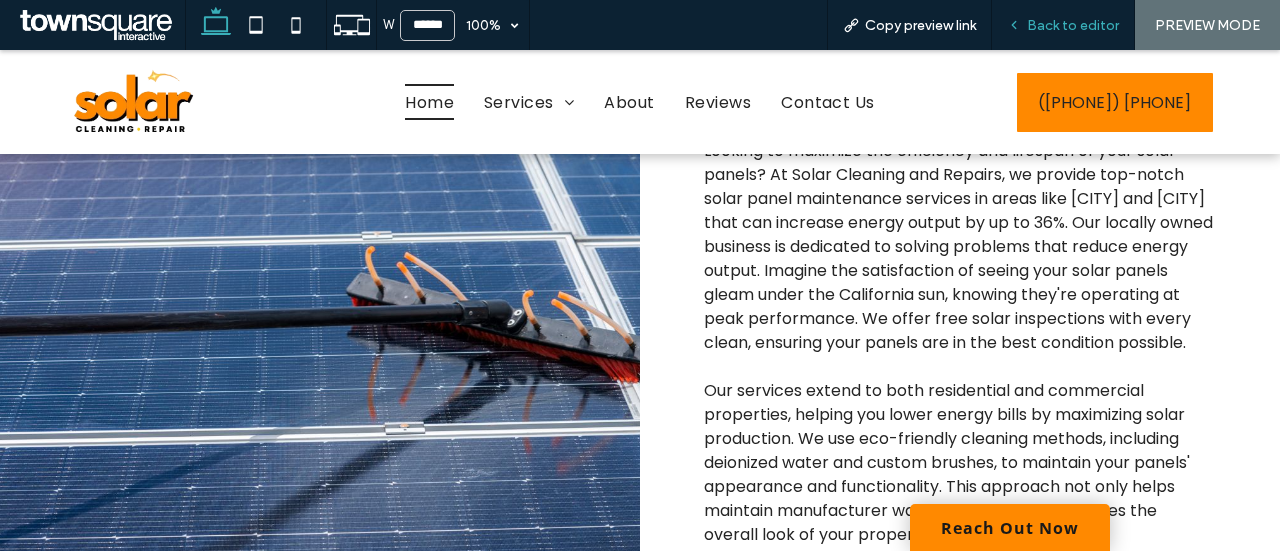 click on "Back to editor" at bounding box center (1063, 25) 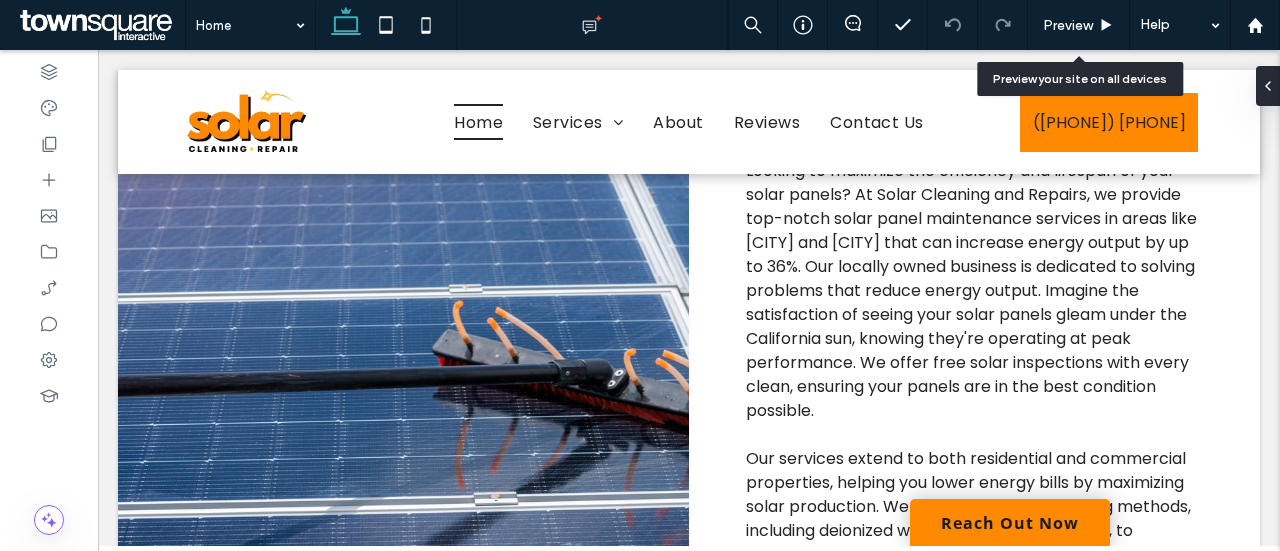 scroll, scrollTop: 995, scrollLeft: 0, axis: vertical 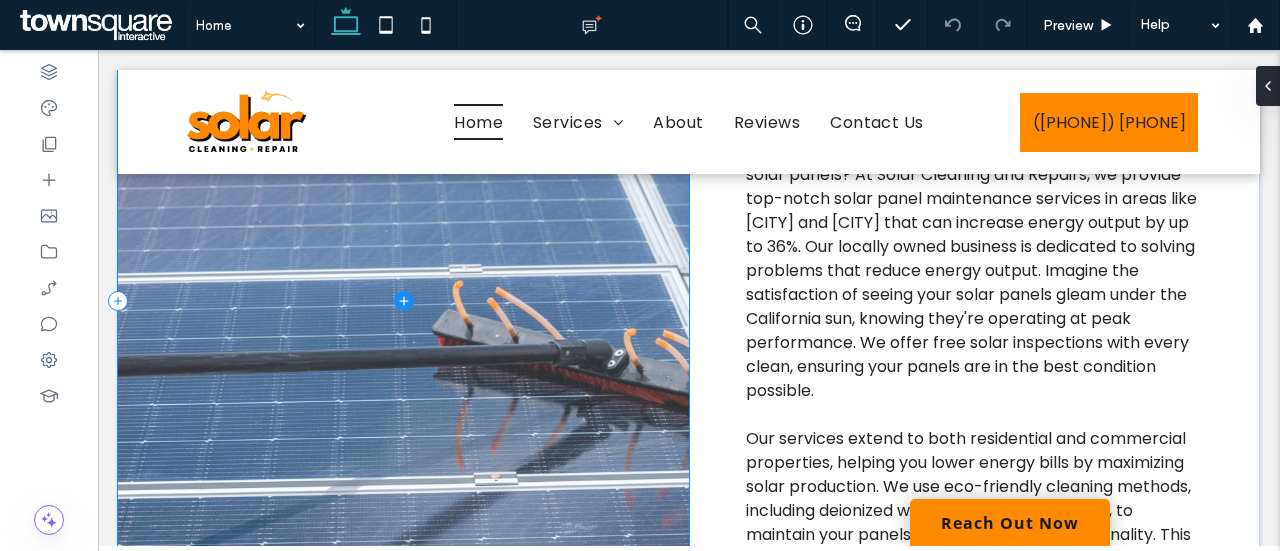 click at bounding box center [403, 301] 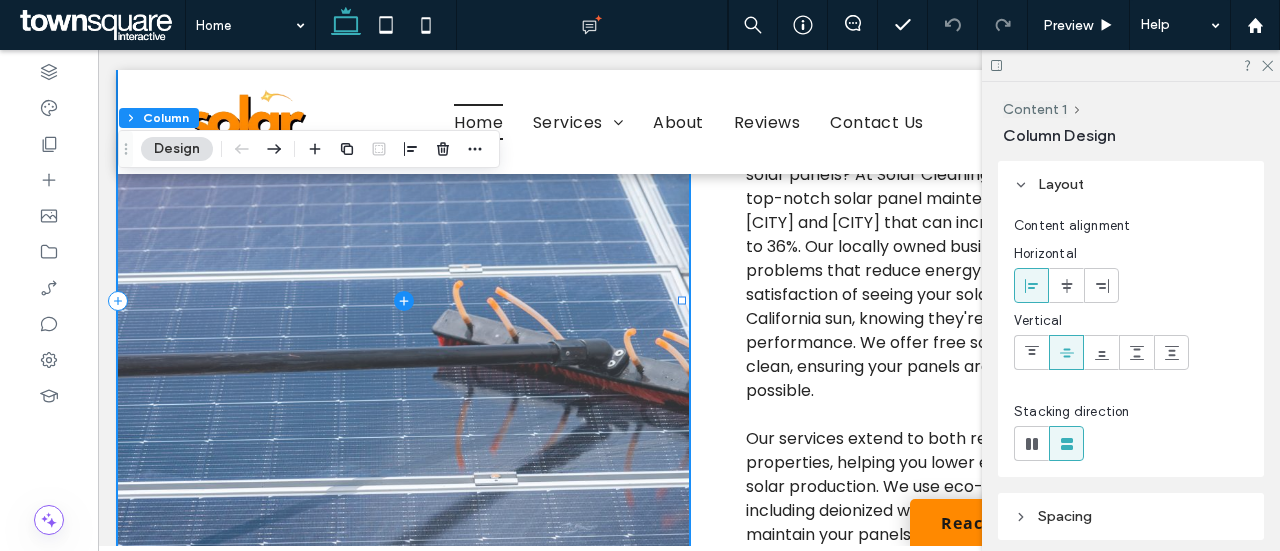 click at bounding box center [403, 301] 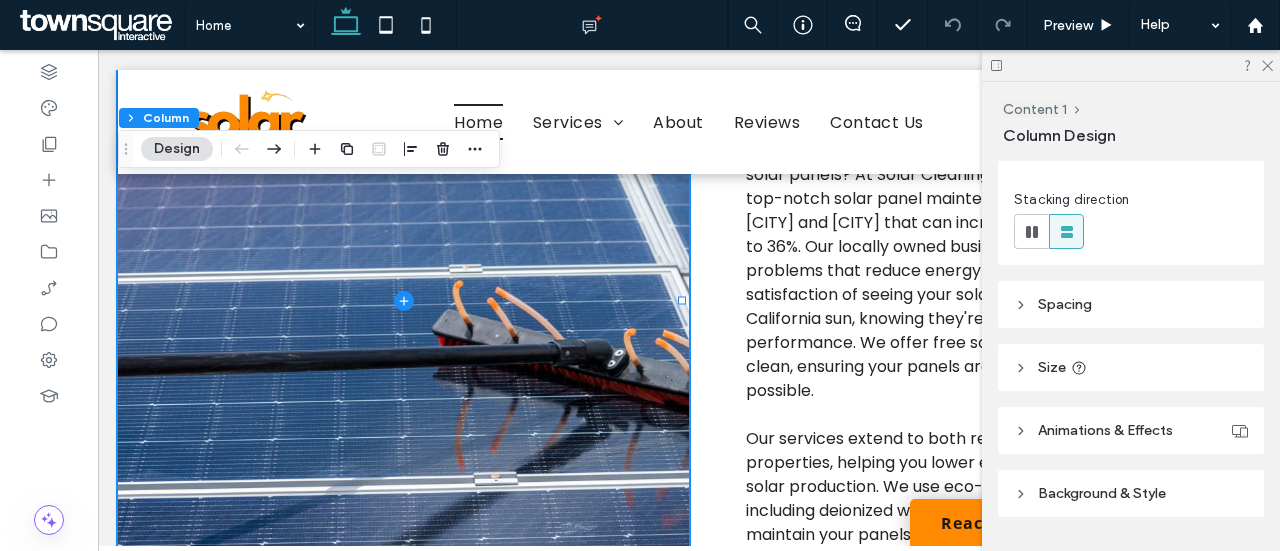 scroll, scrollTop: 264, scrollLeft: 0, axis: vertical 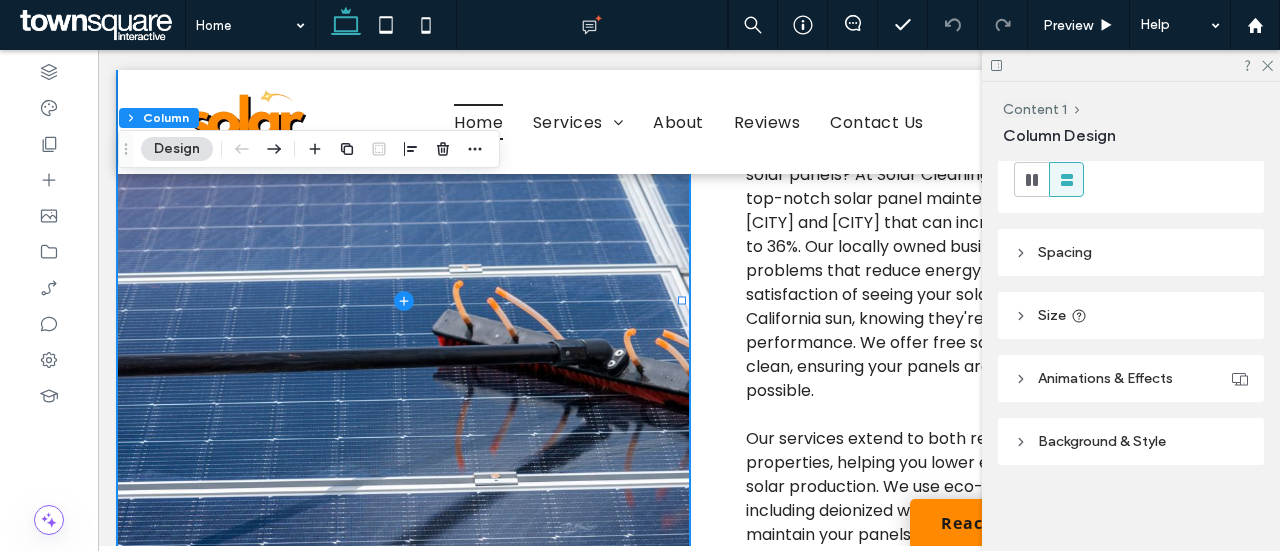click on "Background & Style" at bounding box center (1131, 441) 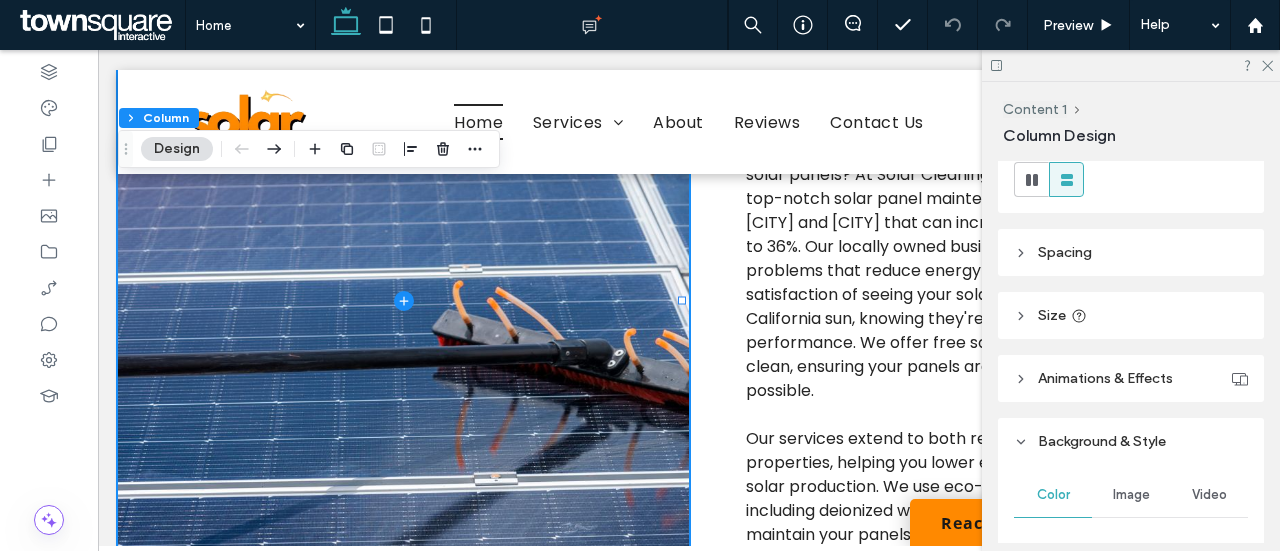 click on "Image" at bounding box center (1131, 495) 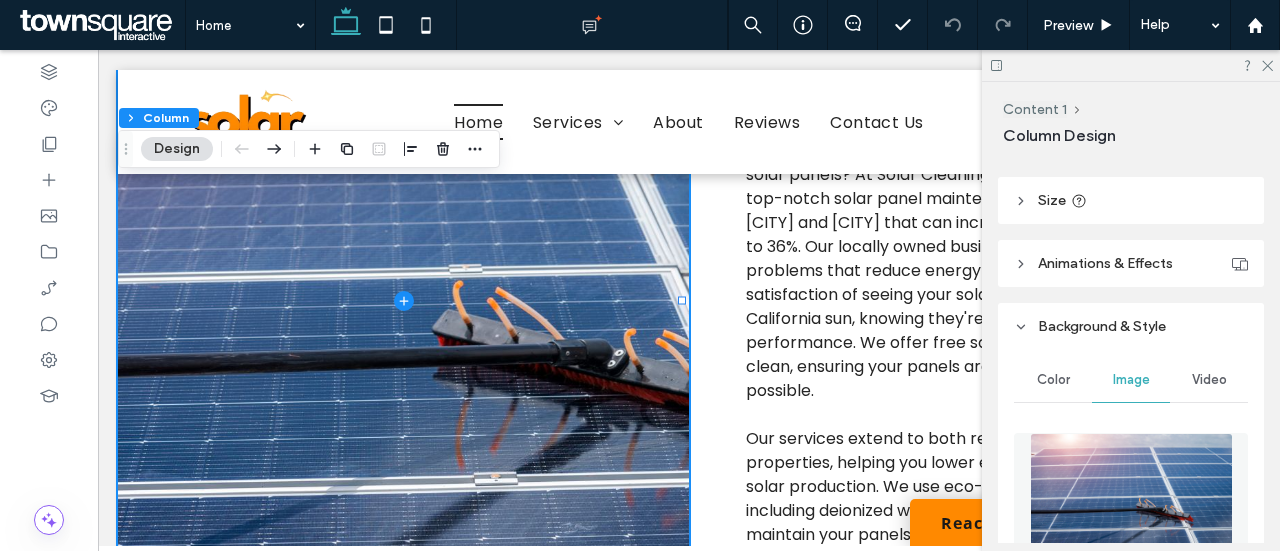 scroll, scrollTop: 381, scrollLeft: 0, axis: vertical 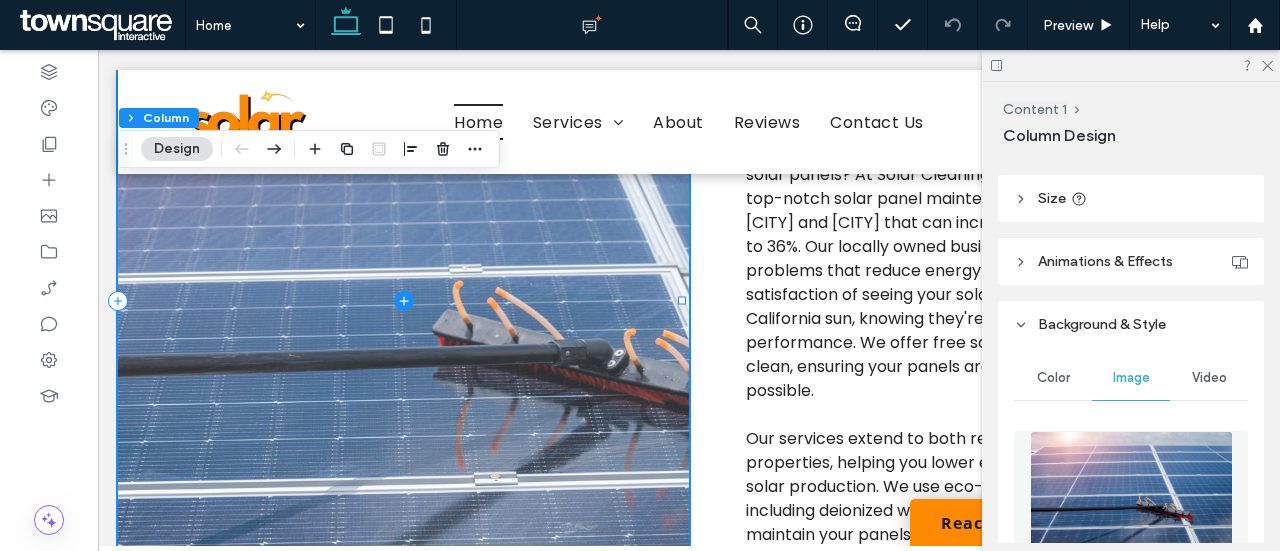 click at bounding box center [403, 301] 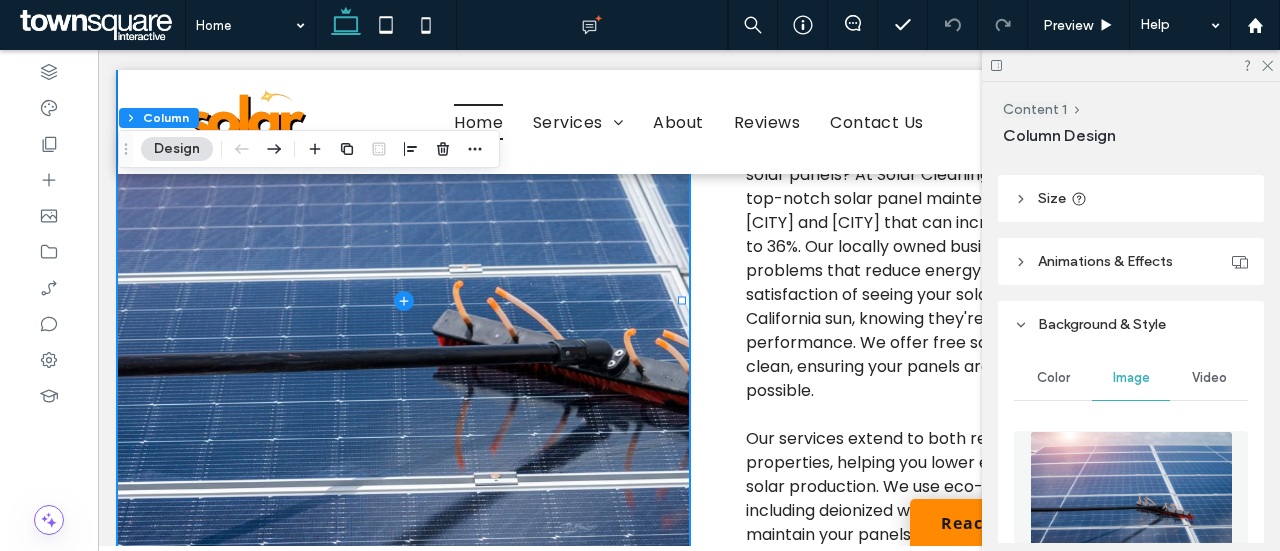 scroll, scrollTop: 682, scrollLeft: 0, axis: vertical 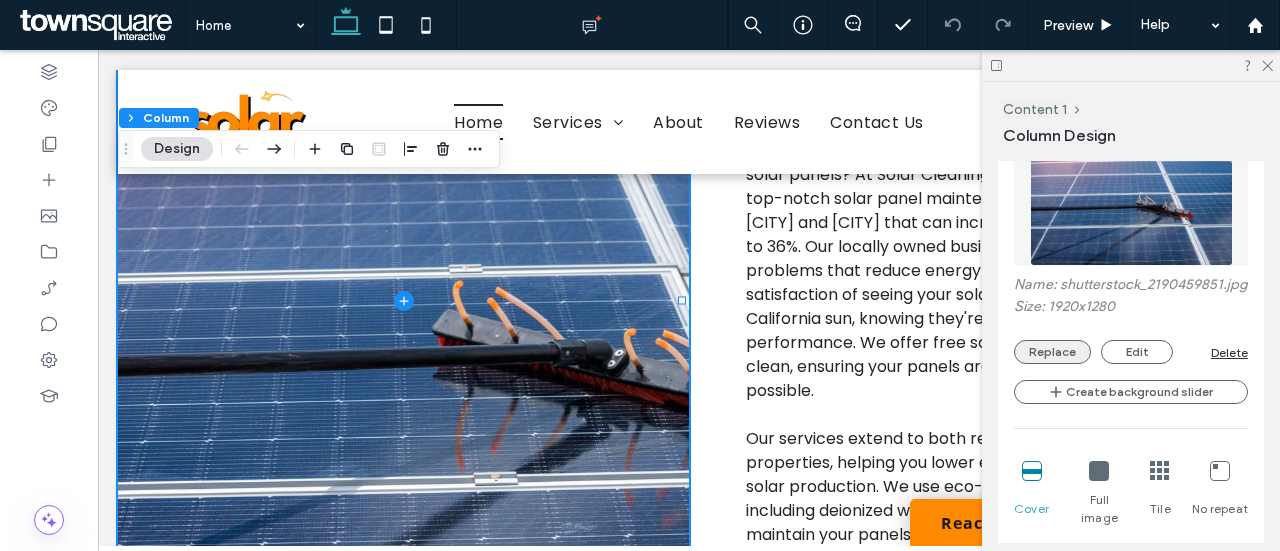 click on "Replace" at bounding box center (1052, 352) 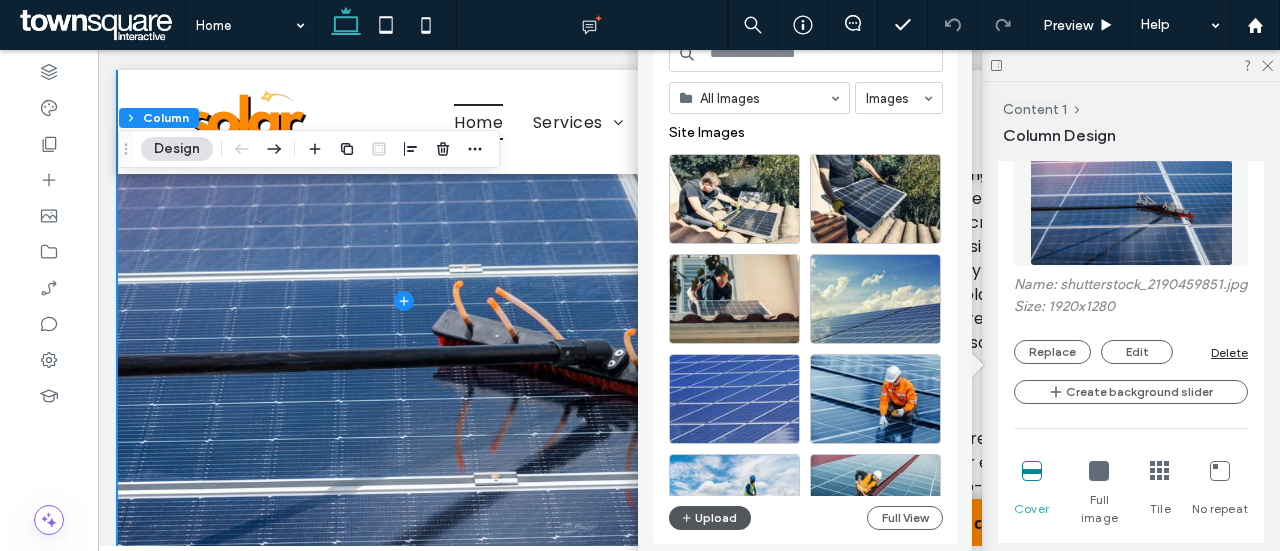 click on "Upload" at bounding box center [710, 518] 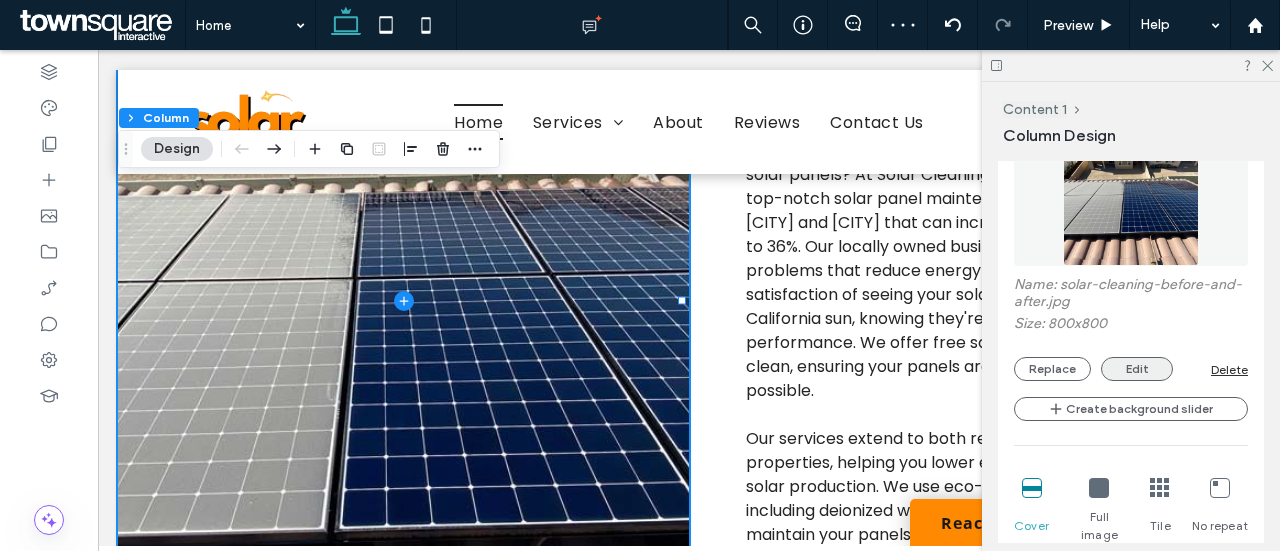 click on "Edit" at bounding box center (1137, 369) 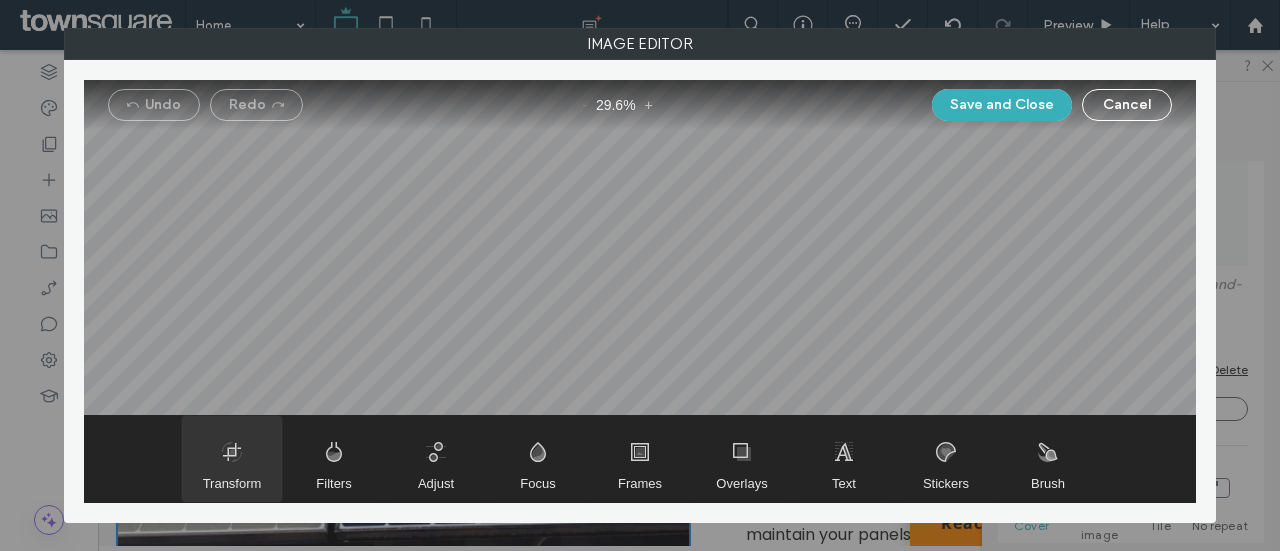 click on "Transform" at bounding box center (232, 483) 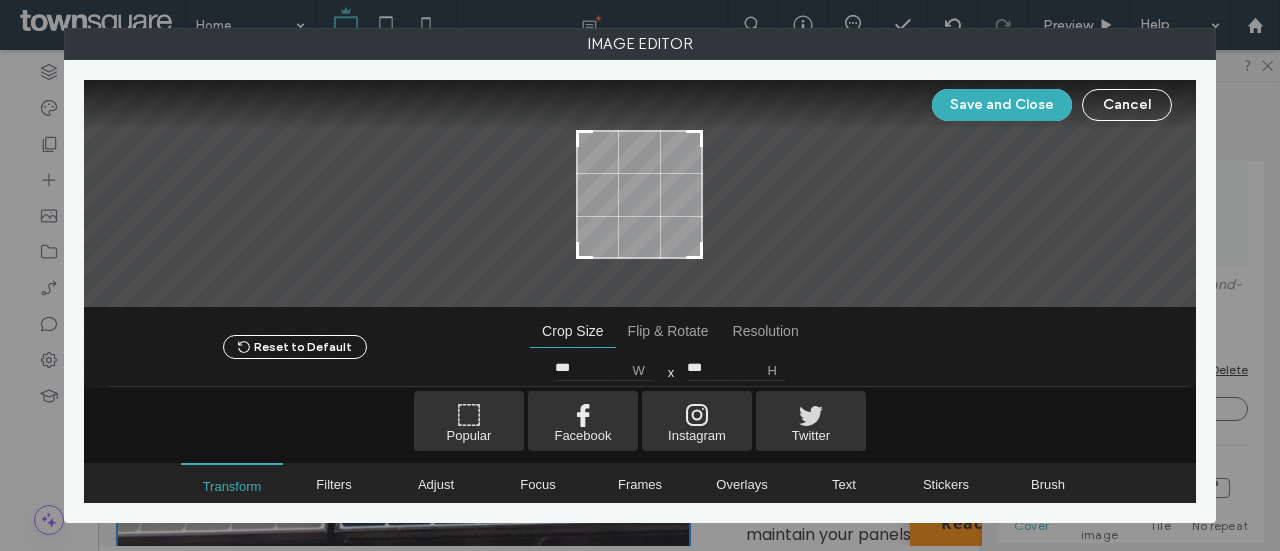 type on "***" 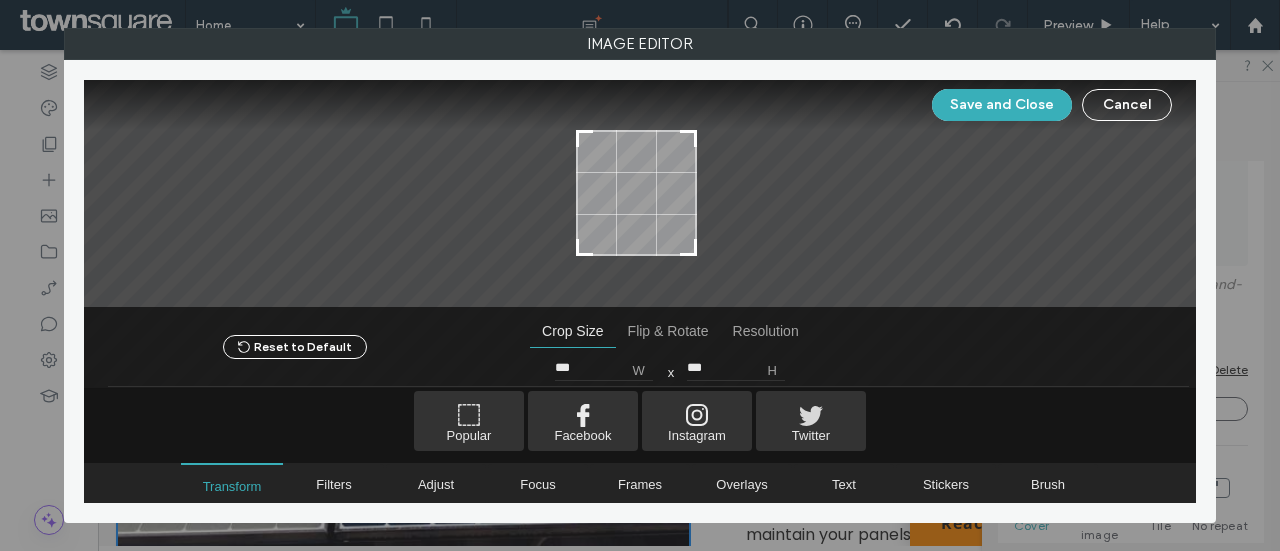 type on "***" 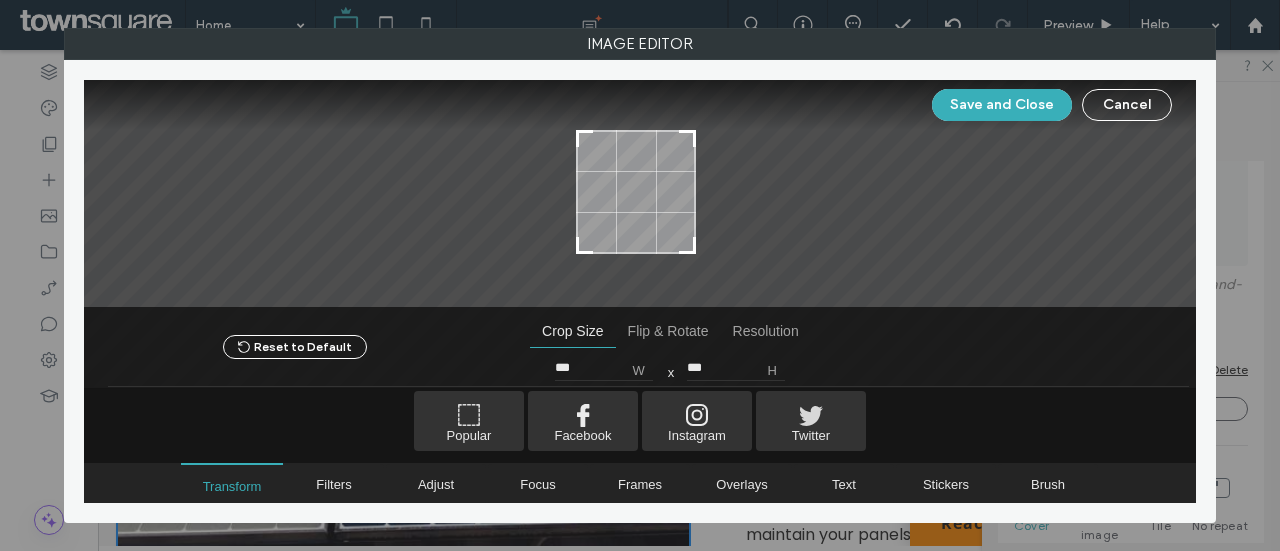 type on "***" 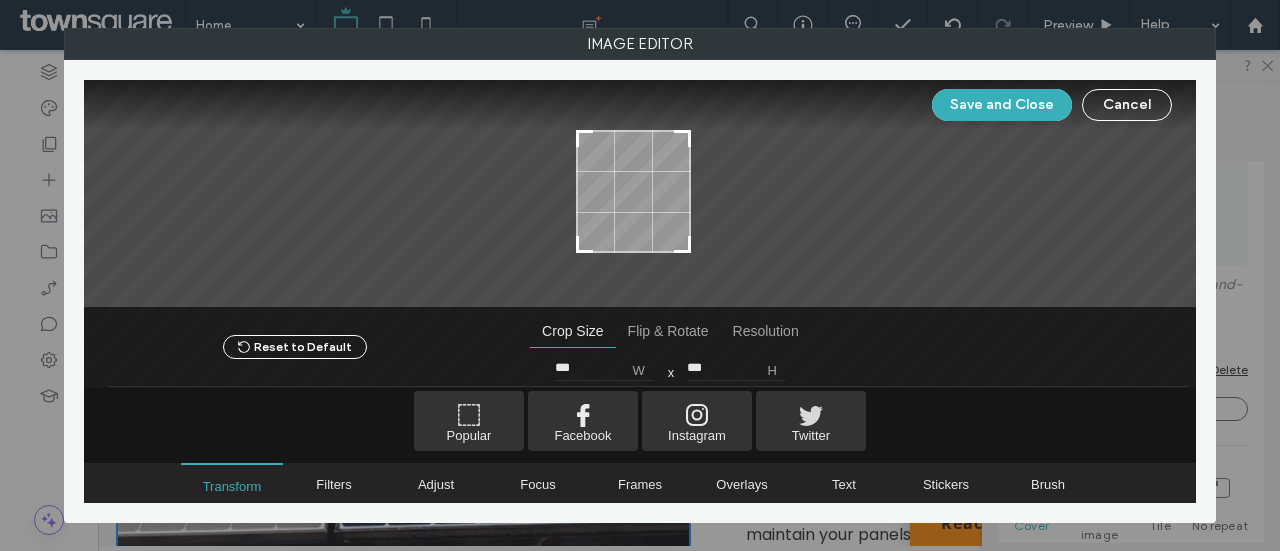 type on "***" 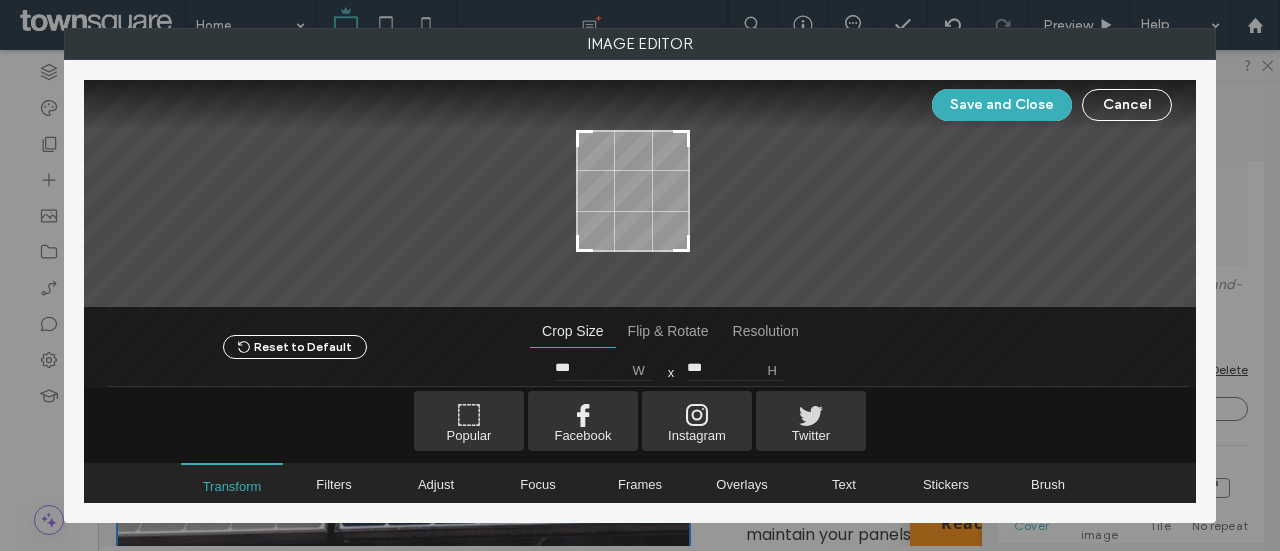 type on "***" 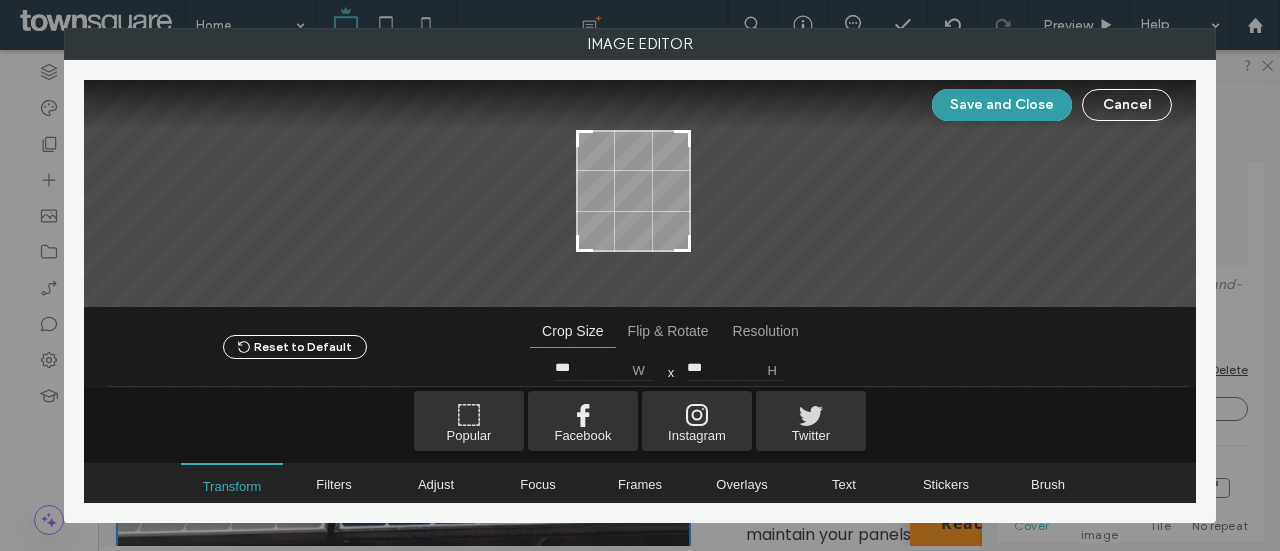 click on "Save and Close" at bounding box center (1002, 105) 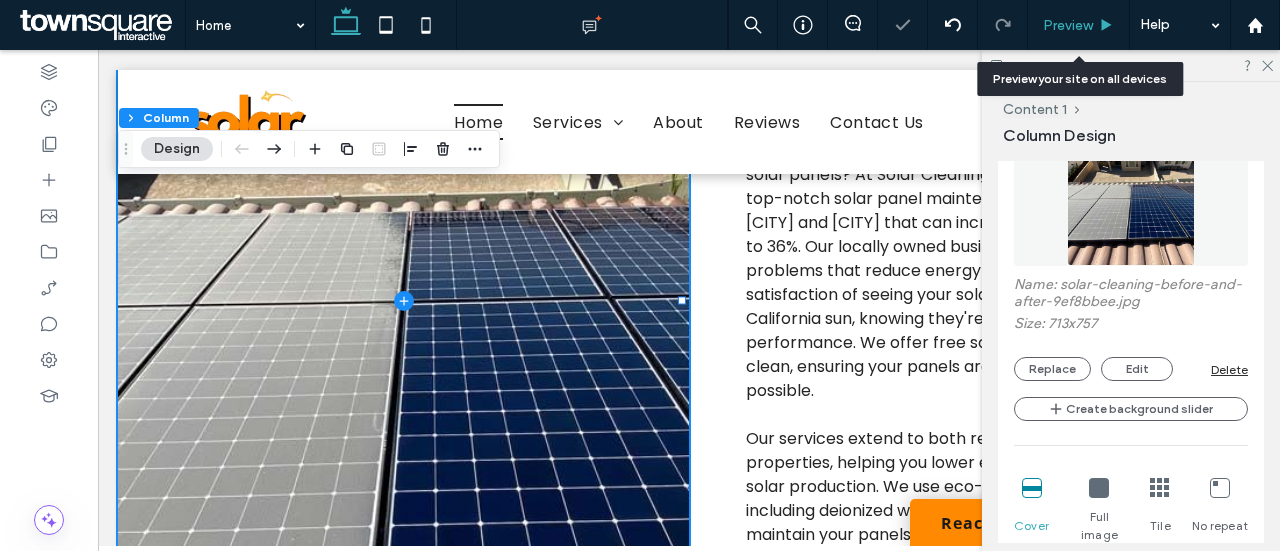 click on "Preview" at bounding box center [1079, 25] 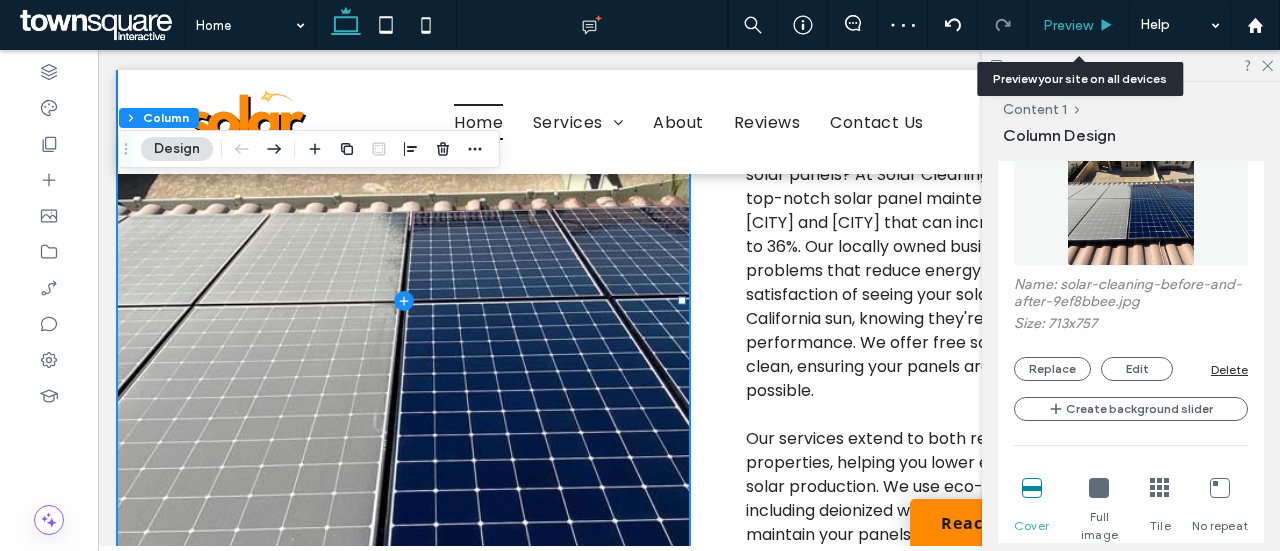 click on "Preview" at bounding box center [1068, 25] 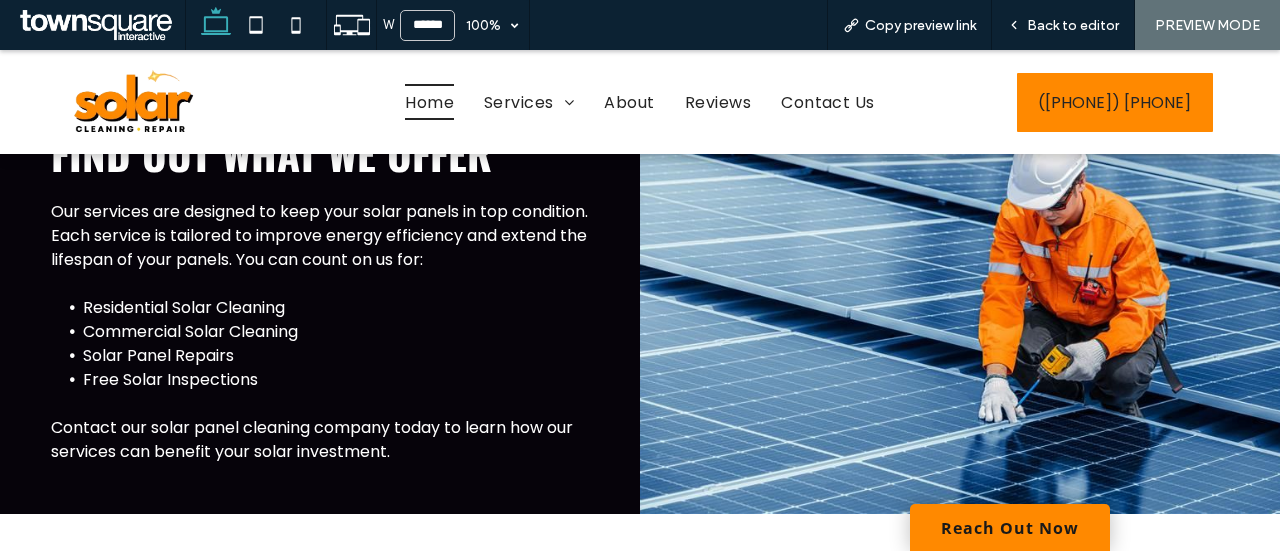 scroll, scrollTop: 2026, scrollLeft: 0, axis: vertical 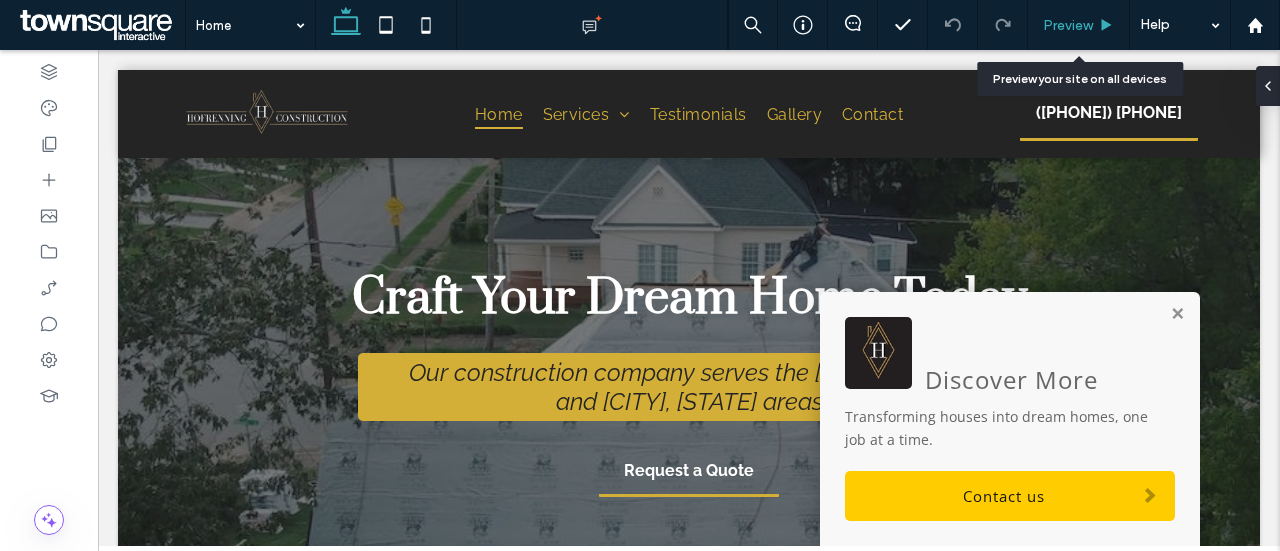 click on "Preview" at bounding box center [1068, 25] 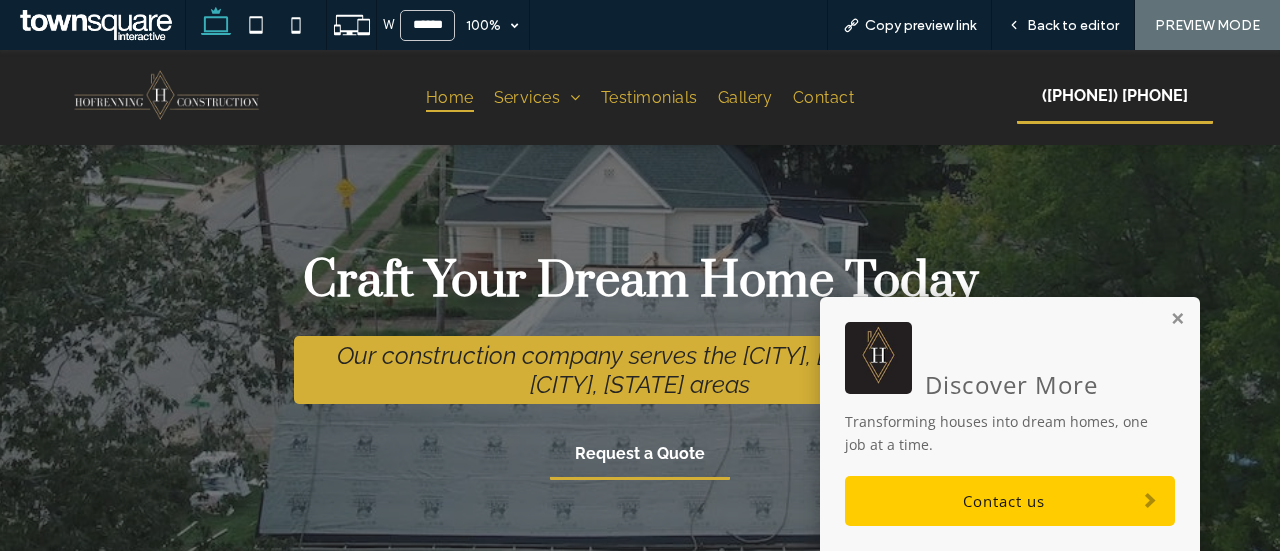 scroll, scrollTop: 211, scrollLeft: 0, axis: vertical 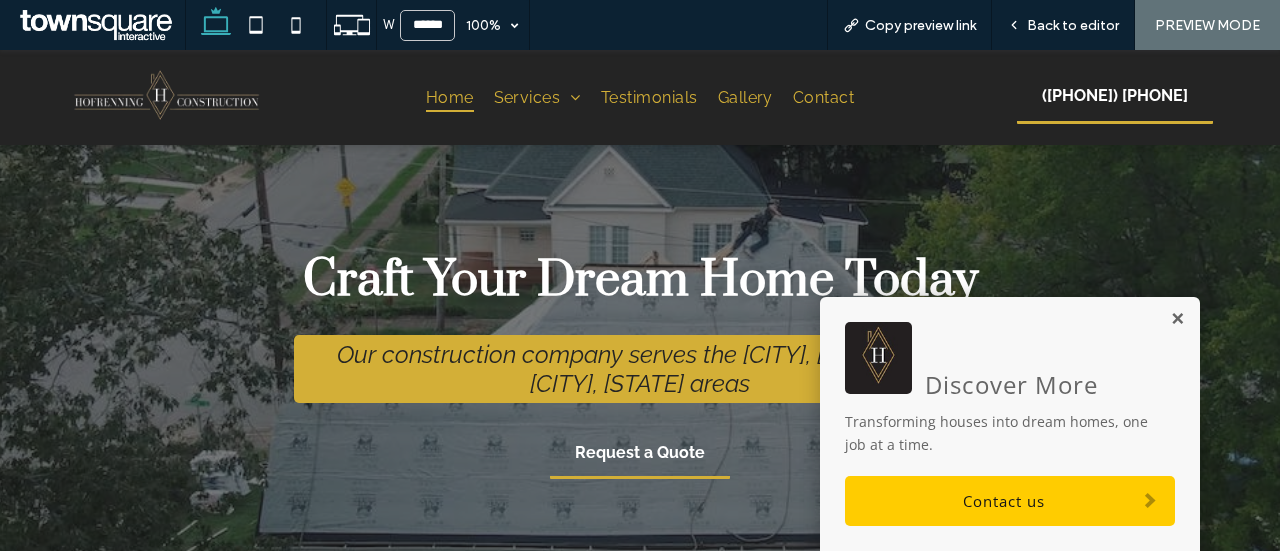 click at bounding box center (1177, 319) 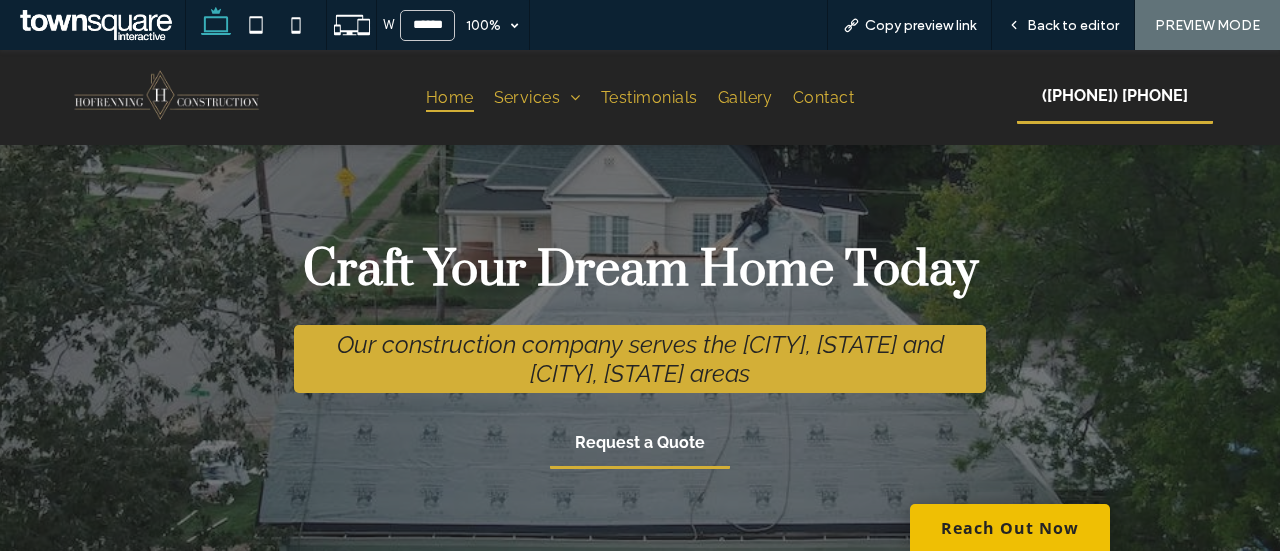 scroll, scrollTop: 221, scrollLeft: 0, axis: vertical 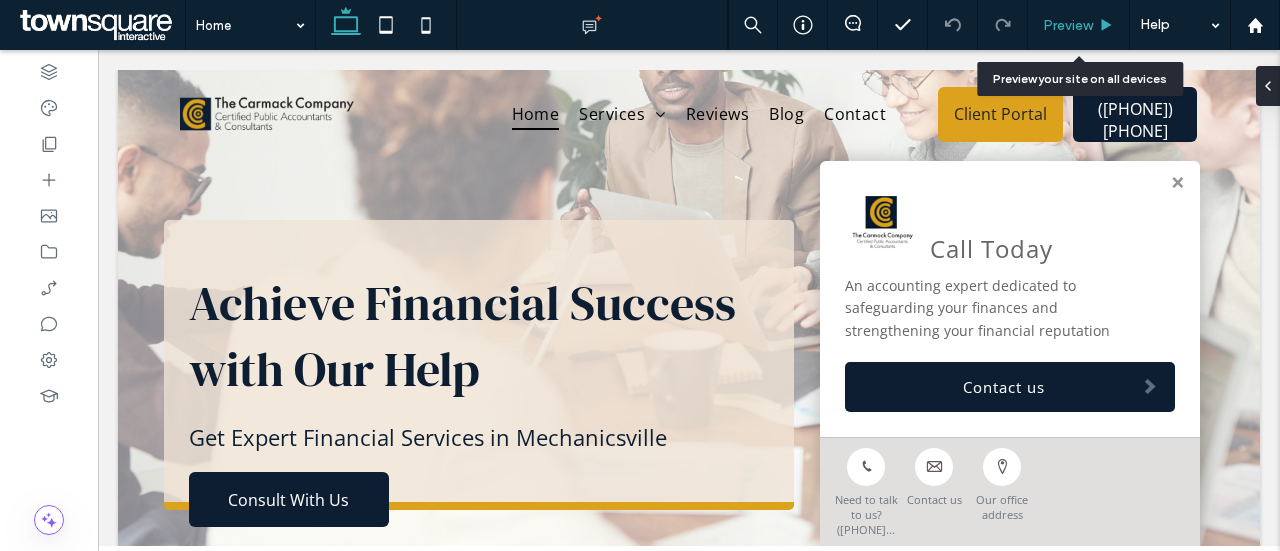 click on "Preview" at bounding box center (1079, 25) 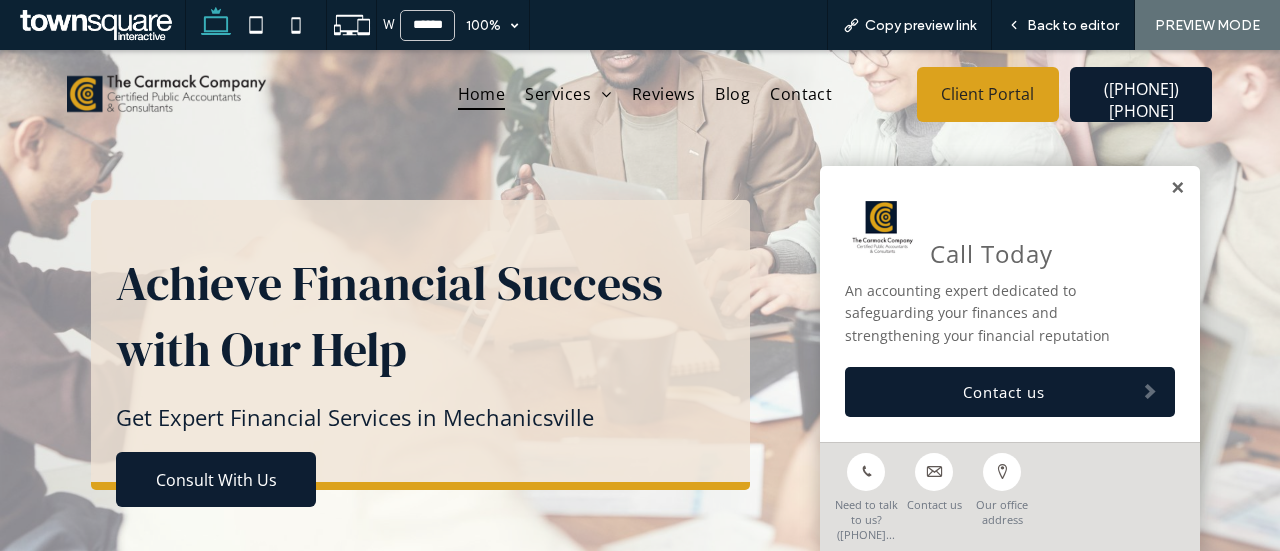 click at bounding box center [1177, 188] 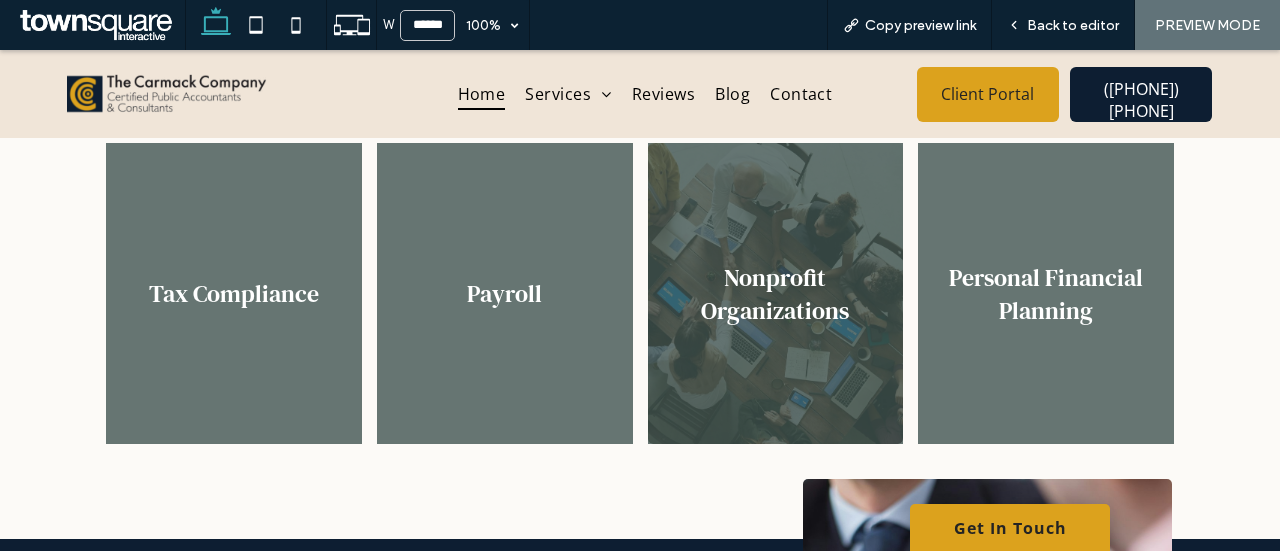 scroll, scrollTop: 679, scrollLeft: 0, axis: vertical 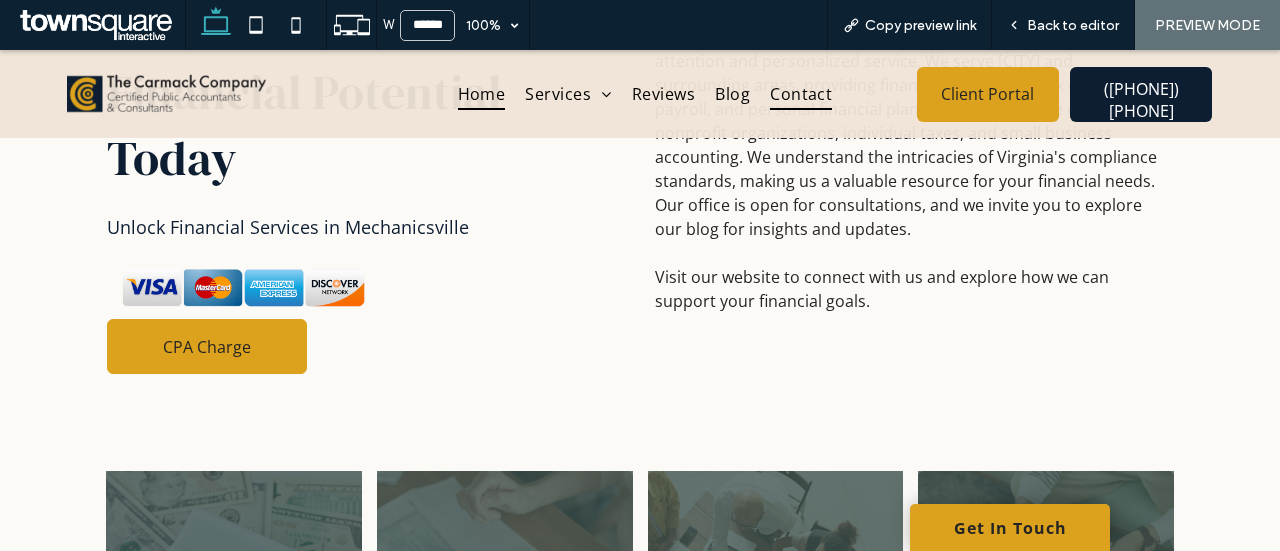 click on "Contact" at bounding box center [801, 94] 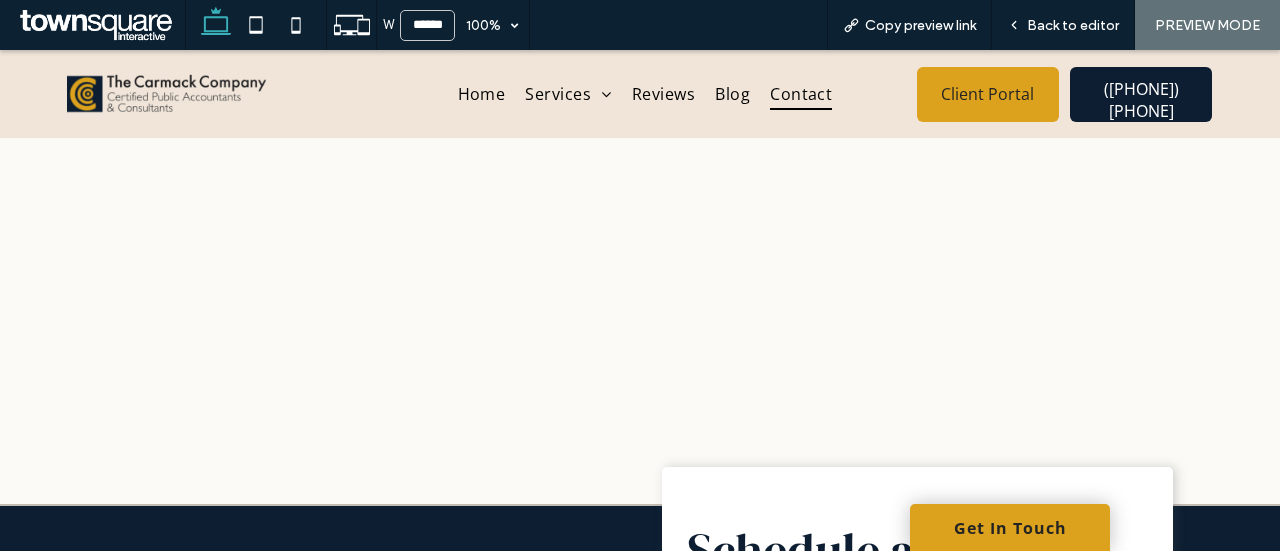 scroll, scrollTop: 0, scrollLeft: 0, axis: both 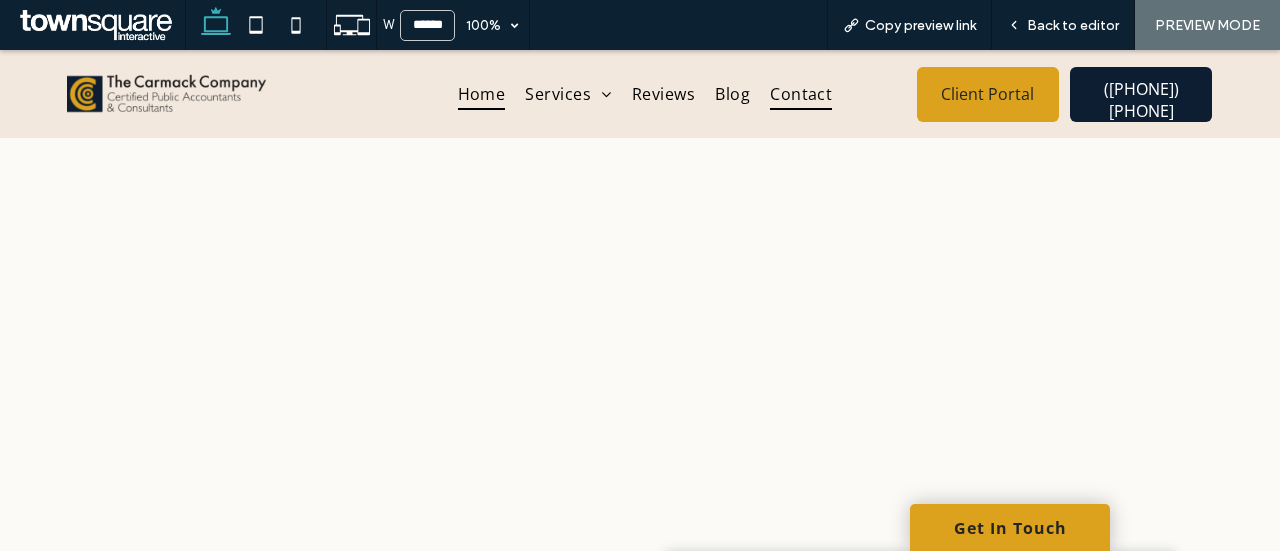 click on "Home" at bounding box center [482, 94] 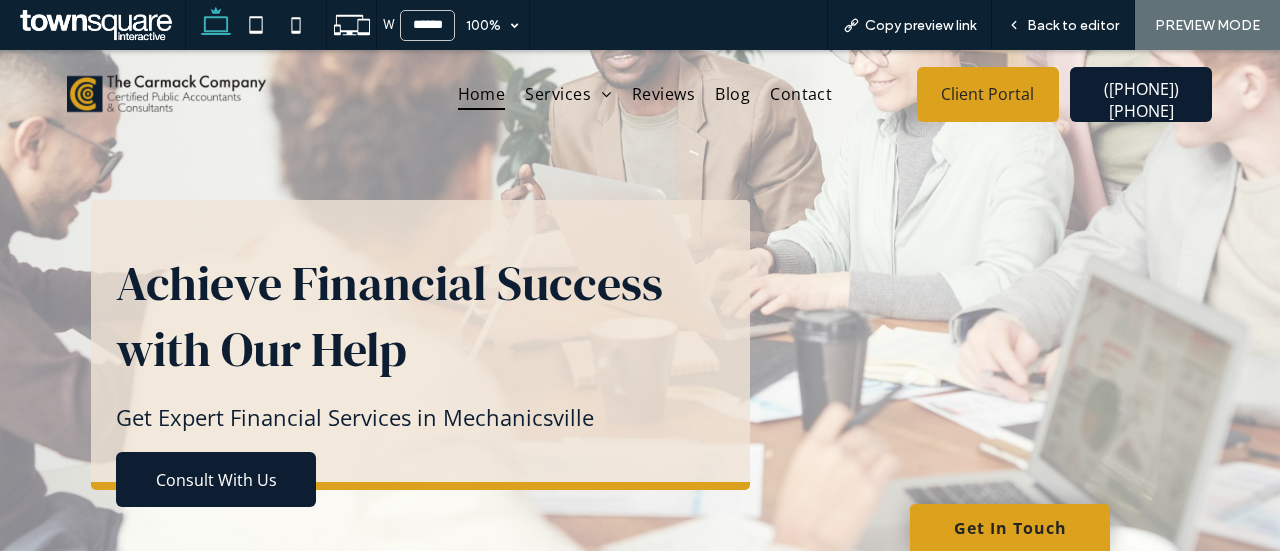 scroll, scrollTop: 0, scrollLeft: 0, axis: both 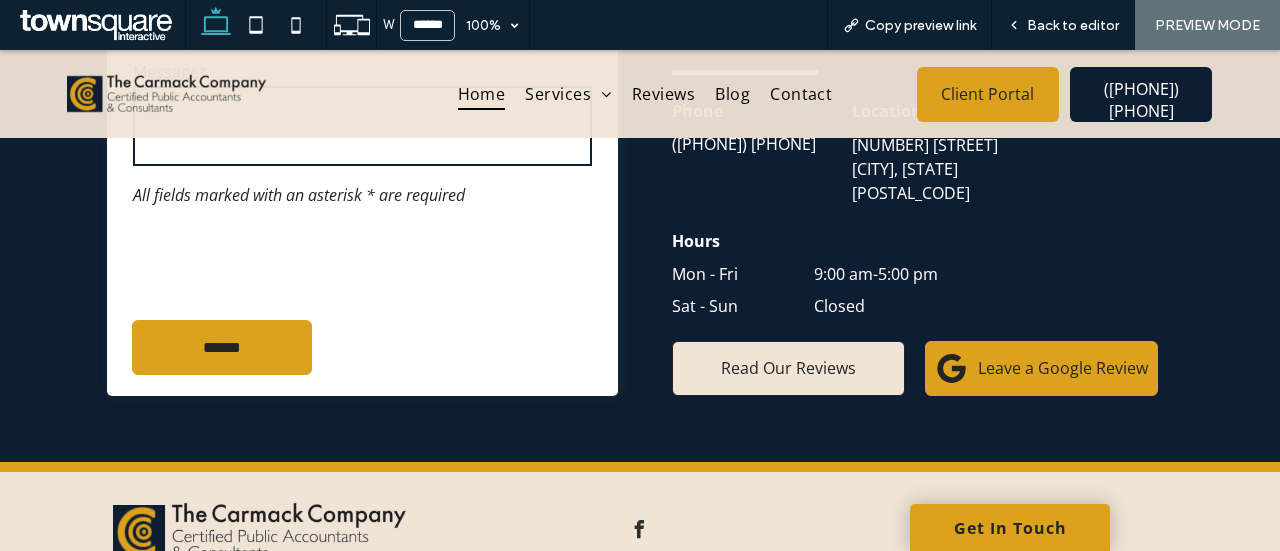 click on "Read Our Reviews" at bounding box center (788, 368) 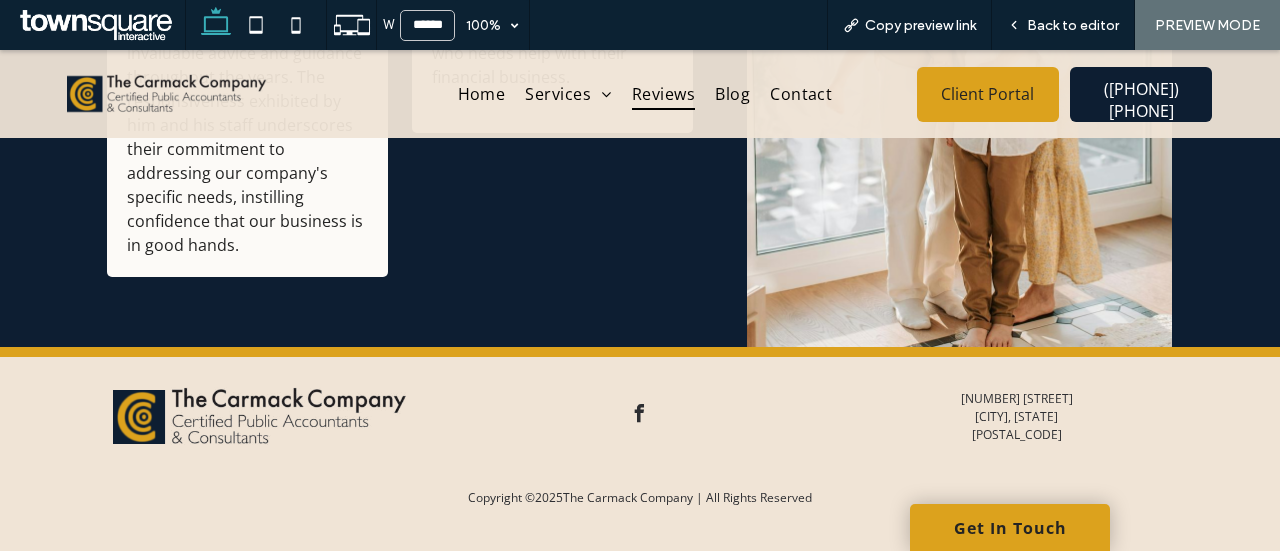 scroll, scrollTop: 1098, scrollLeft: 0, axis: vertical 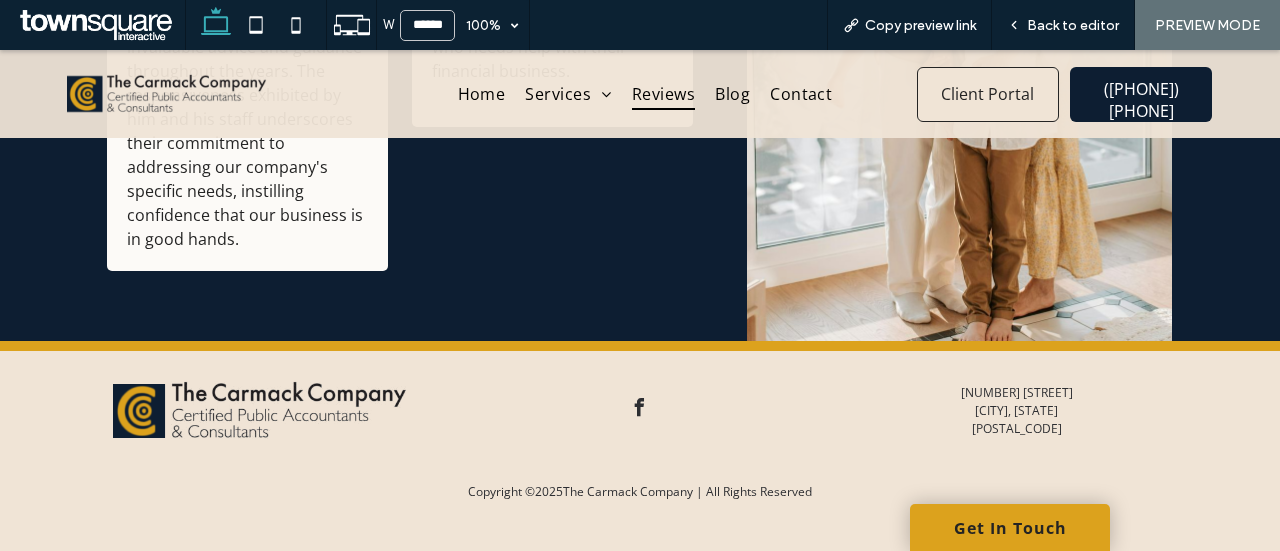 click on "Client Portal" at bounding box center (987, 94) 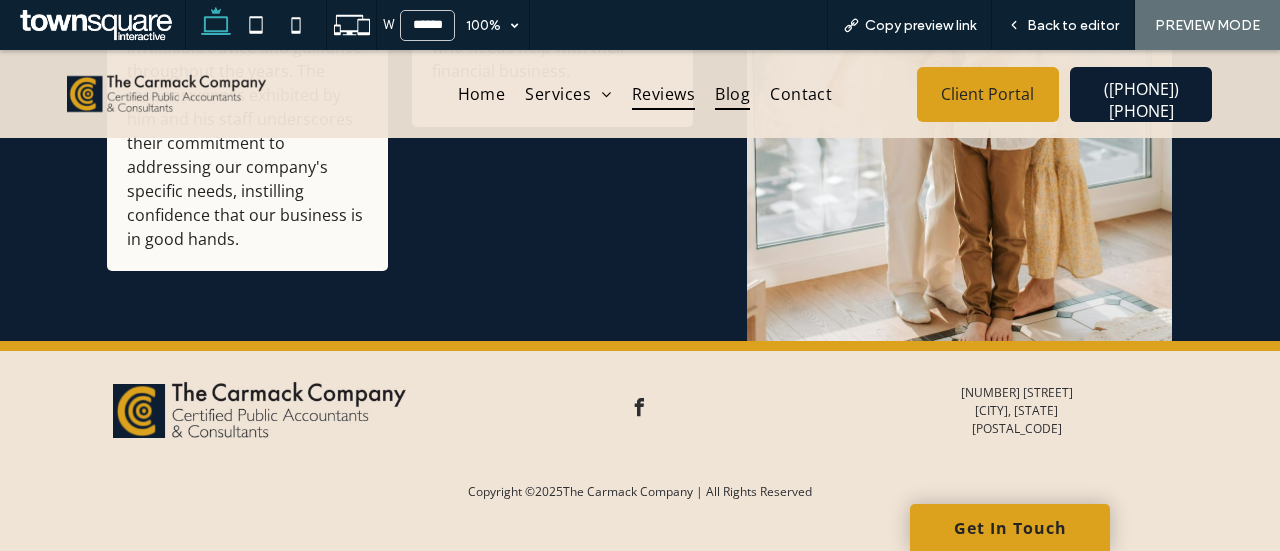 click on "Blog" at bounding box center [732, 94] 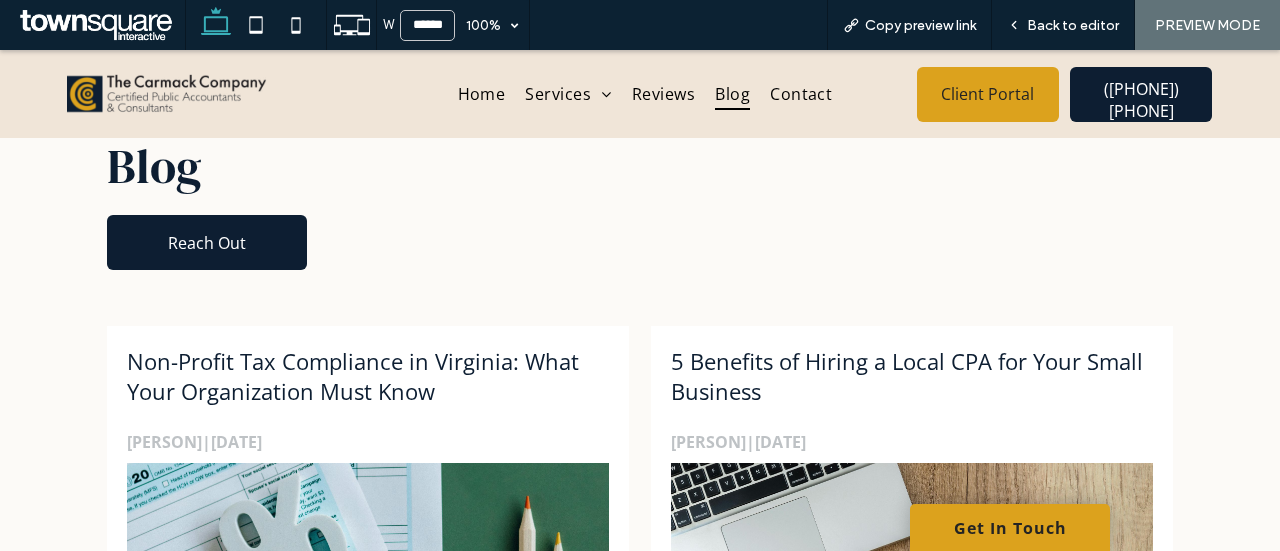 scroll, scrollTop: 18, scrollLeft: 0, axis: vertical 